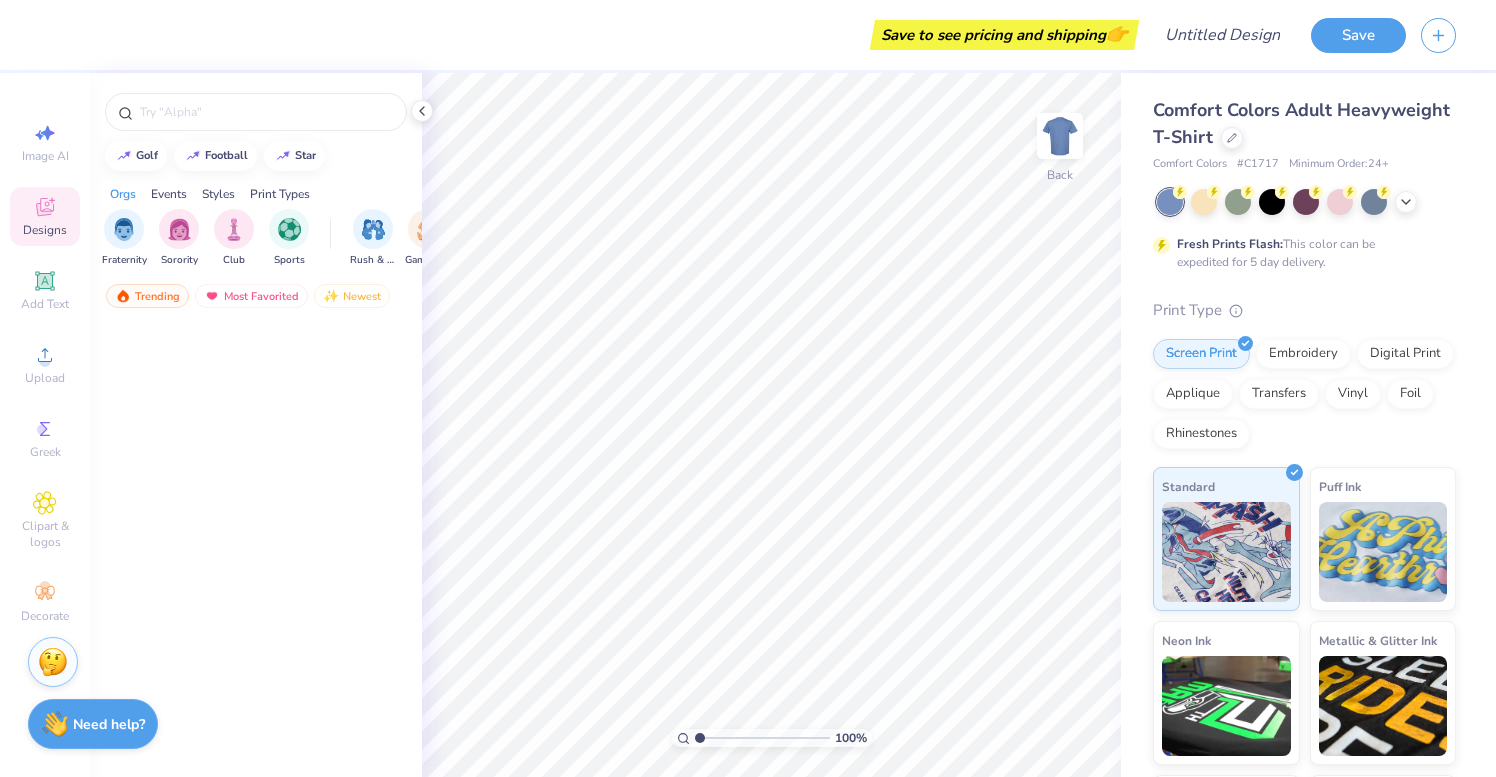 scroll, scrollTop: 0, scrollLeft: 0, axis: both 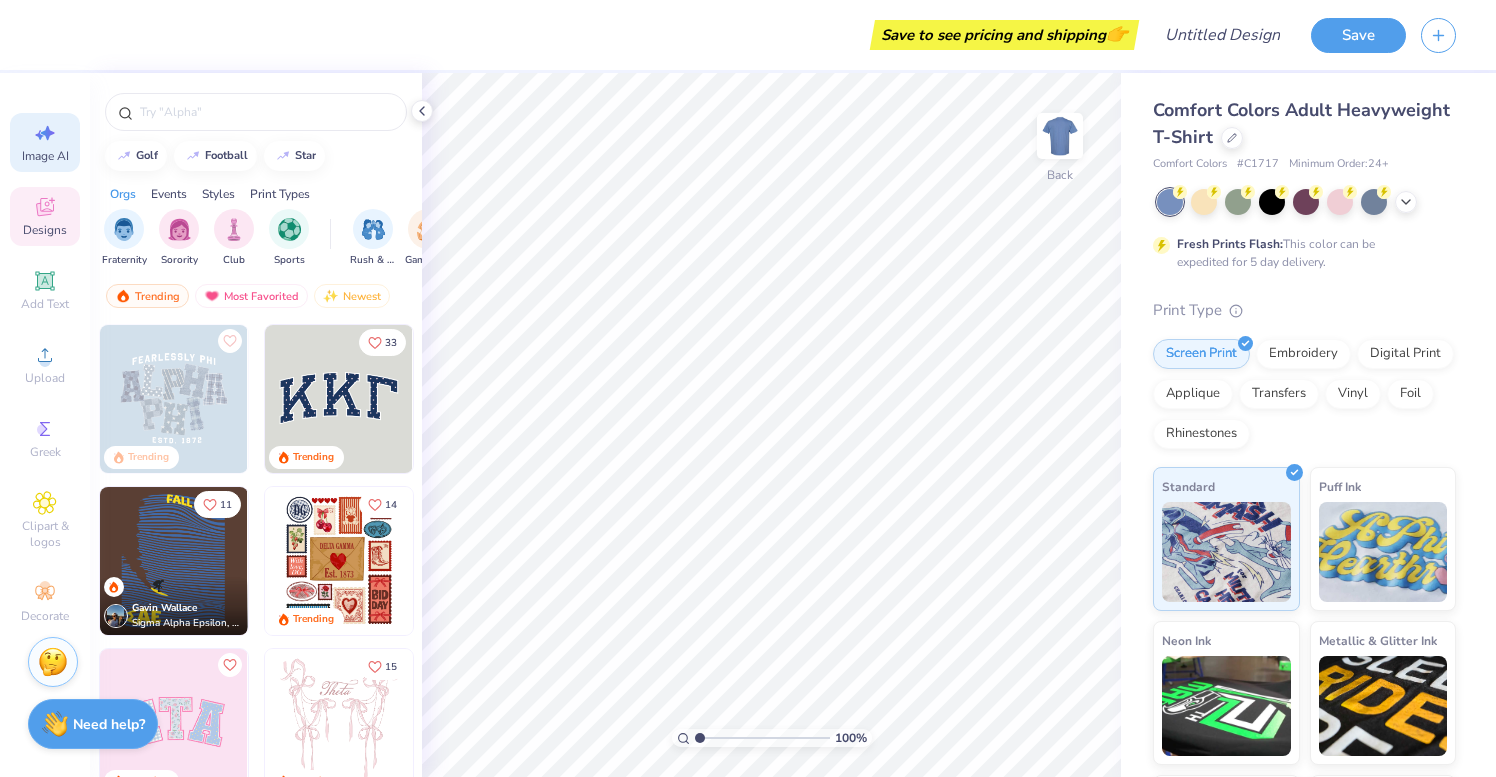 click 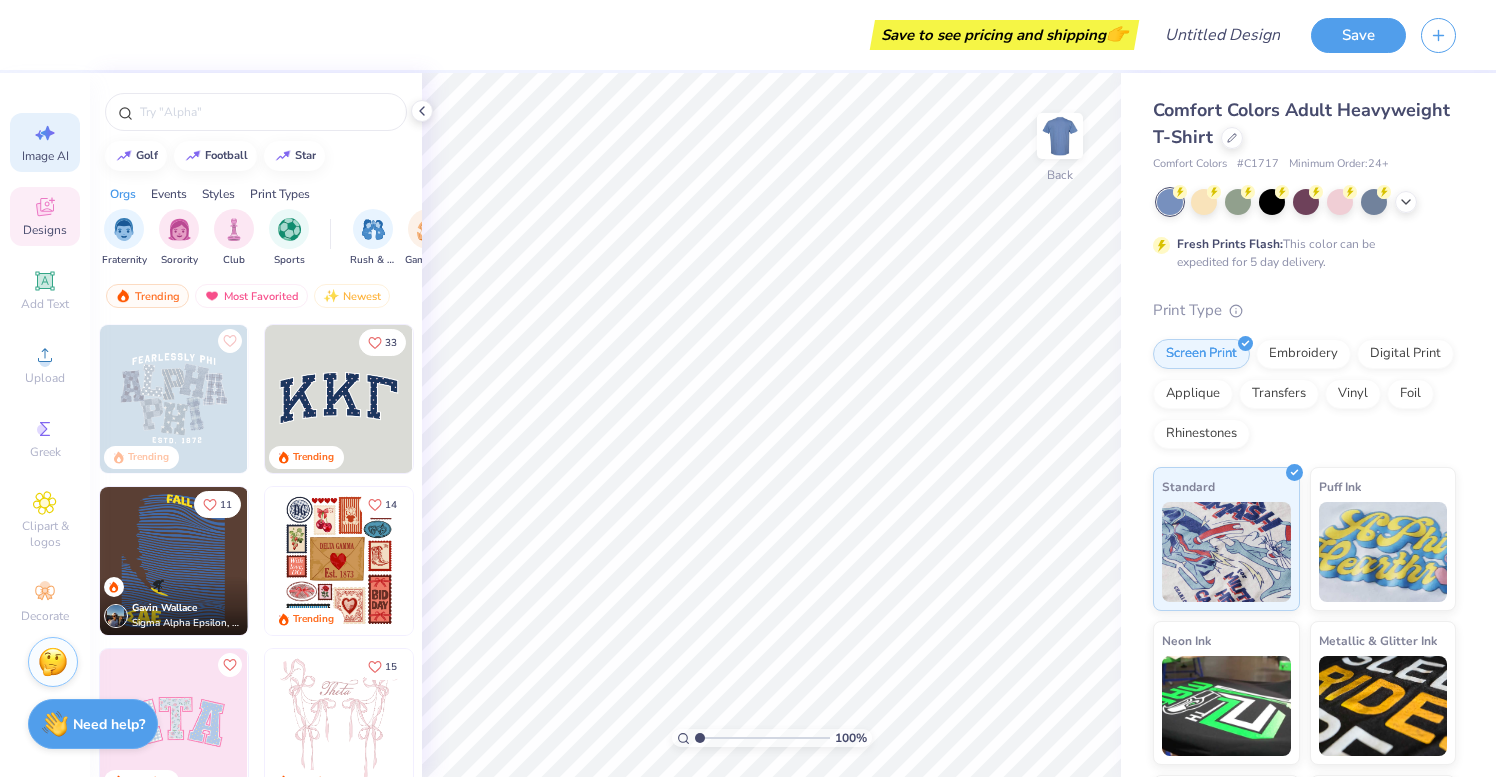 select on "4" 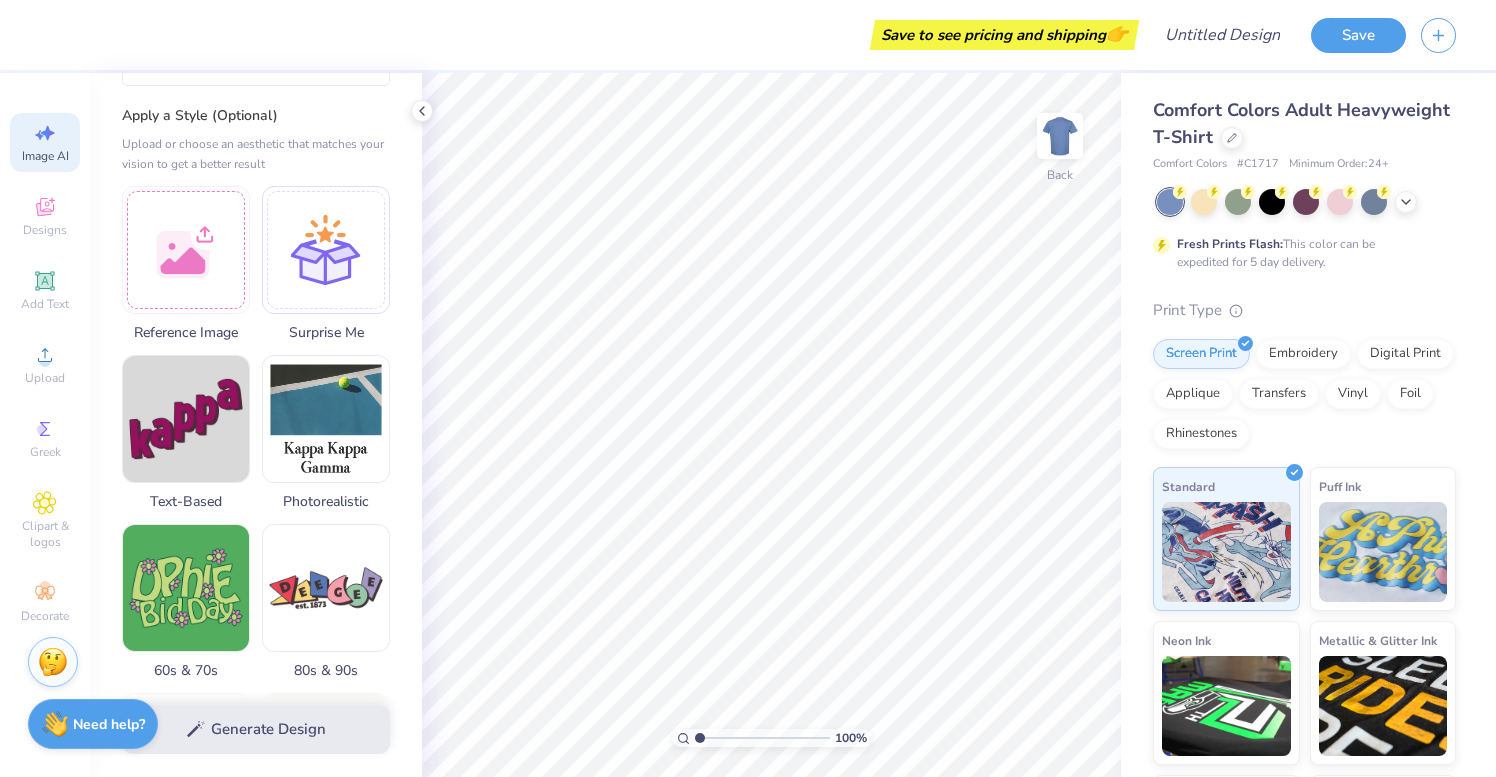 scroll, scrollTop: 0, scrollLeft: 0, axis: both 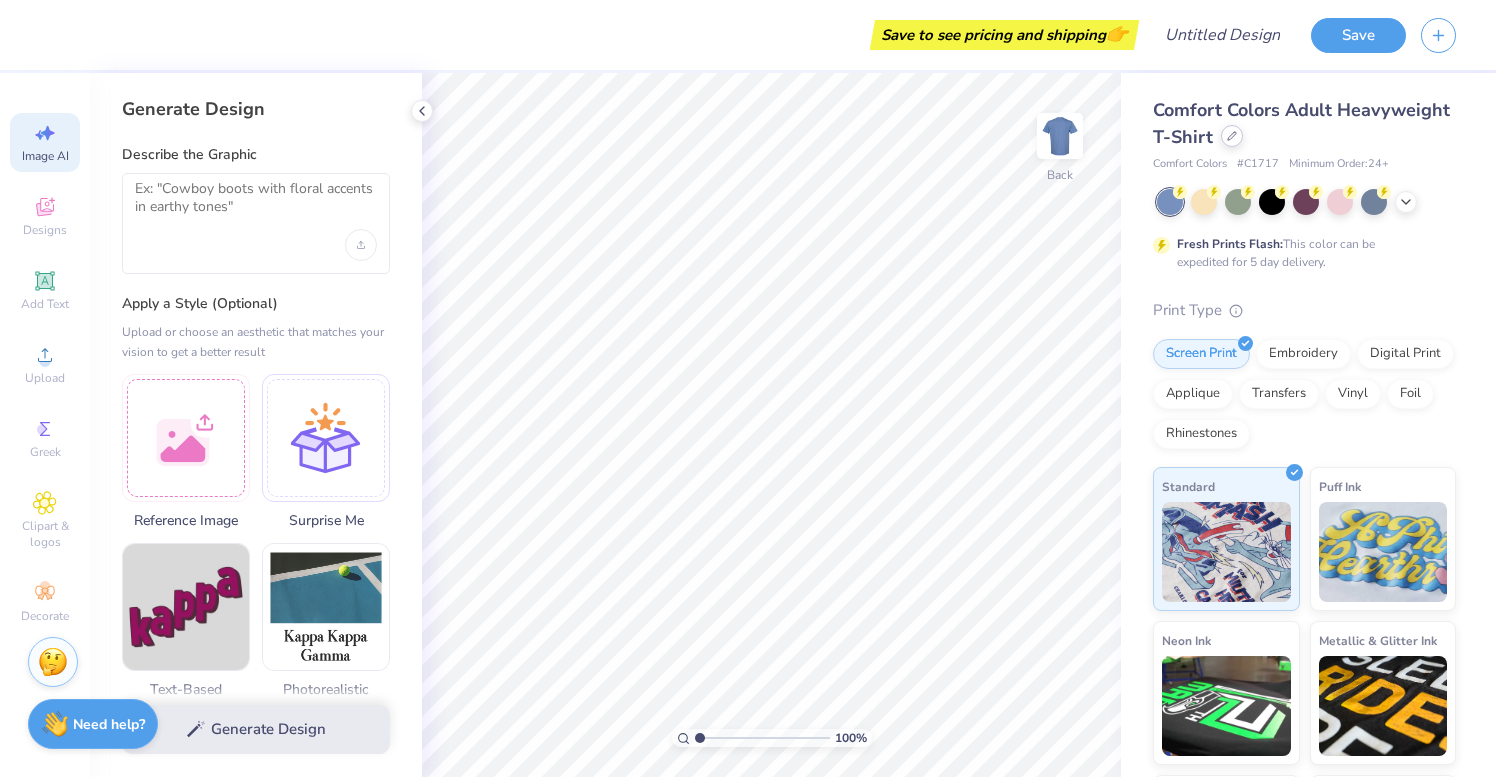 click 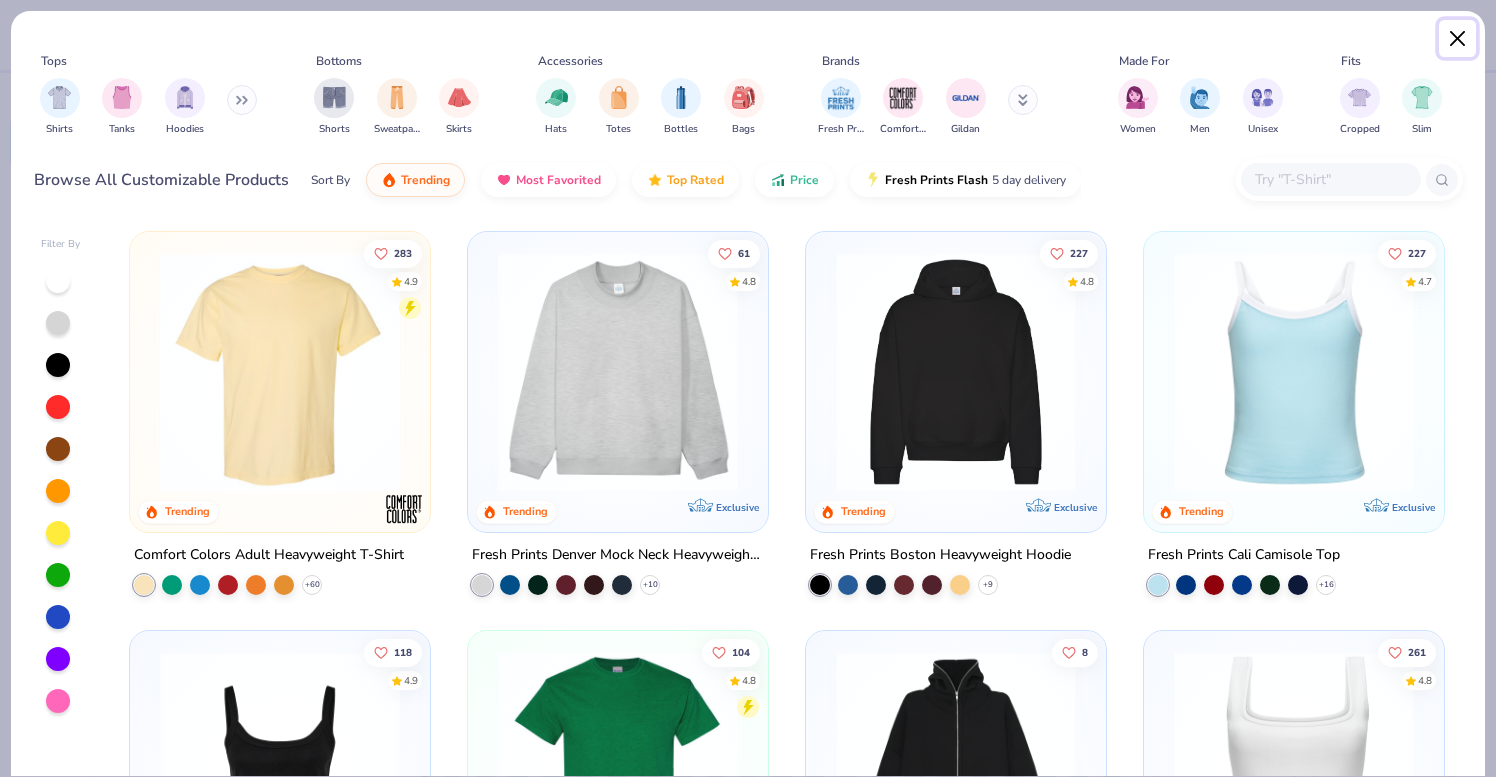 click at bounding box center (1458, 39) 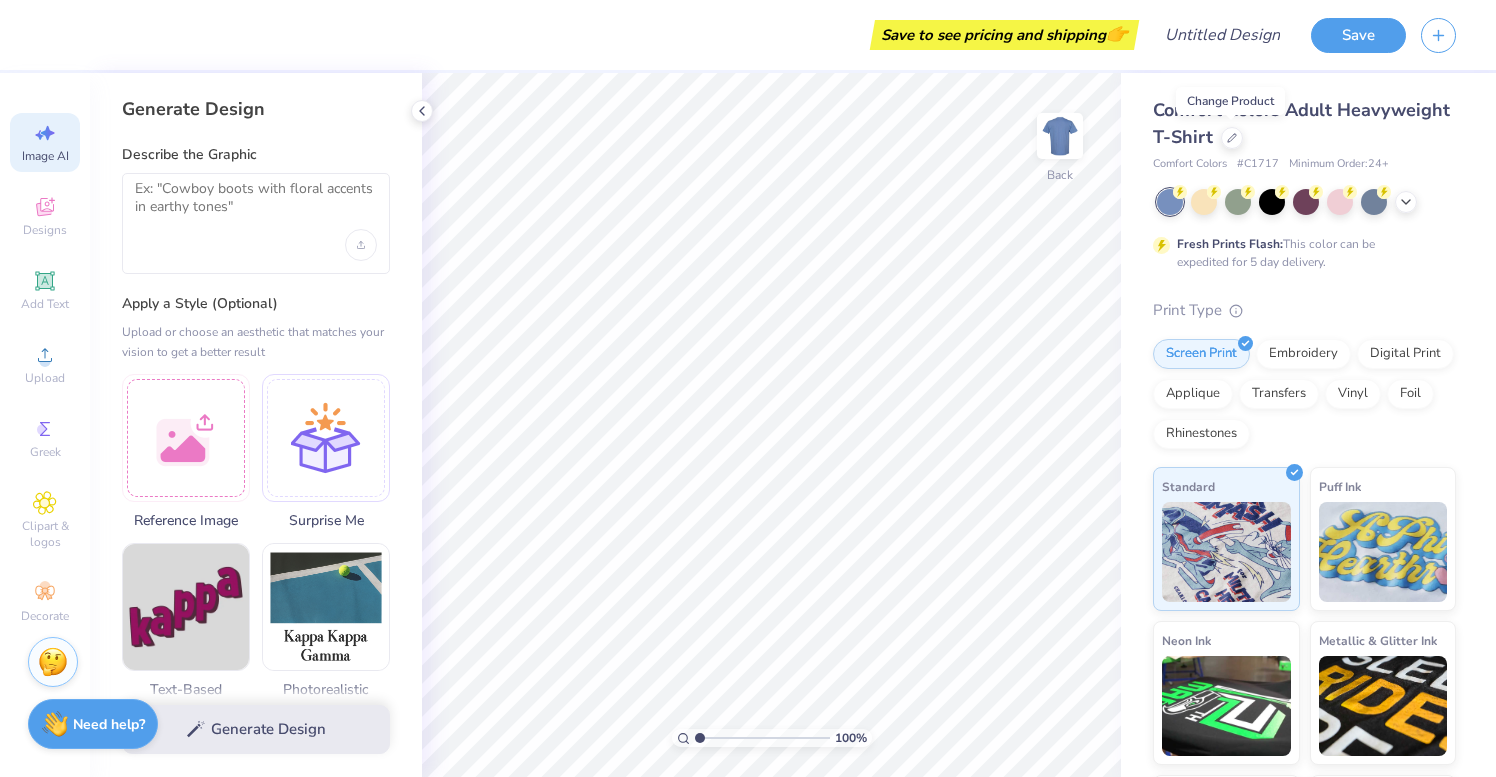 click on "Save to see pricing and shipping  👉" at bounding box center (594, 35) 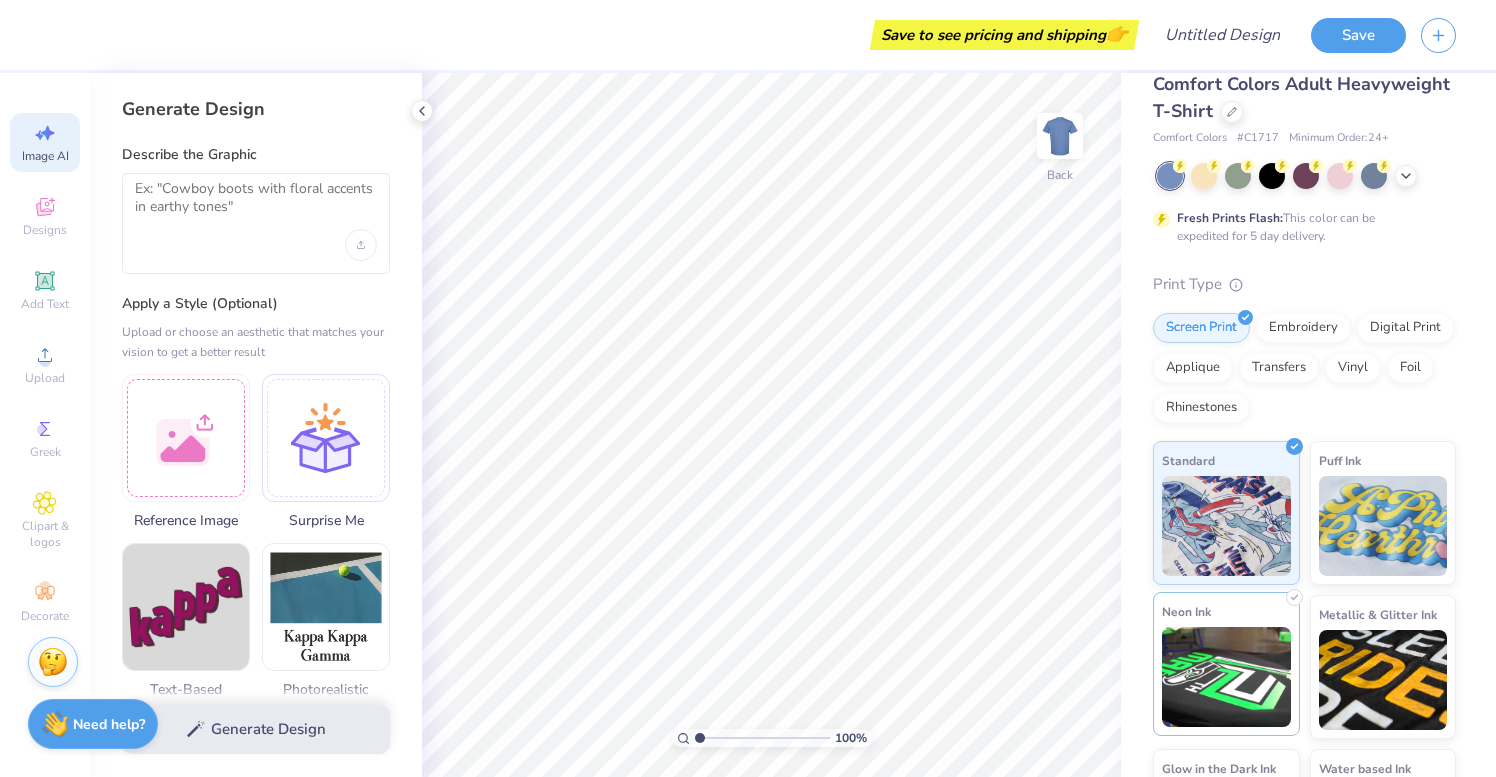 scroll, scrollTop: 0, scrollLeft: 0, axis: both 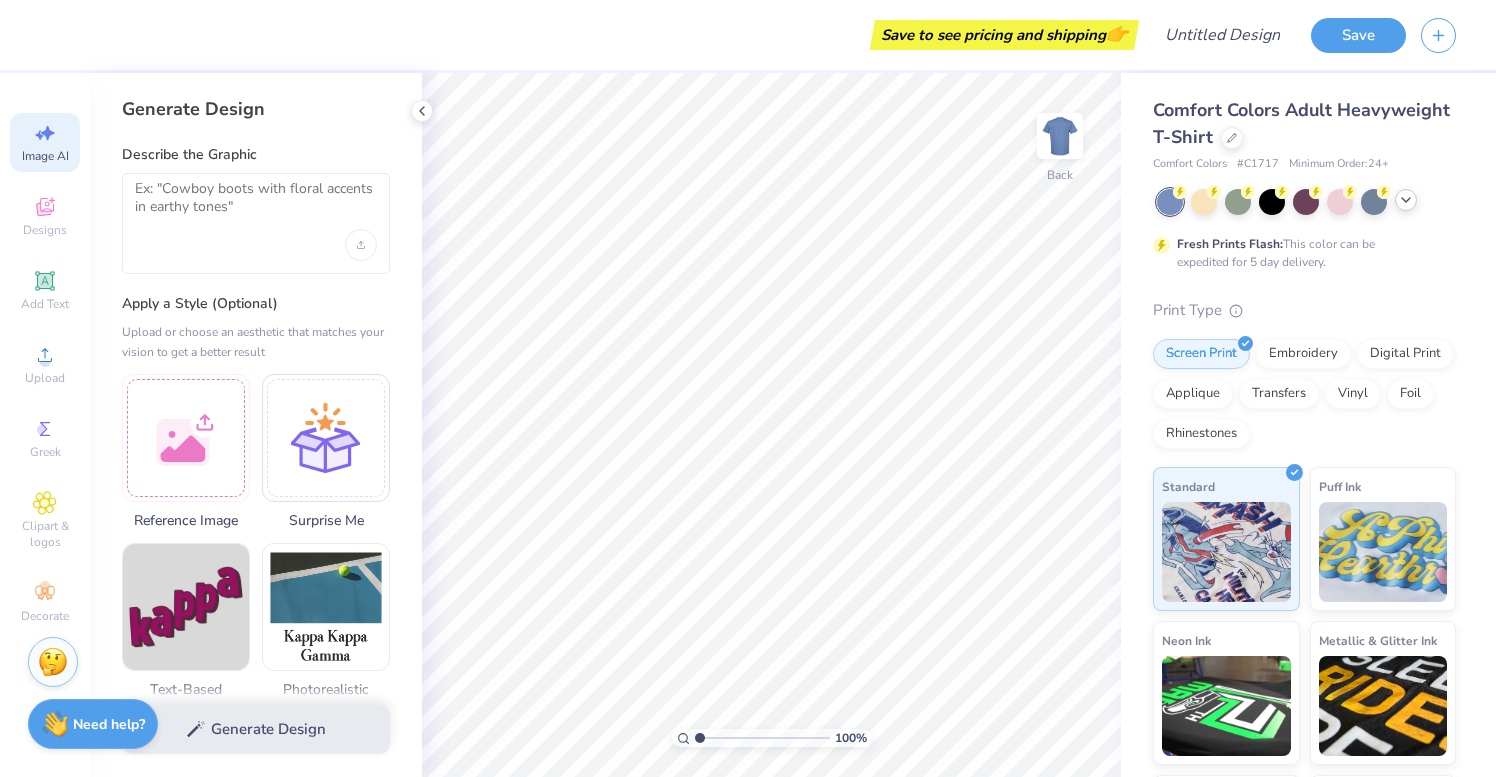 click 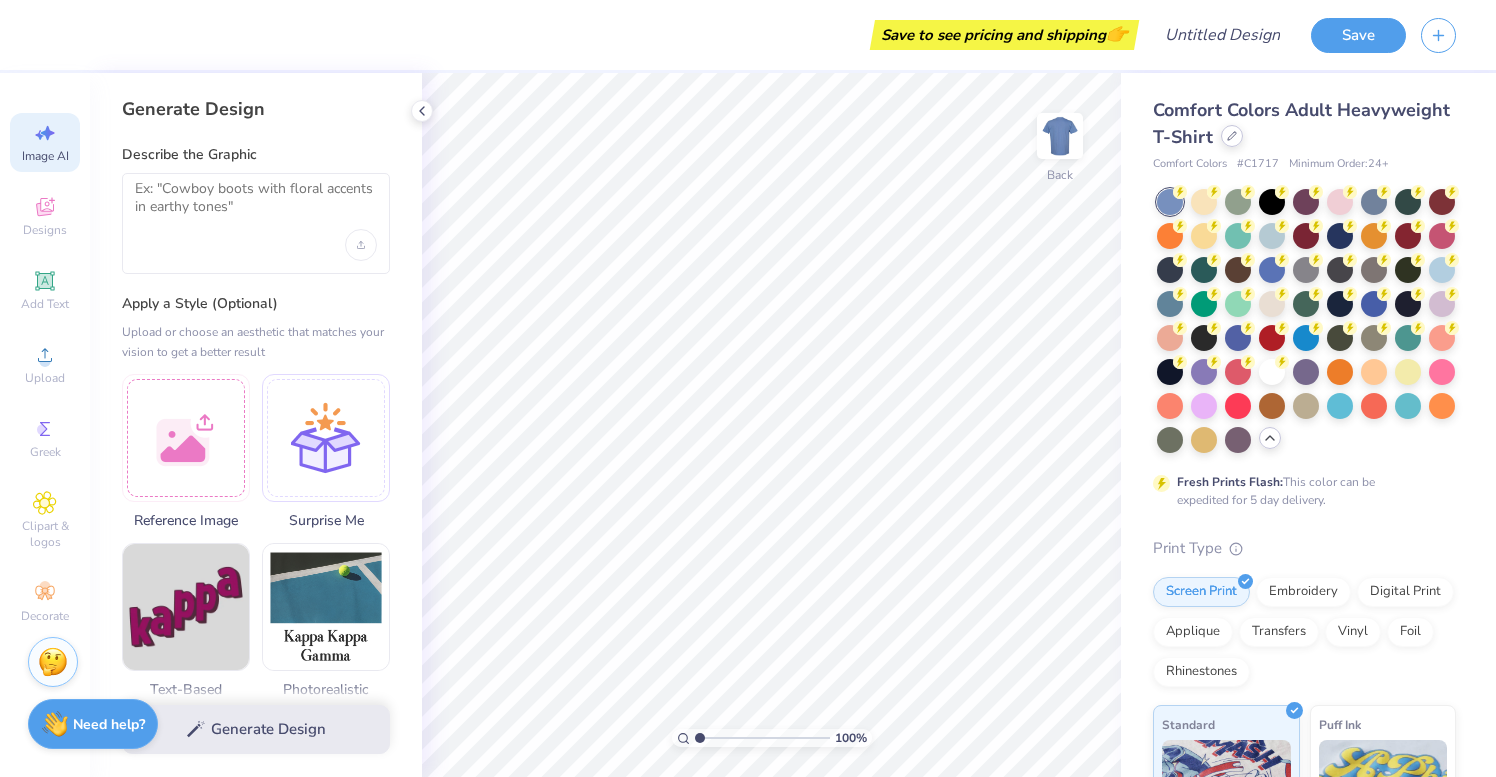 click 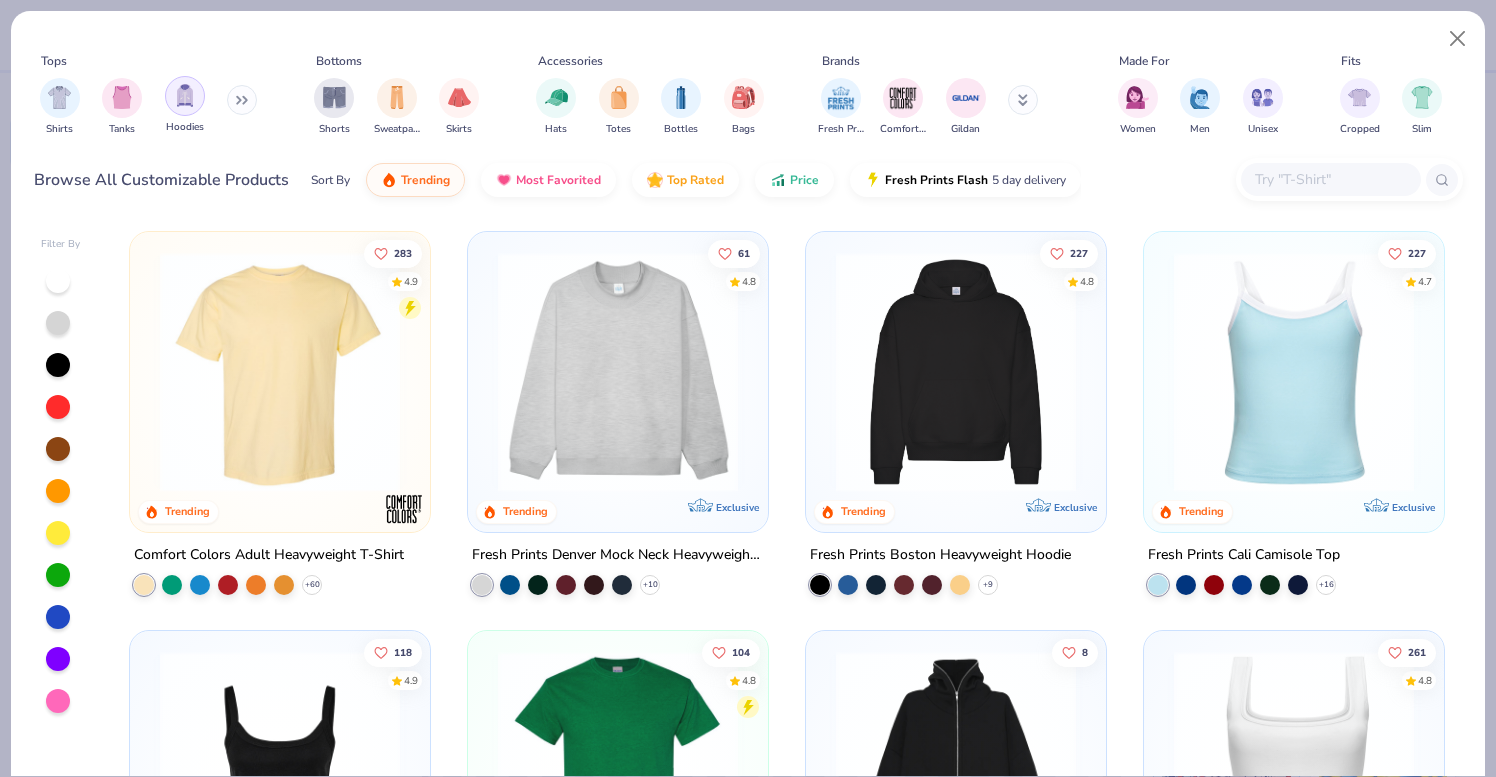 click at bounding box center [185, 95] 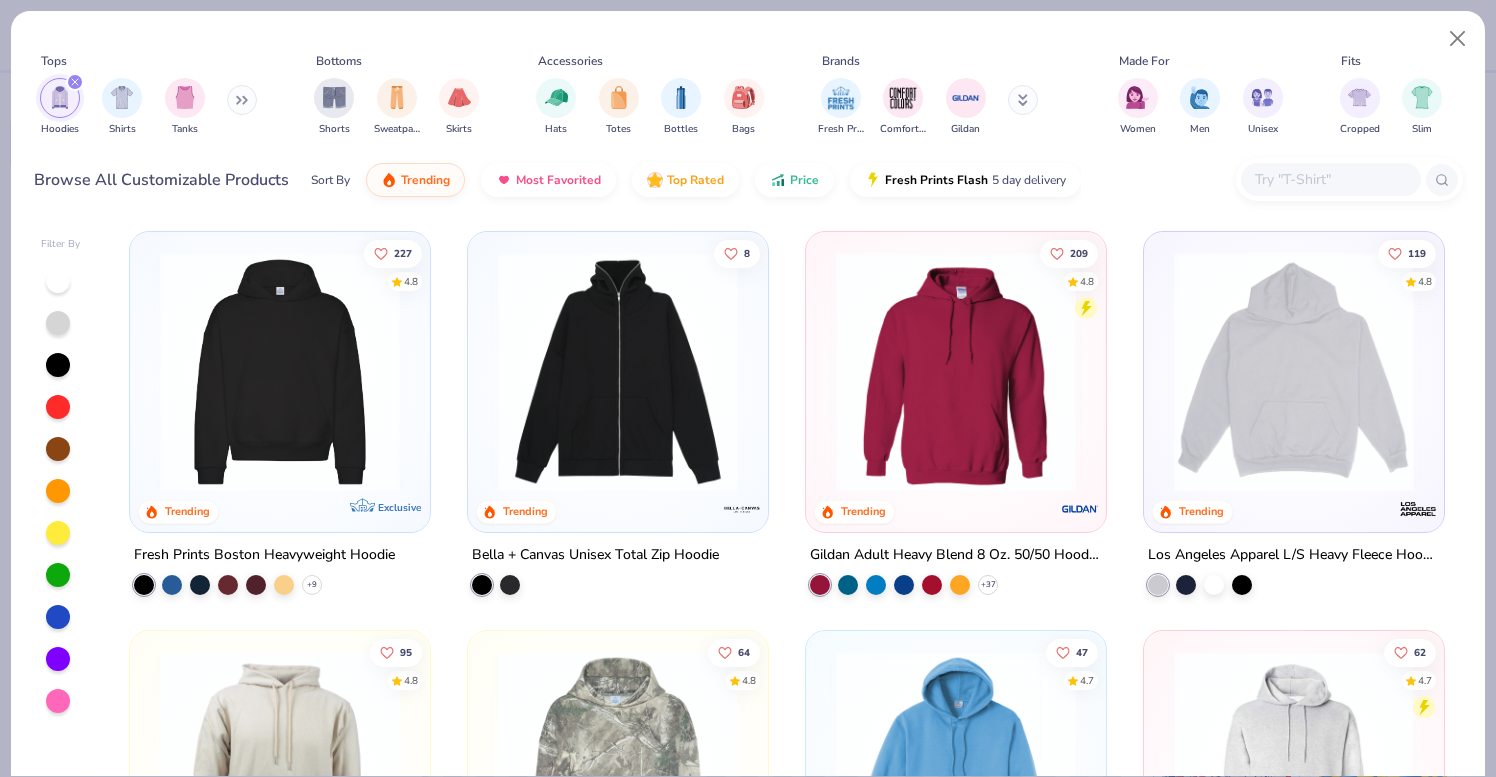 click at bounding box center (242, 100) 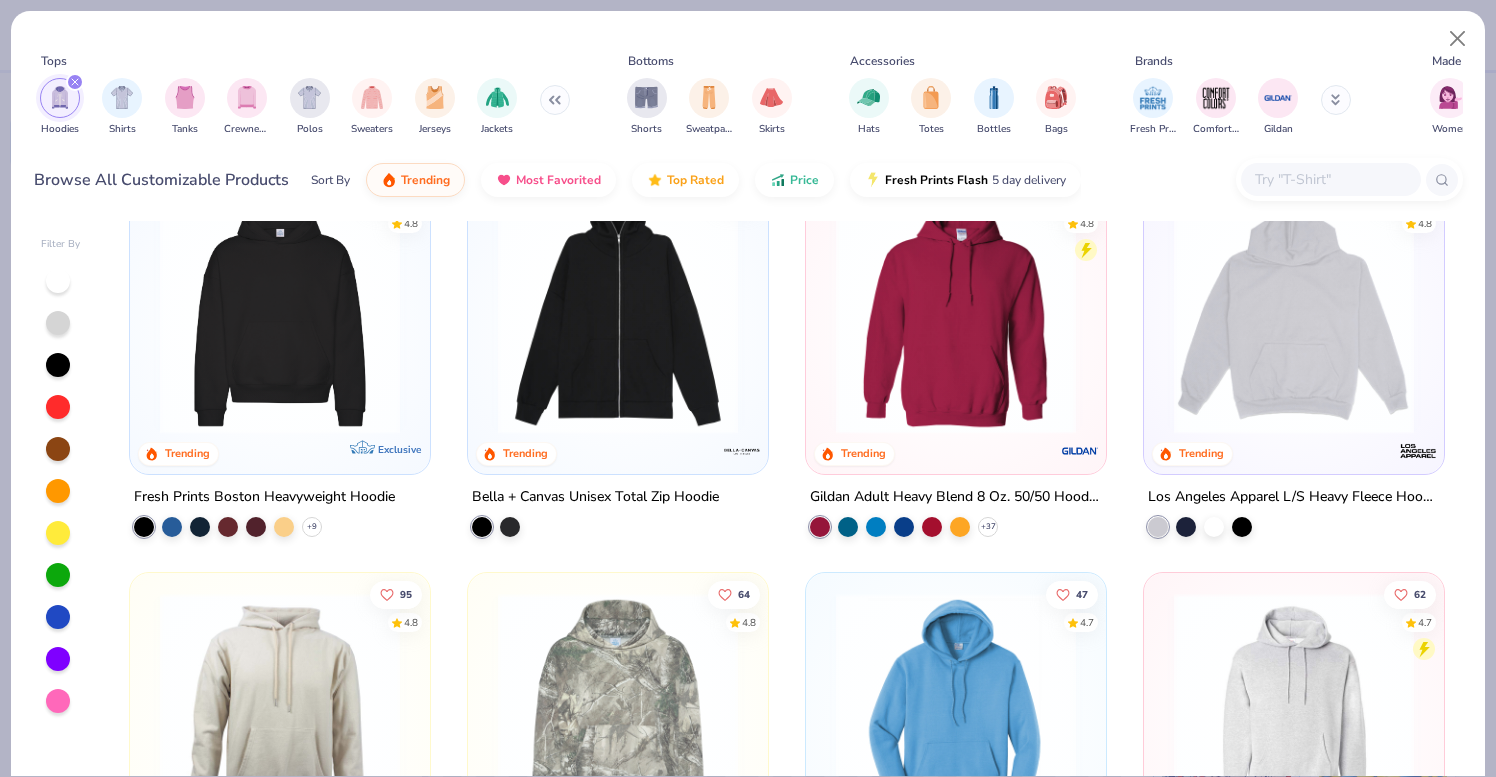 scroll, scrollTop: 0, scrollLeft: 0, axis: both 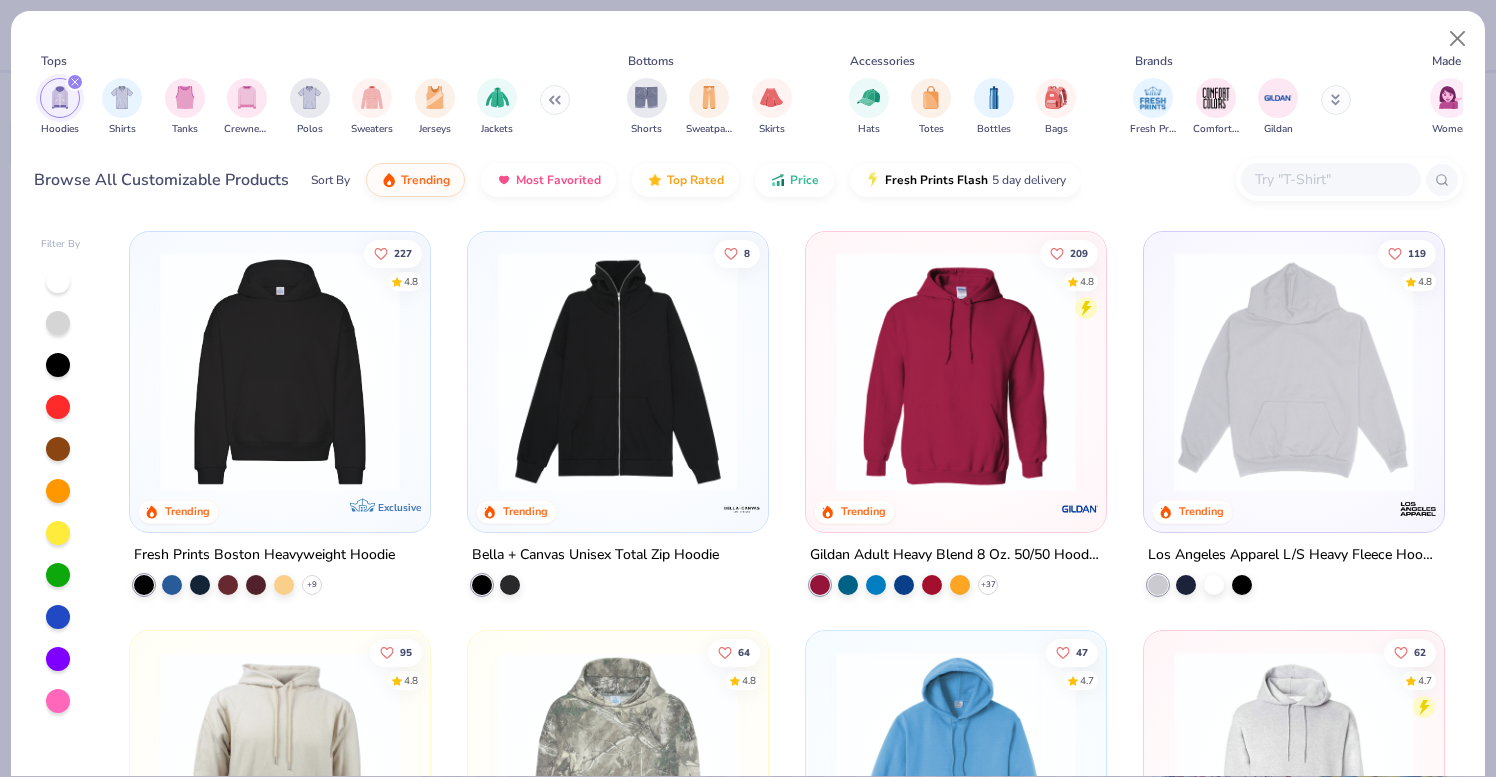 click at bounding box center [280, 372] 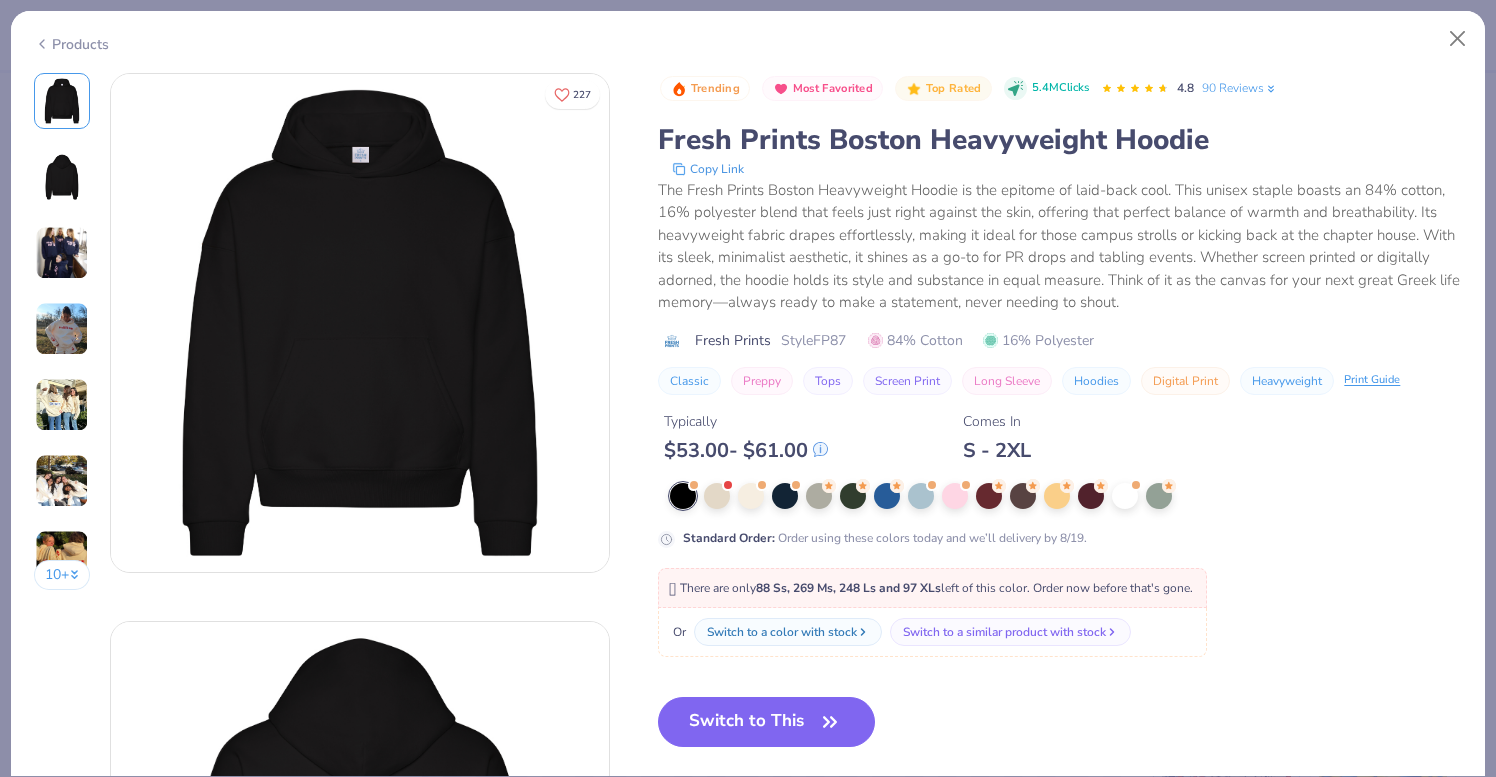 scroll, scrollTop: 30, scrollLeft: 0, axis: vertical 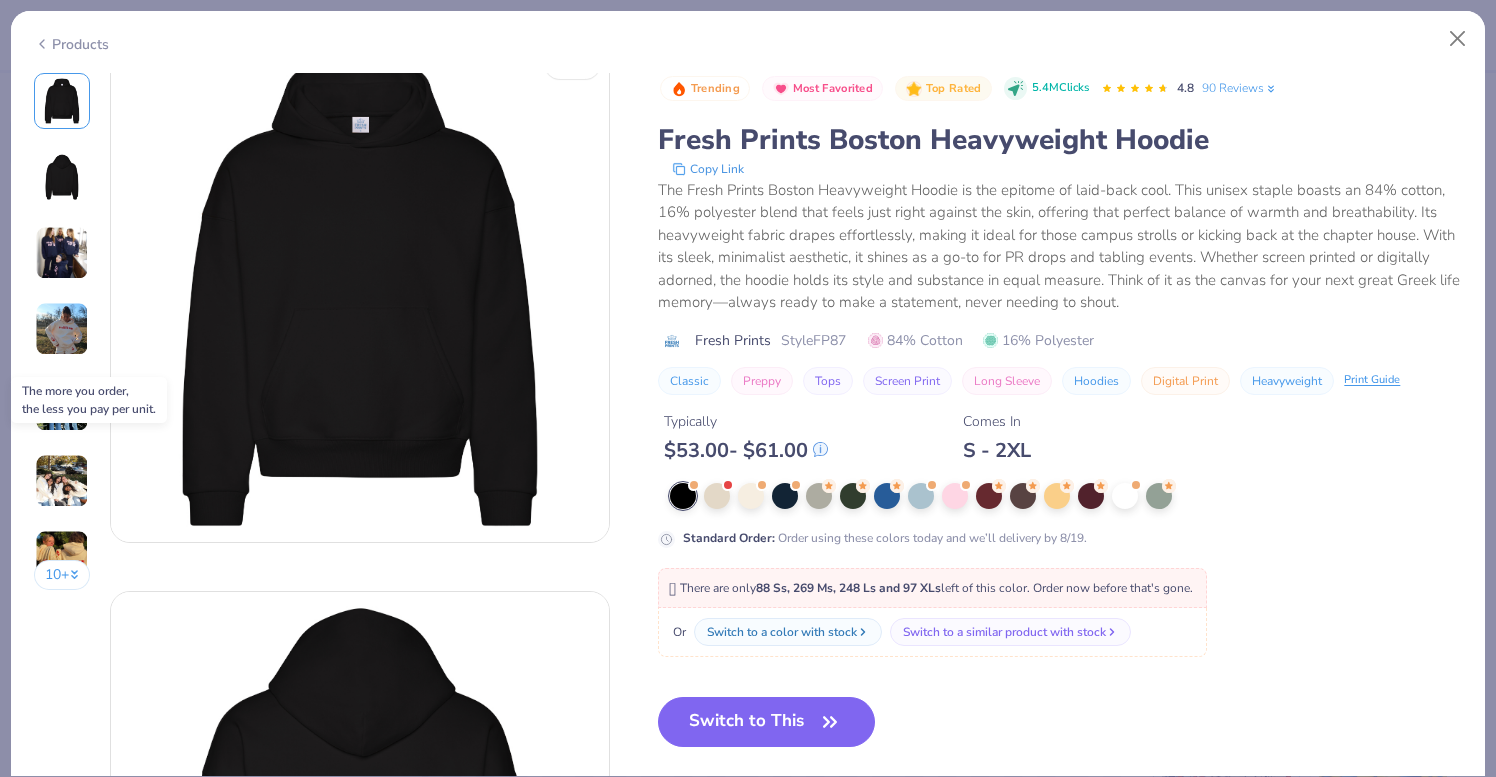click 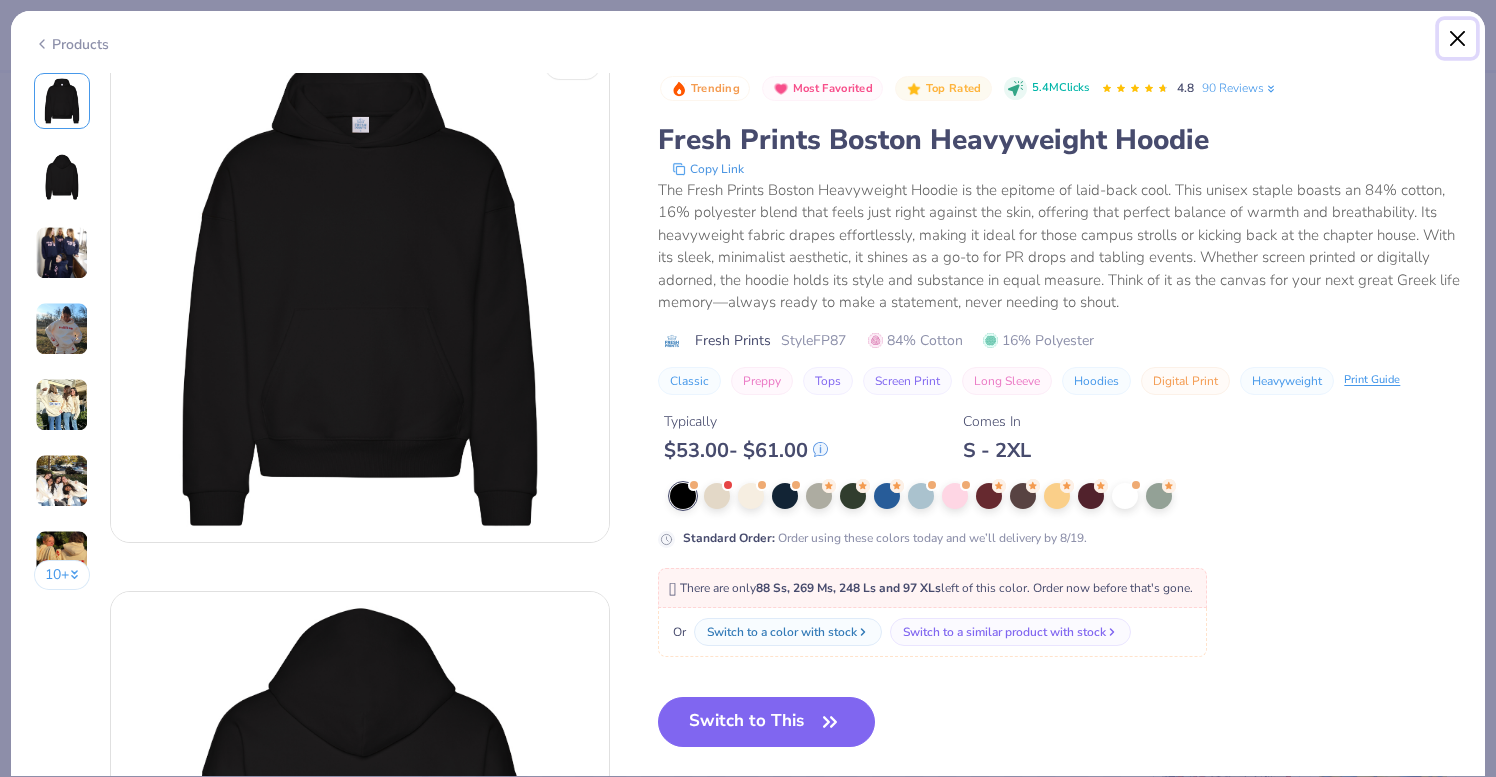 click at bounding box center (1458, 39) 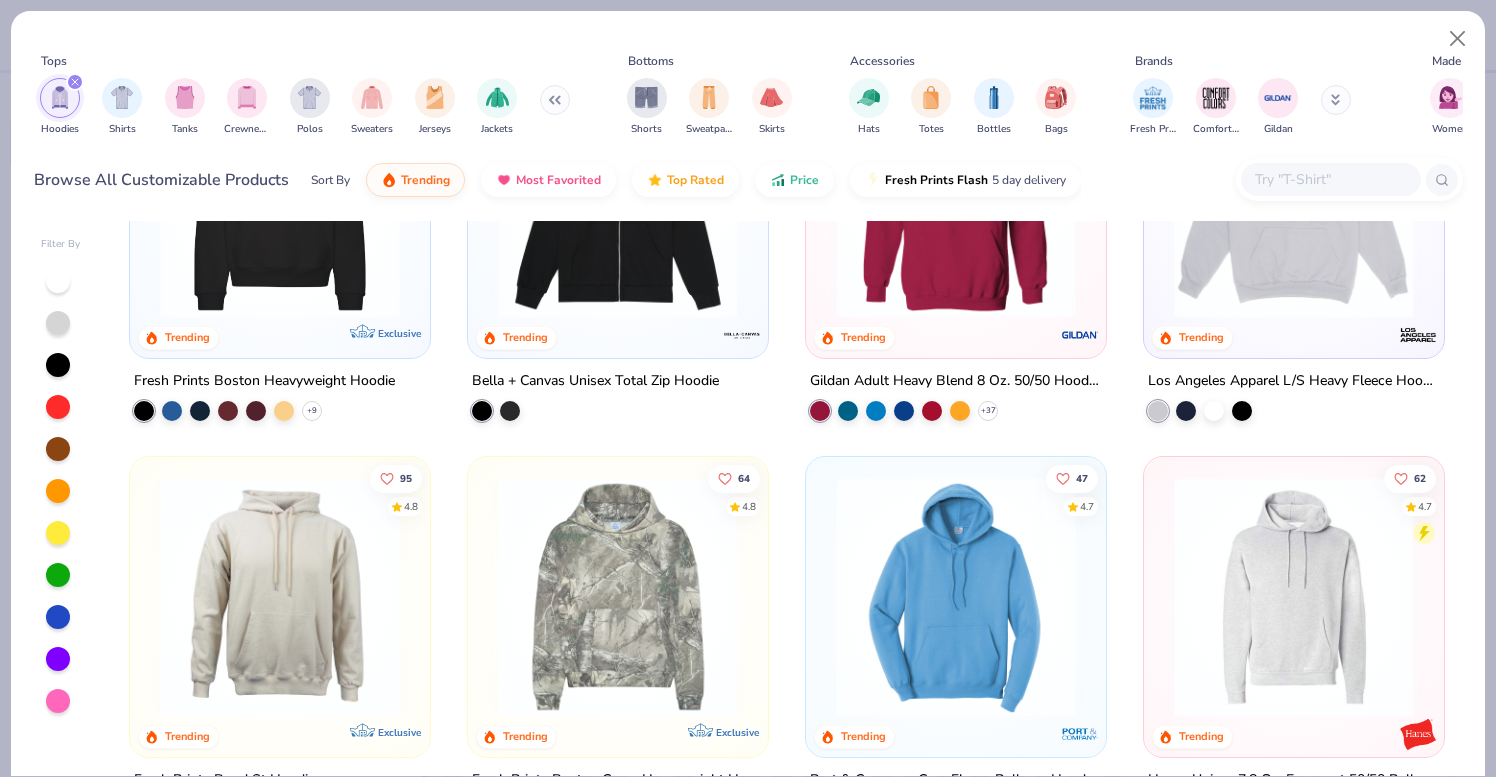 scroll, scrollTop: 278, scrollLeft: 0, axis: vertical 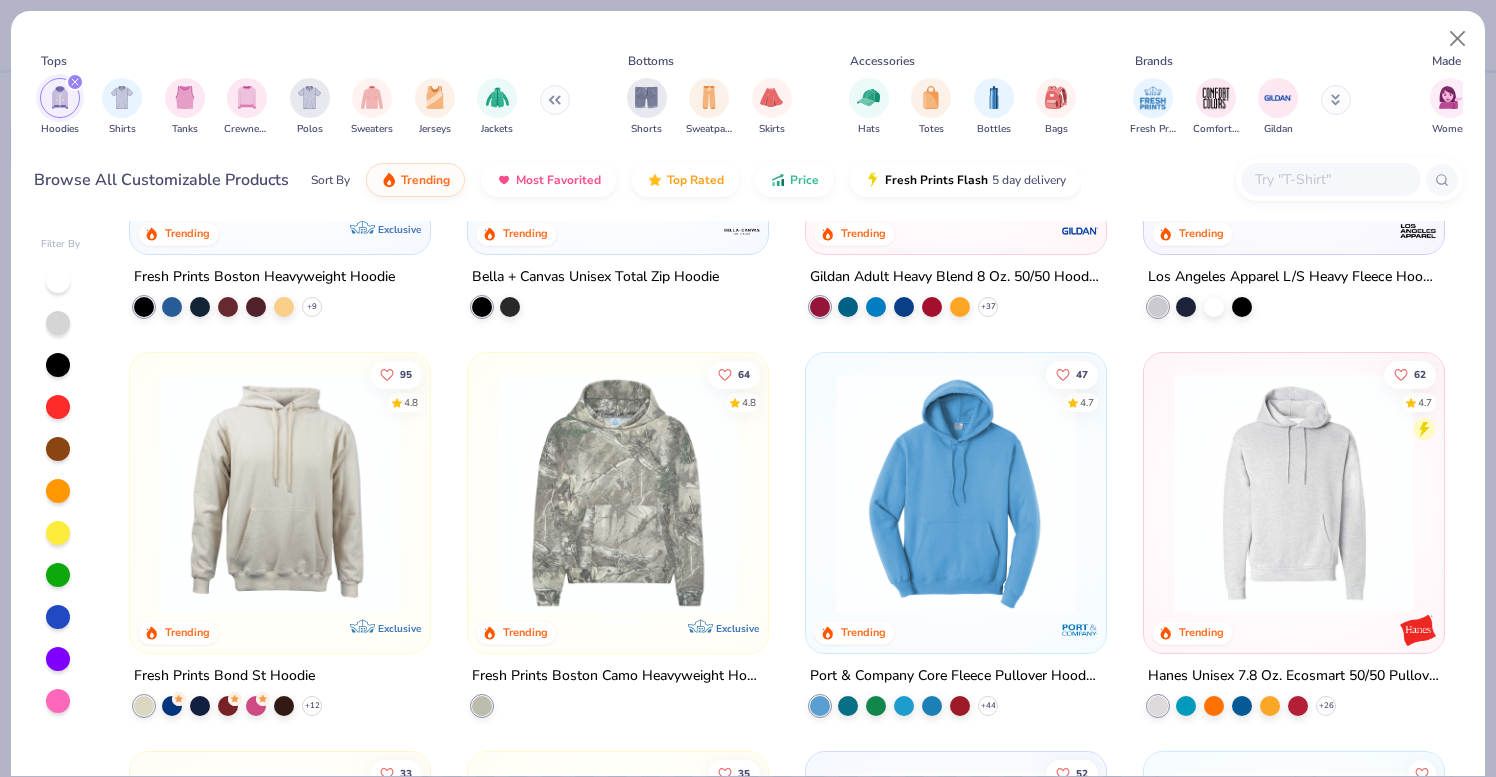 click at bounding box center (280, 493) 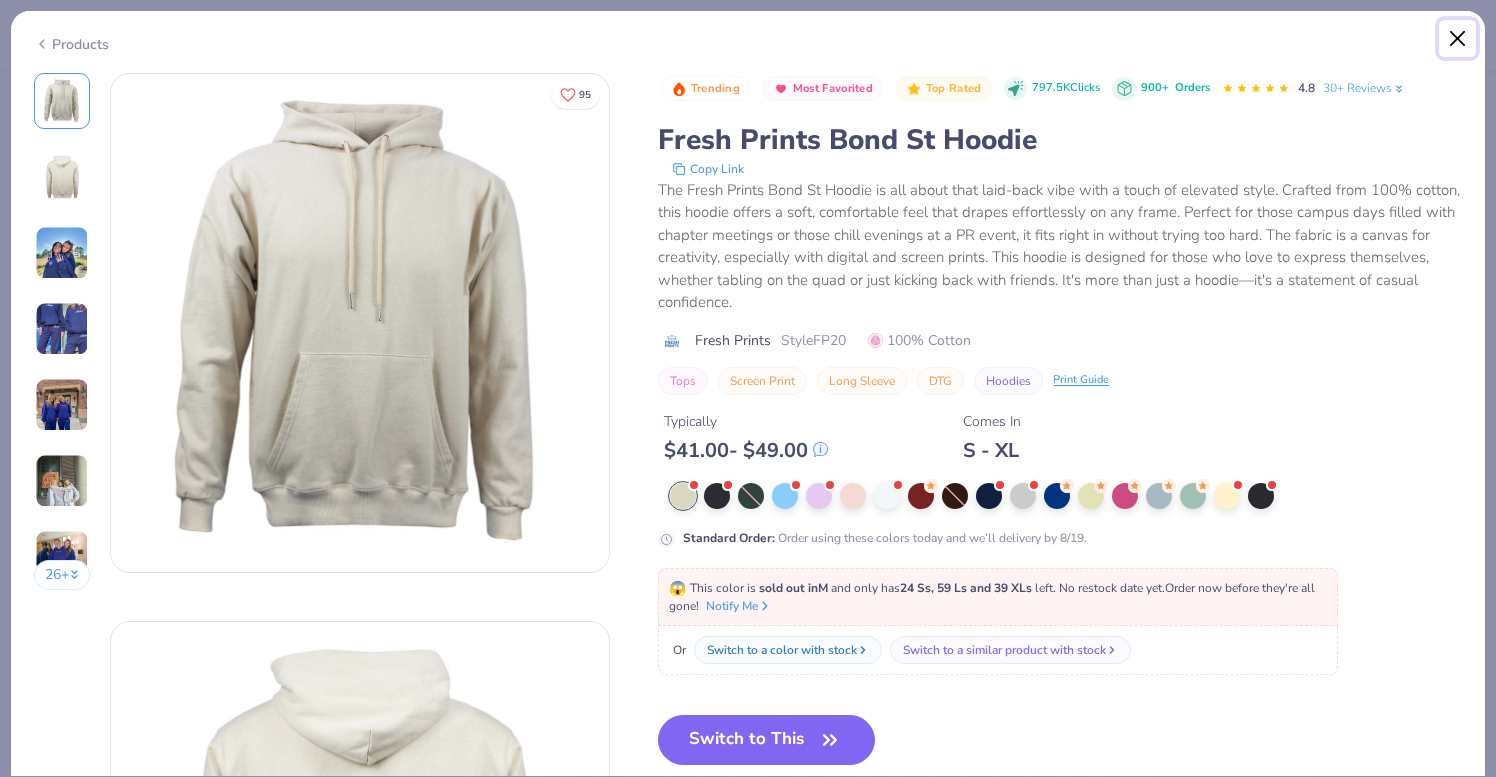click at bounding box center (1458, 39) 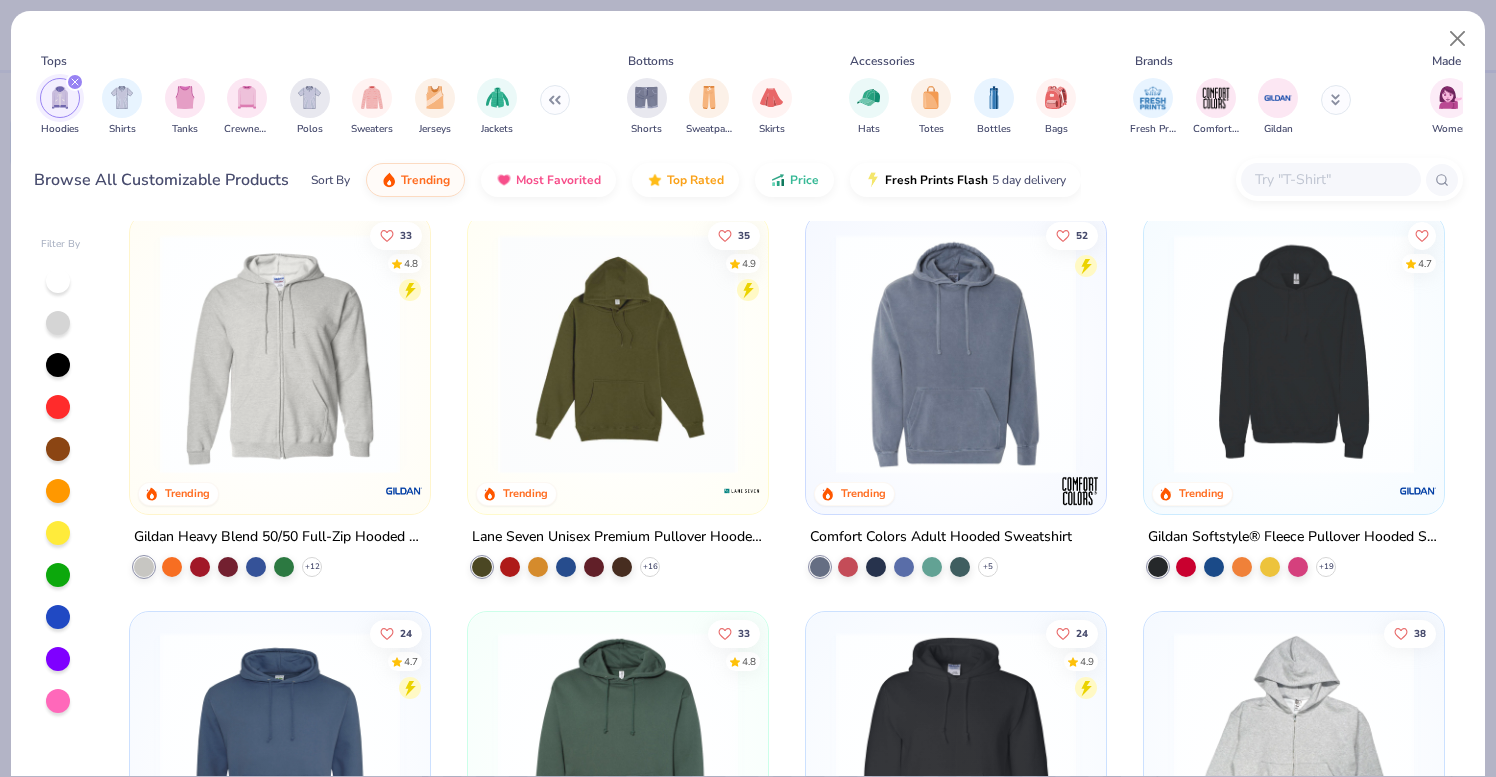 scroll, scrollTop: 813, scrollLeft: 0, axis: vertical 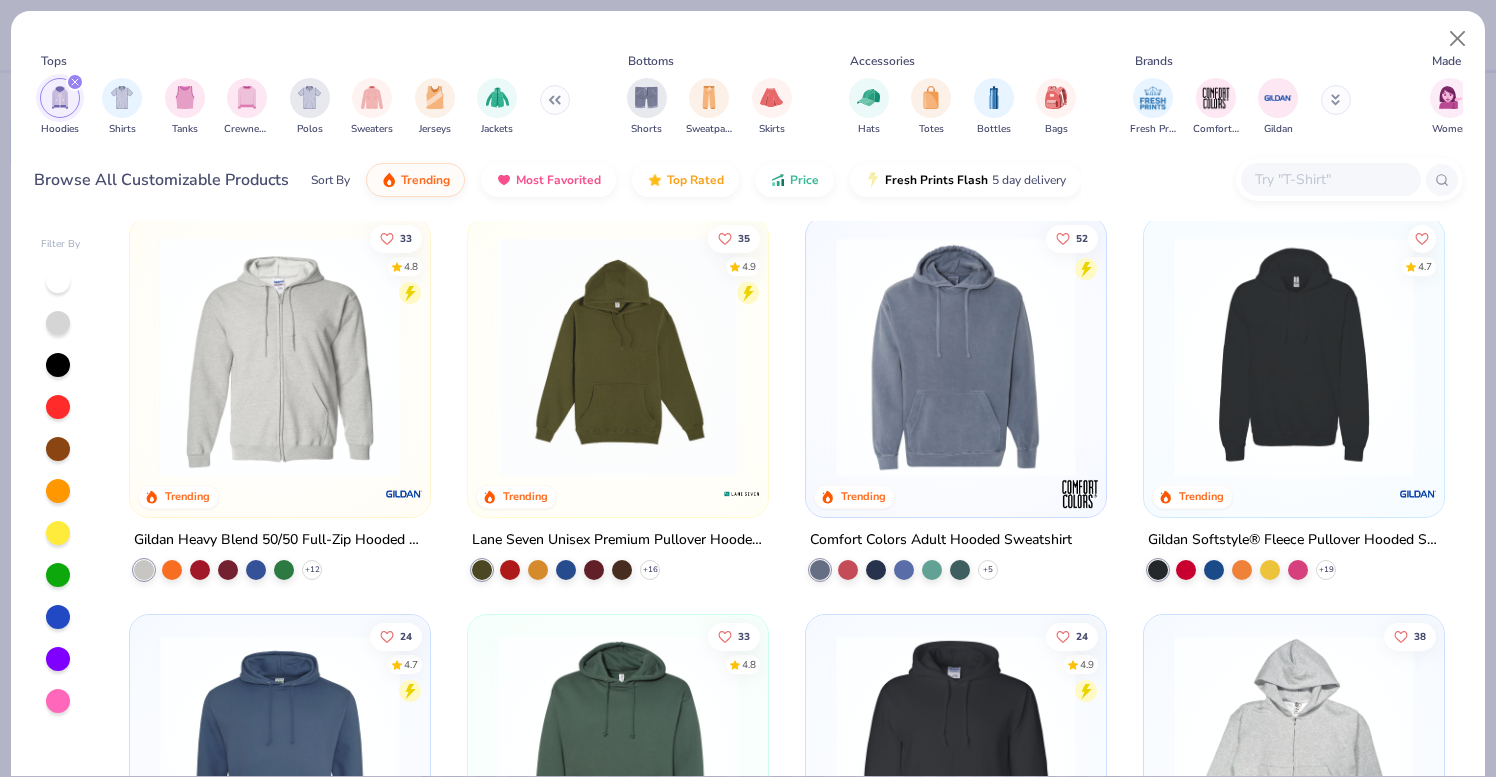 click at bounding box center [956, 356] 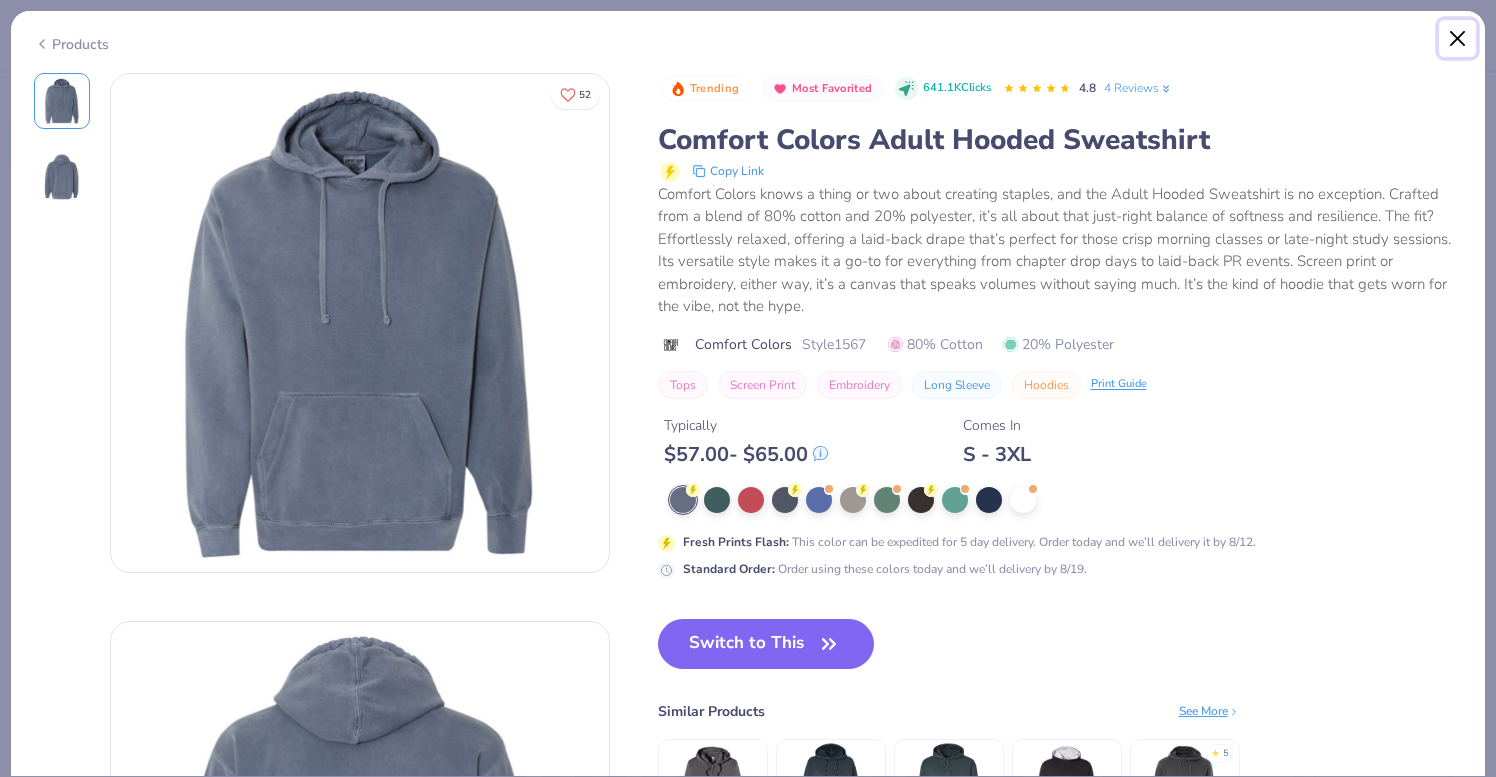 click at bounding box center (1458, 39) 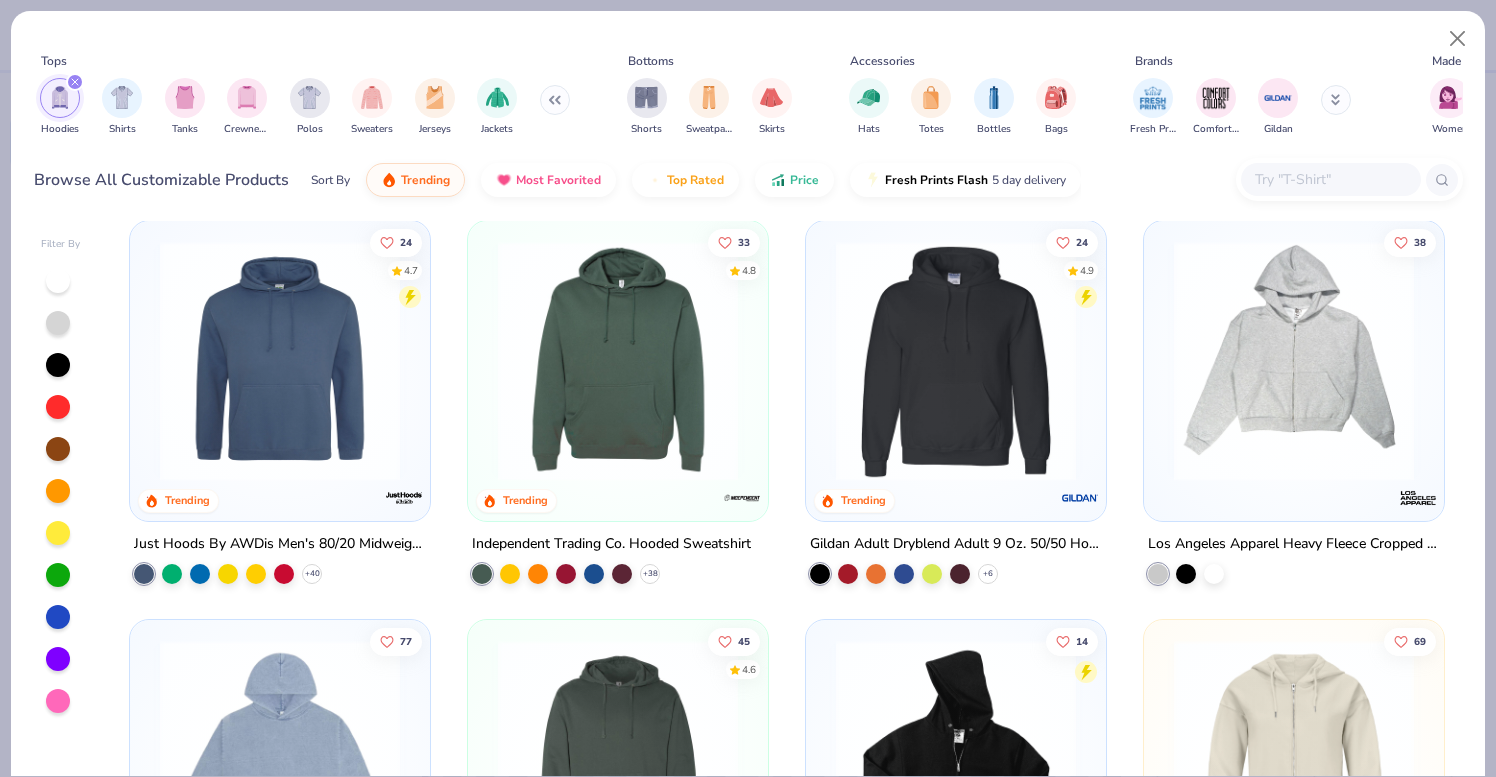 scroll, scrollTop: 1205, scrollLeft: 0, axis: vertical 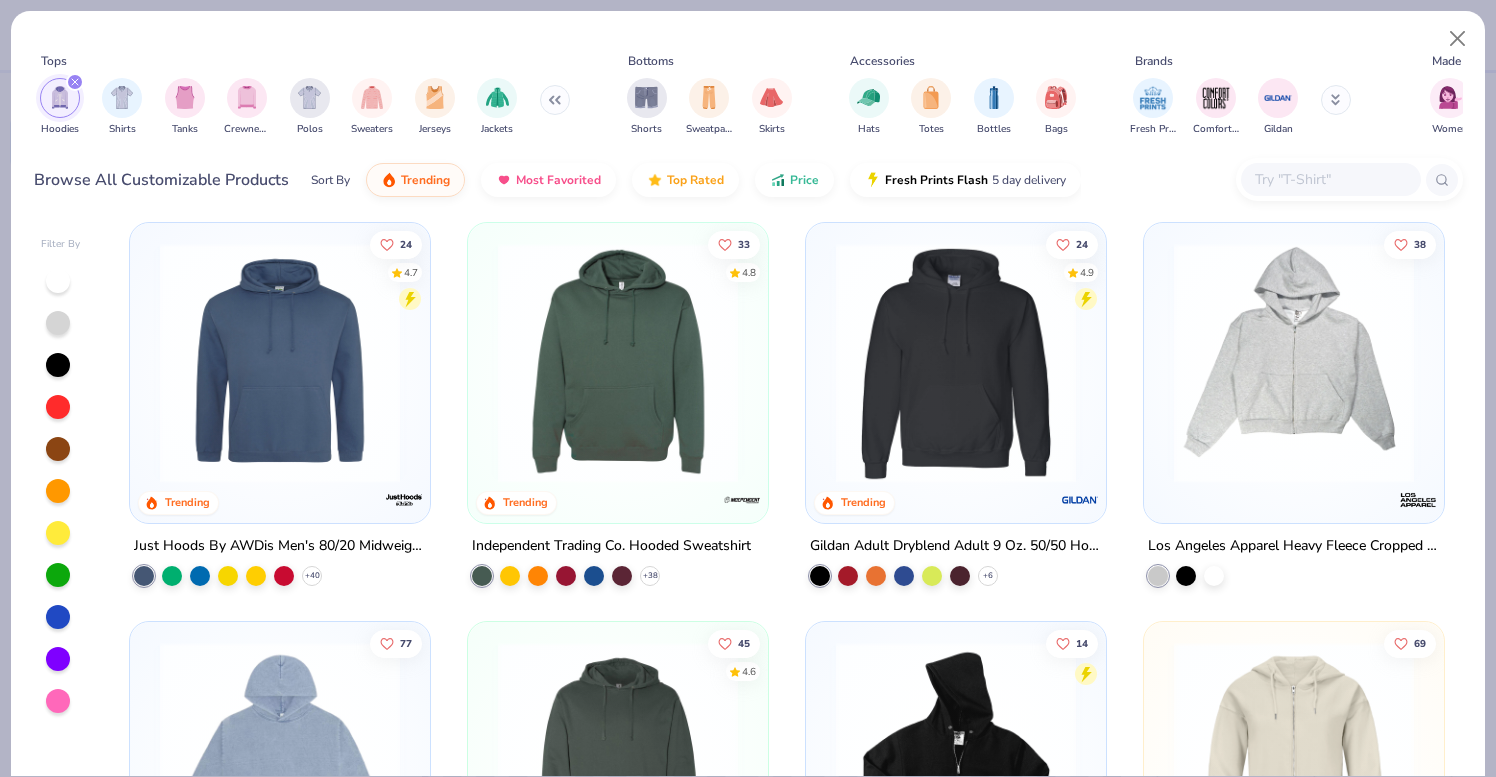 click at bounding box center [280, 363] 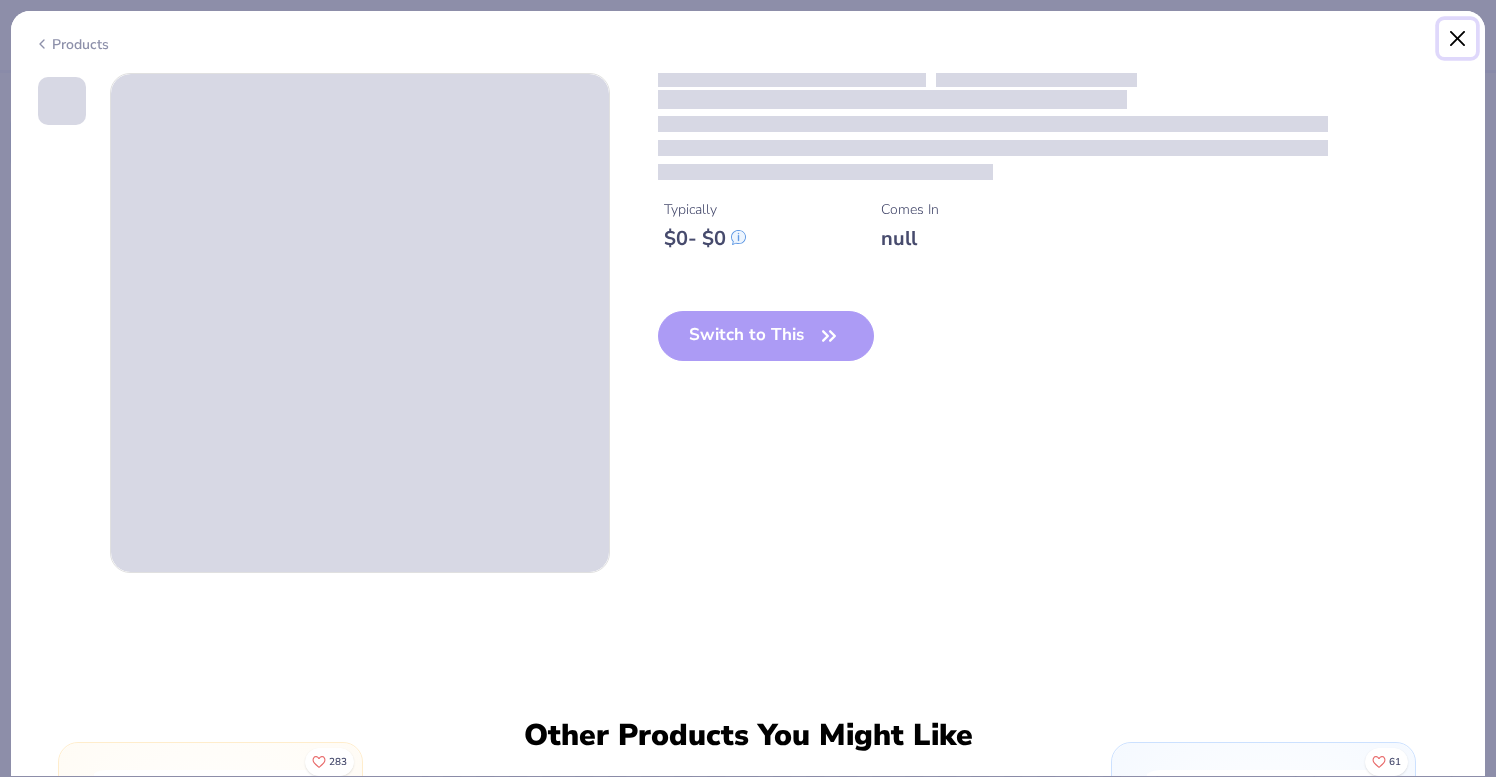 click at bounding box center [1458, 39] 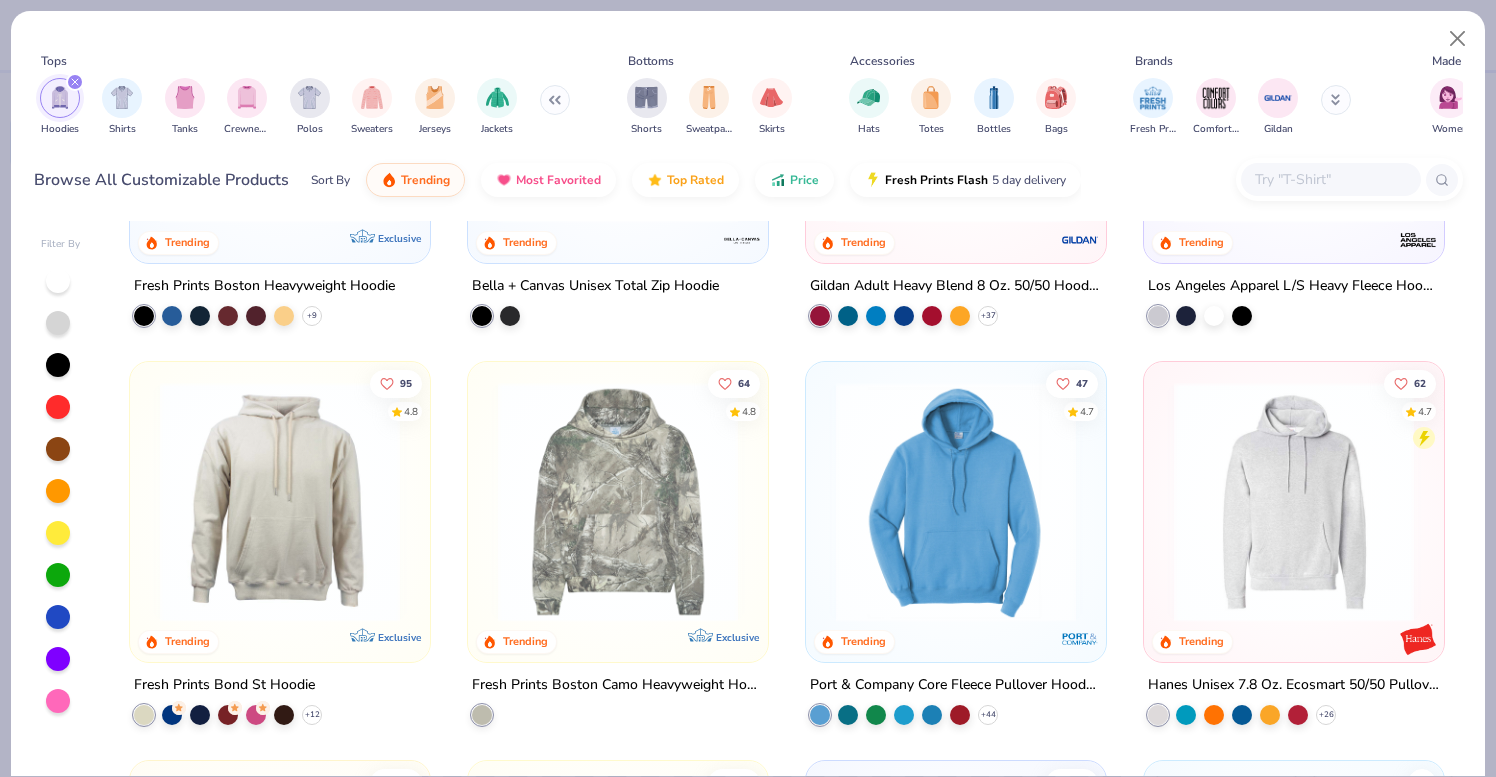 scroll, scrollTop: 245, scrollLeft: 0, axis: vertical 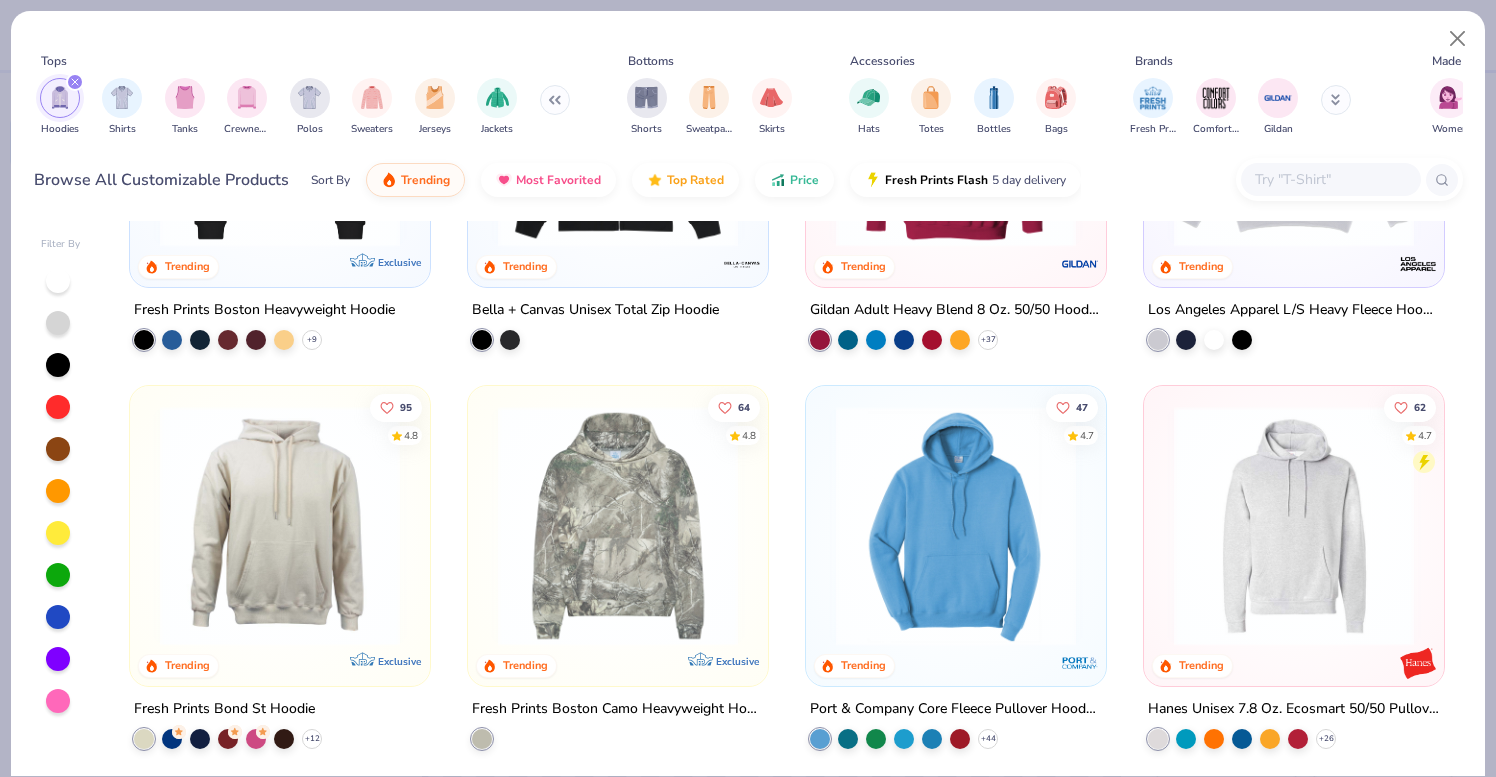 click at bounding box center (280, 526) 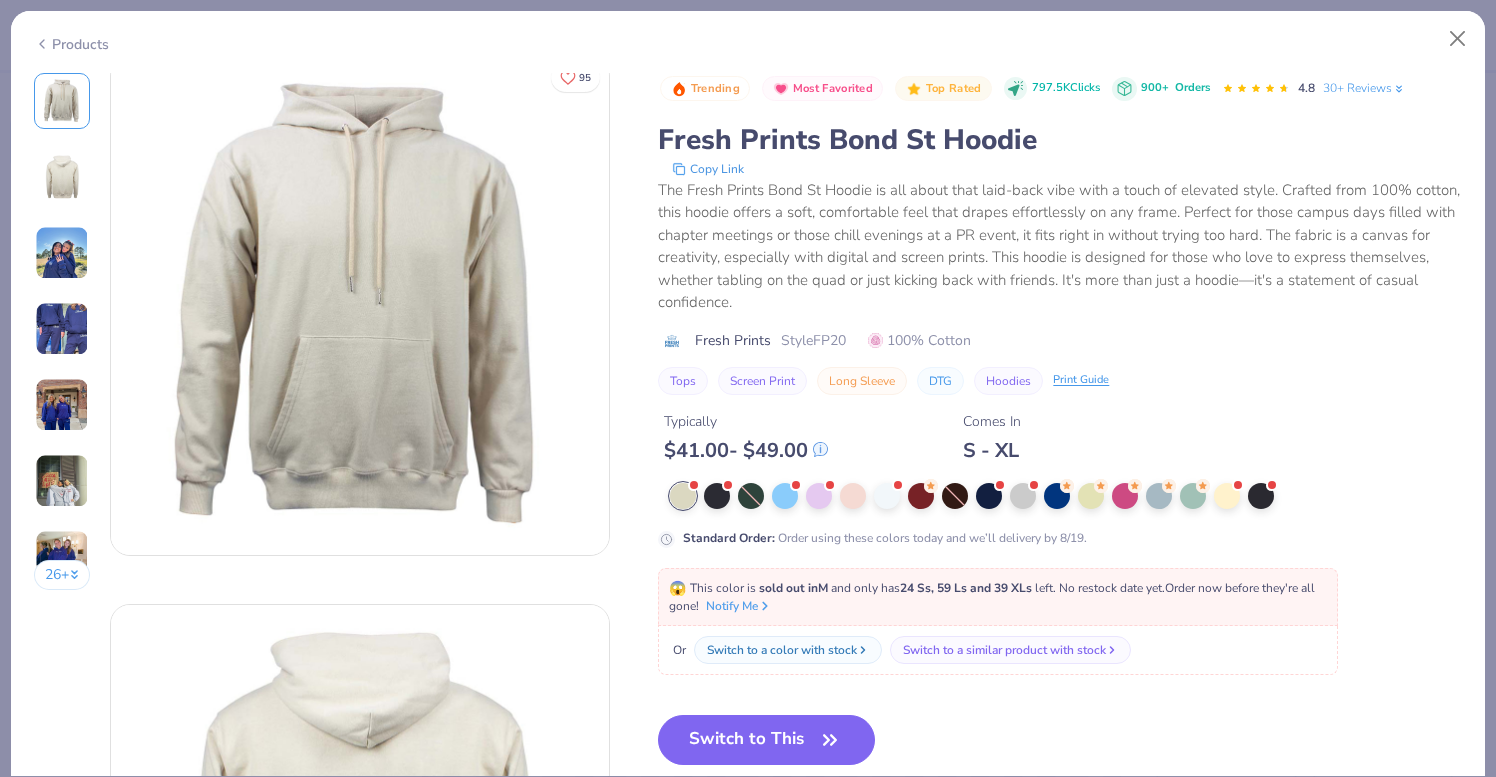 scroll, scrollTop: 0, scrollLeft: 0, axis: both 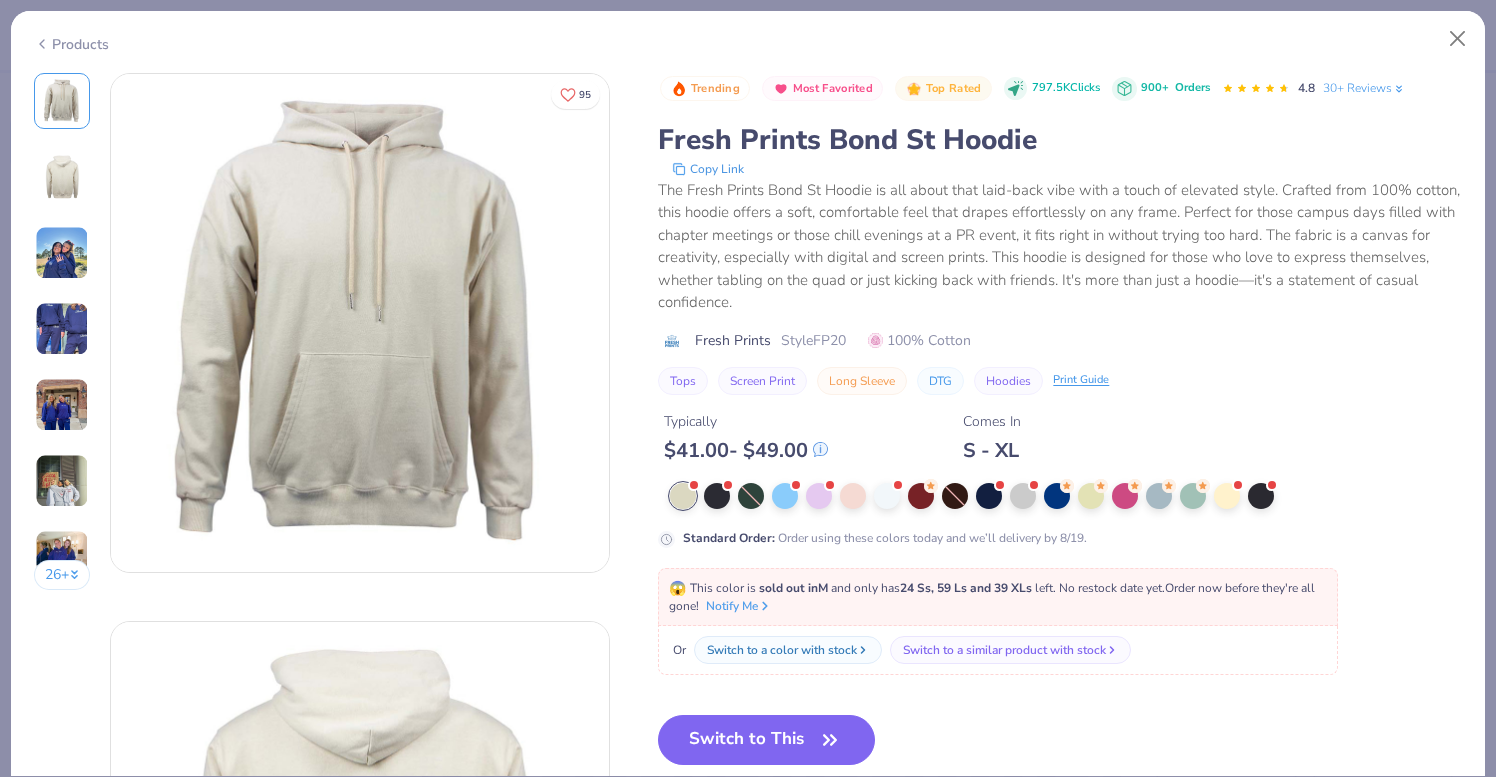 click at bounding box center [62, 253] 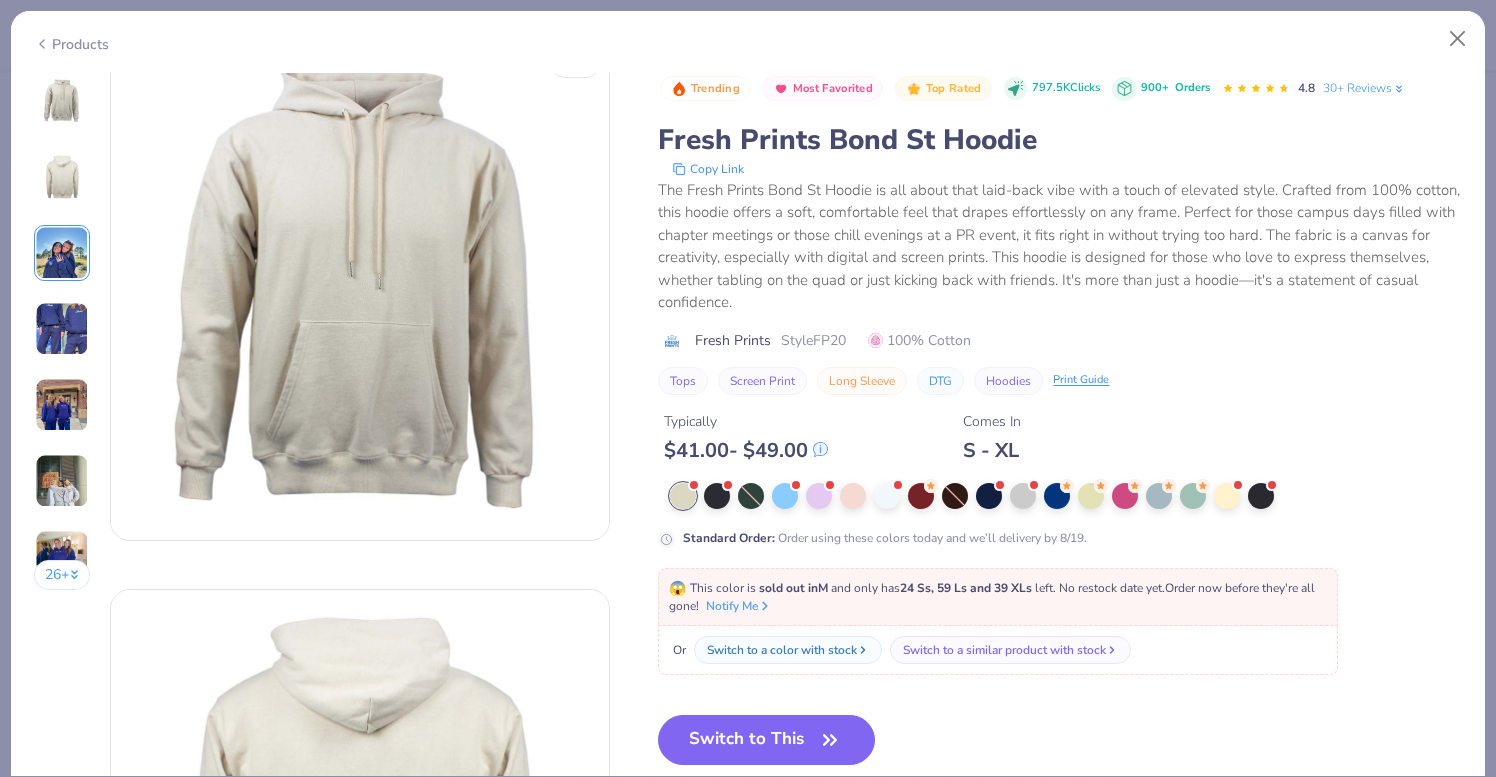 scroll, scrollTop: 35, scrollLeft: 0, axis: vertical 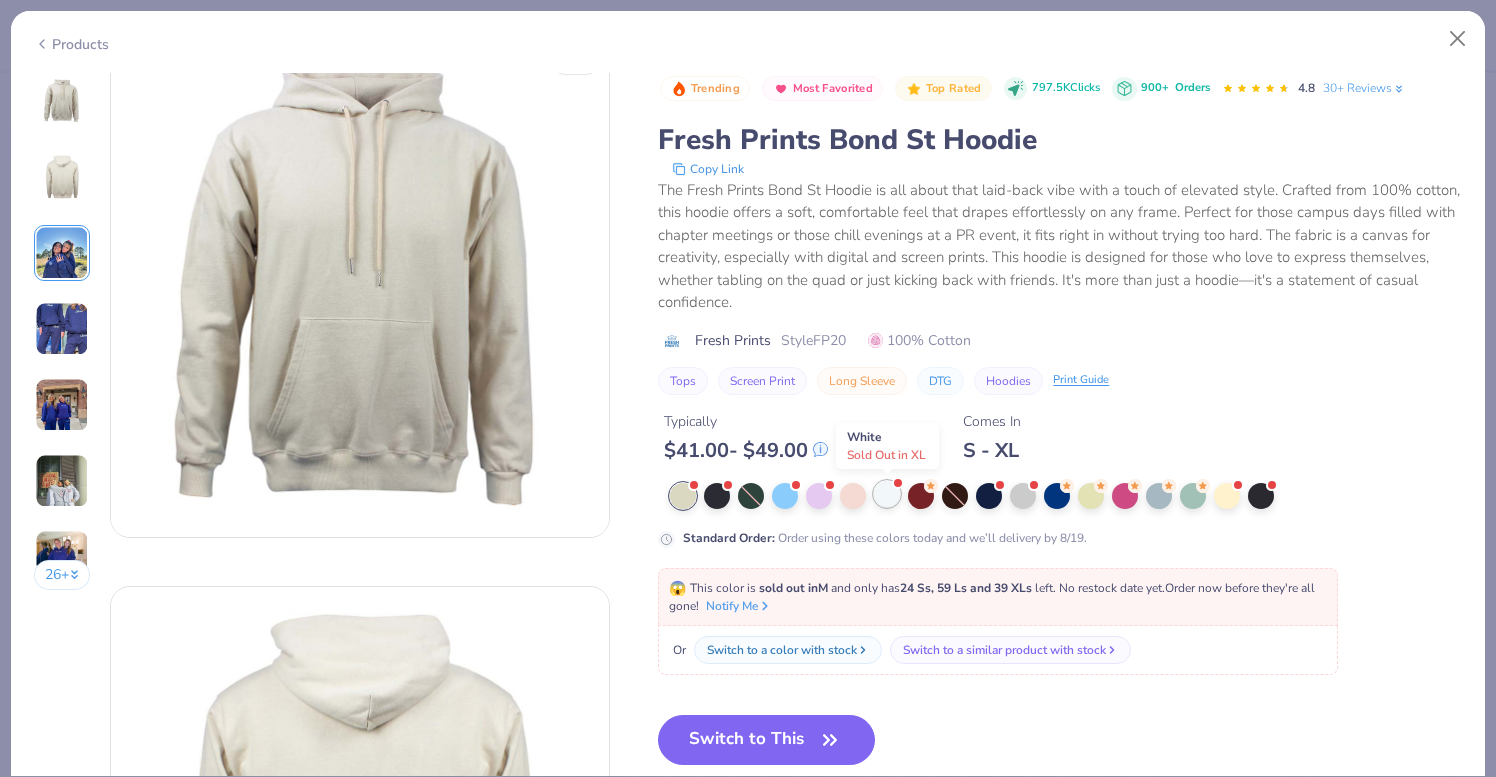click at bounding box center [887, 494] 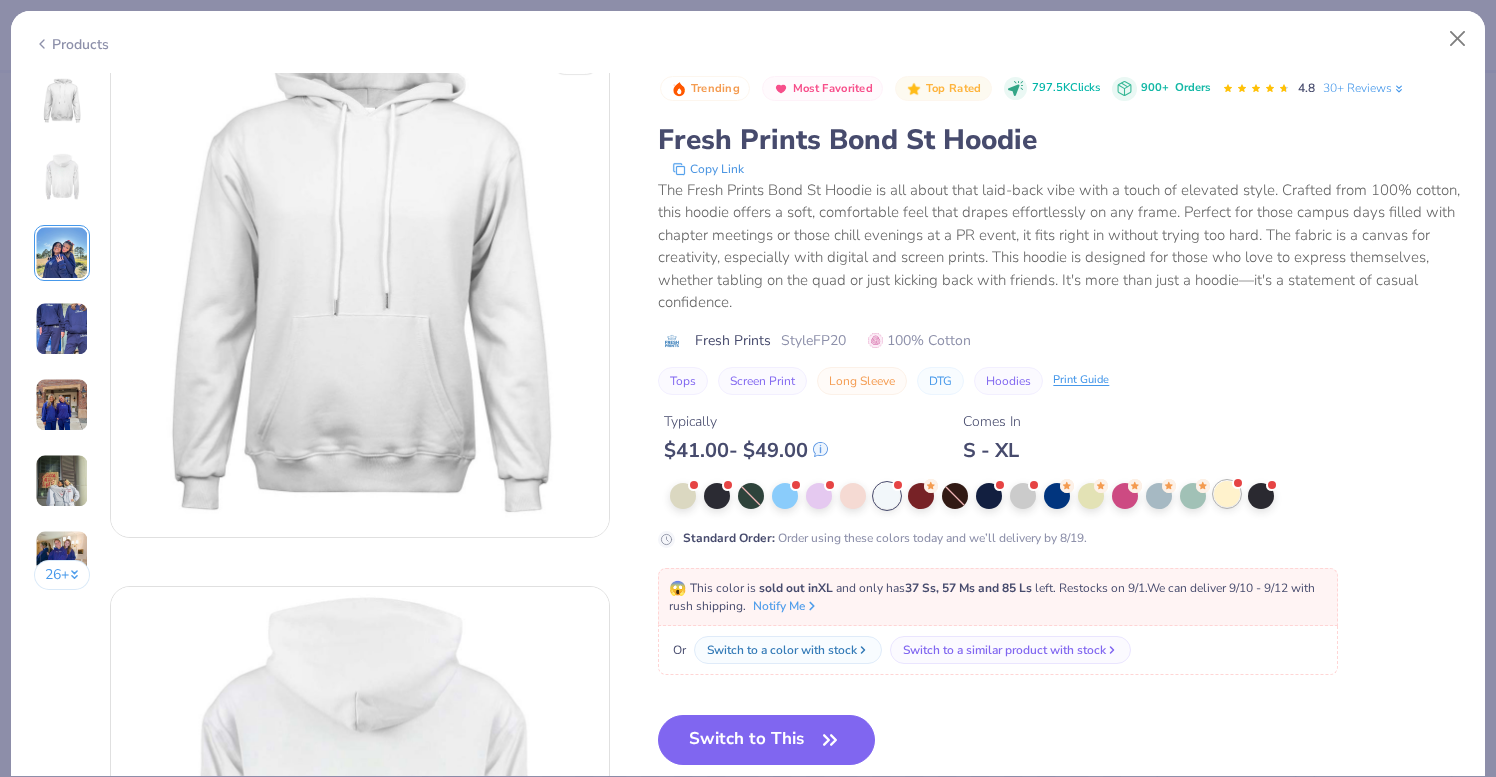 click at bounding box center (1227, 494) 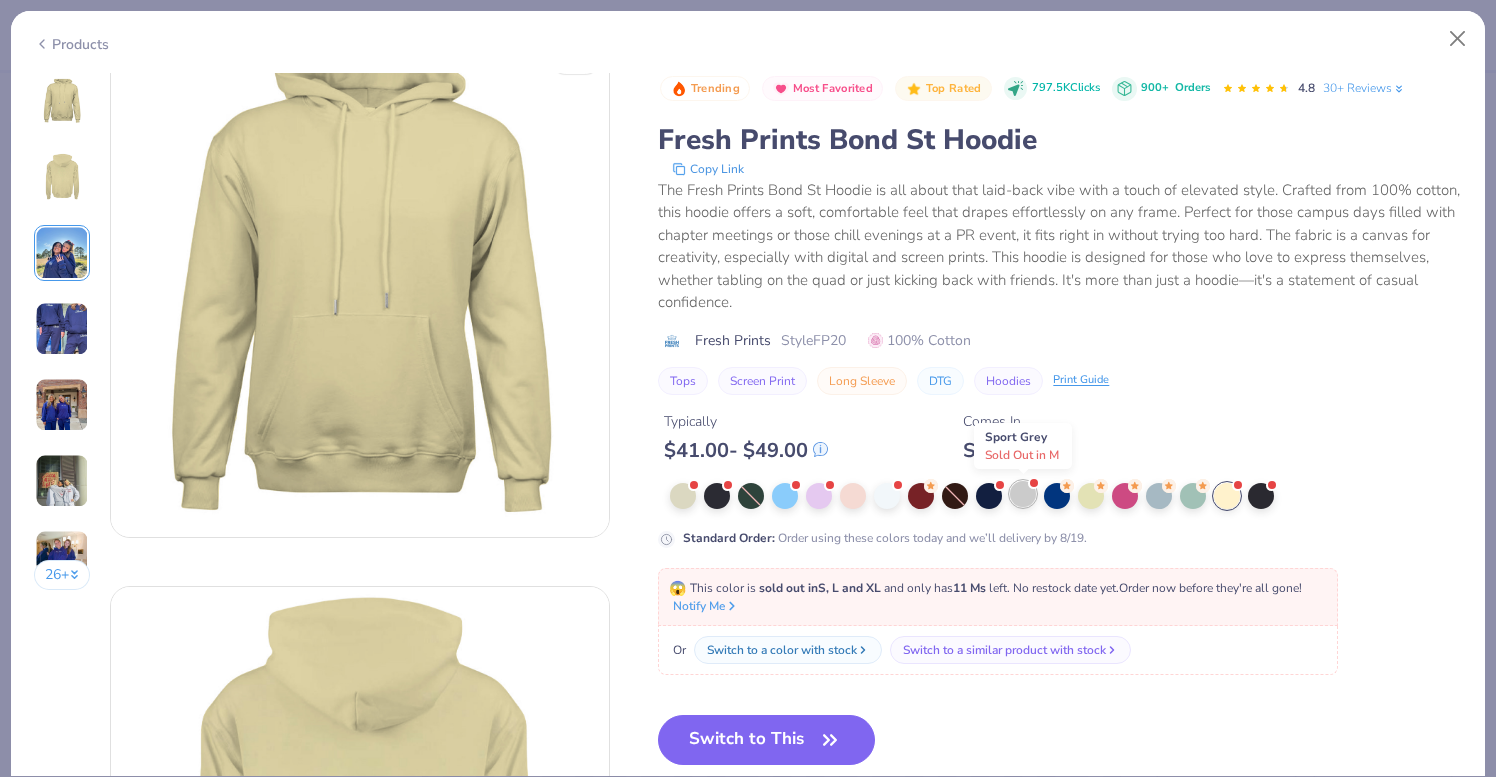 click at bounding box center [1023, 494] 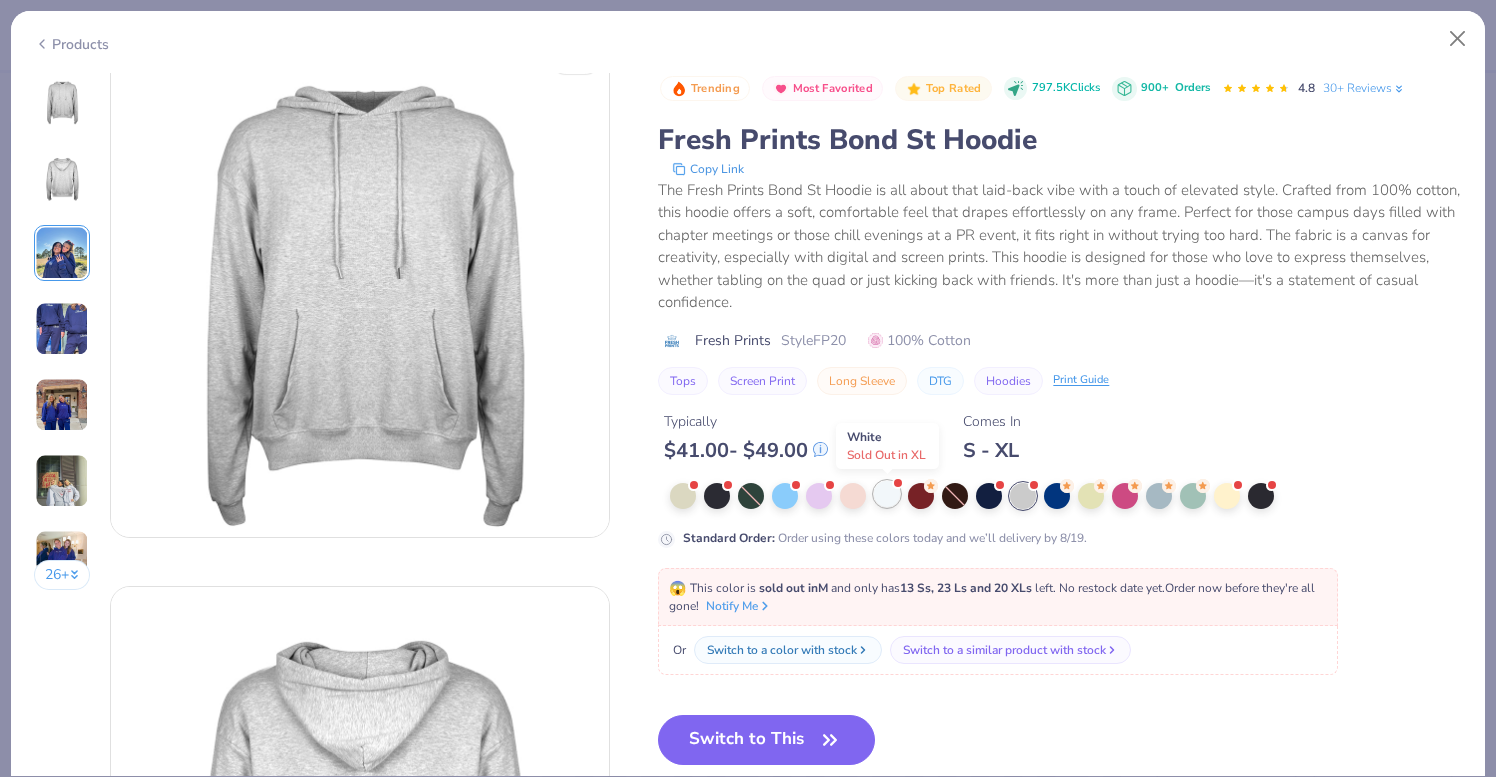 click at bounding box center [887, 494] 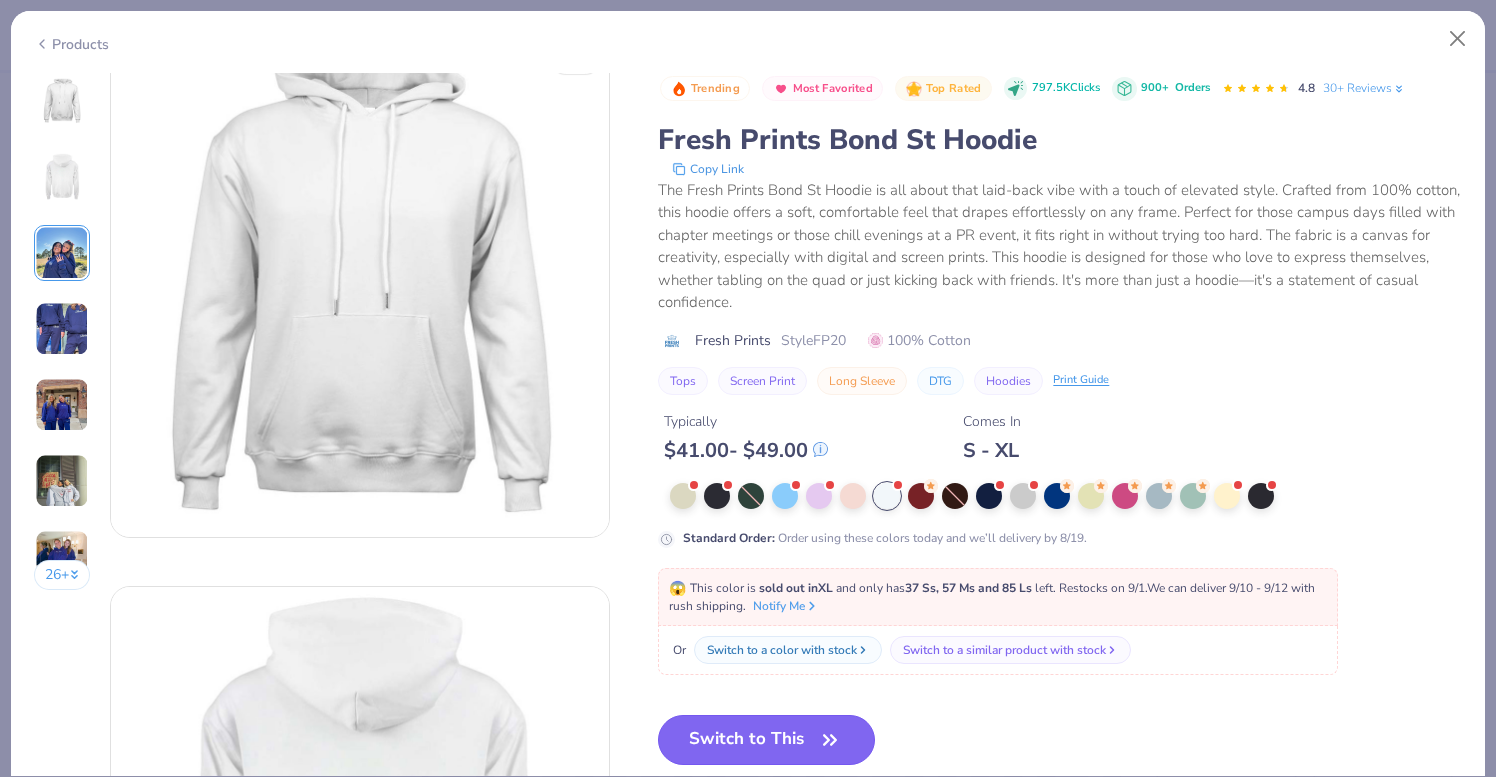 click on "Switch to This" at bounding box center (766, 740) 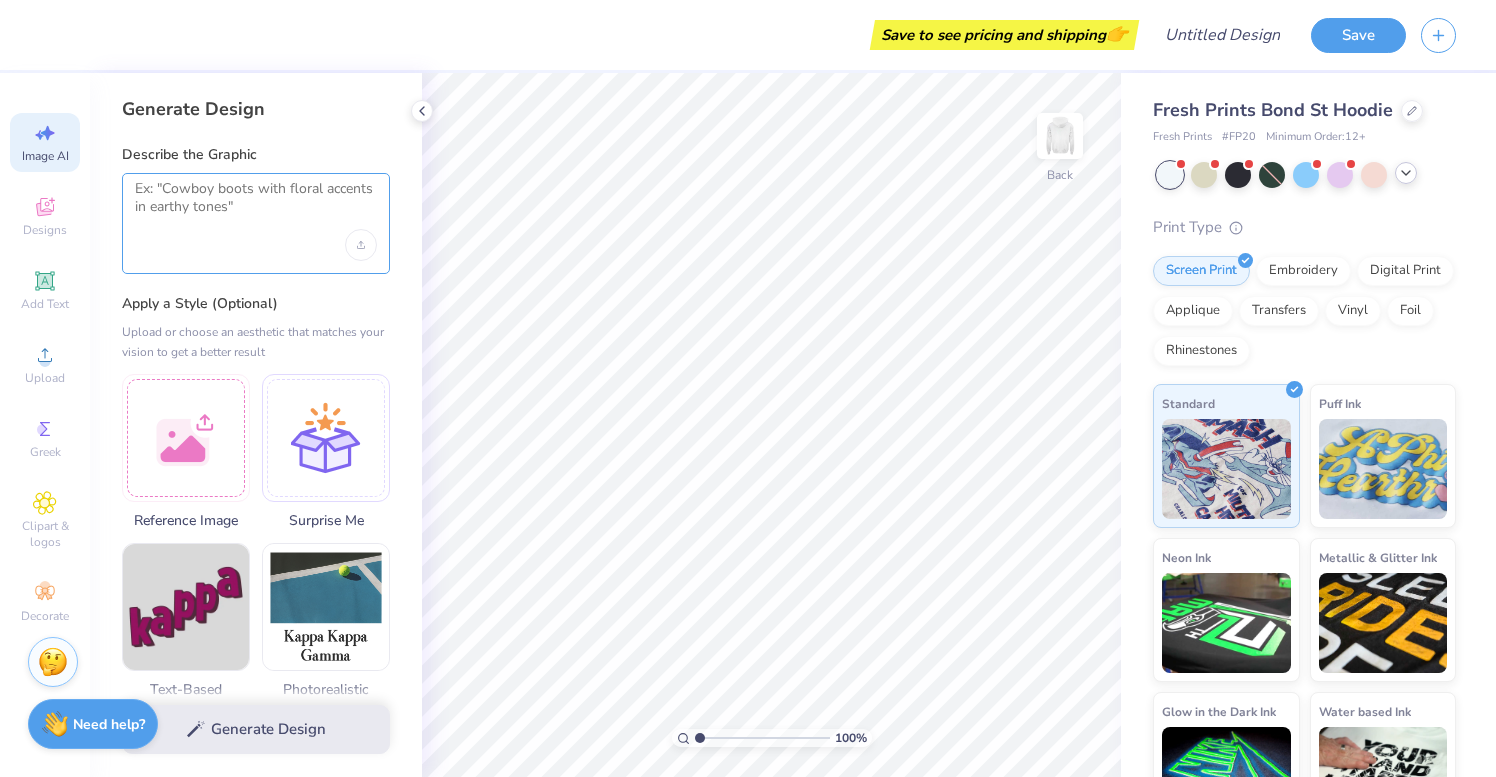 click at bounding box center (256, 205) 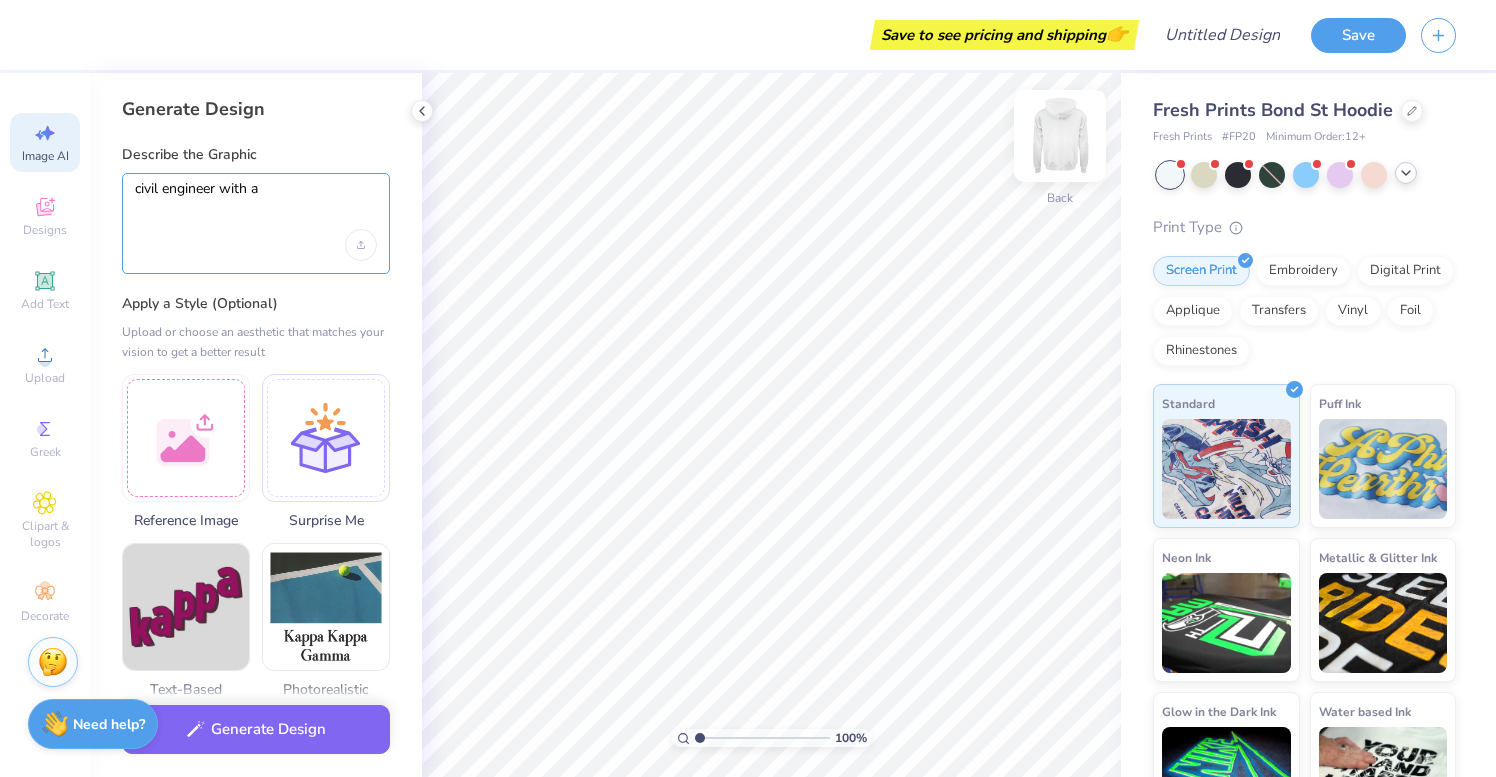 type on "civil engineer with a" 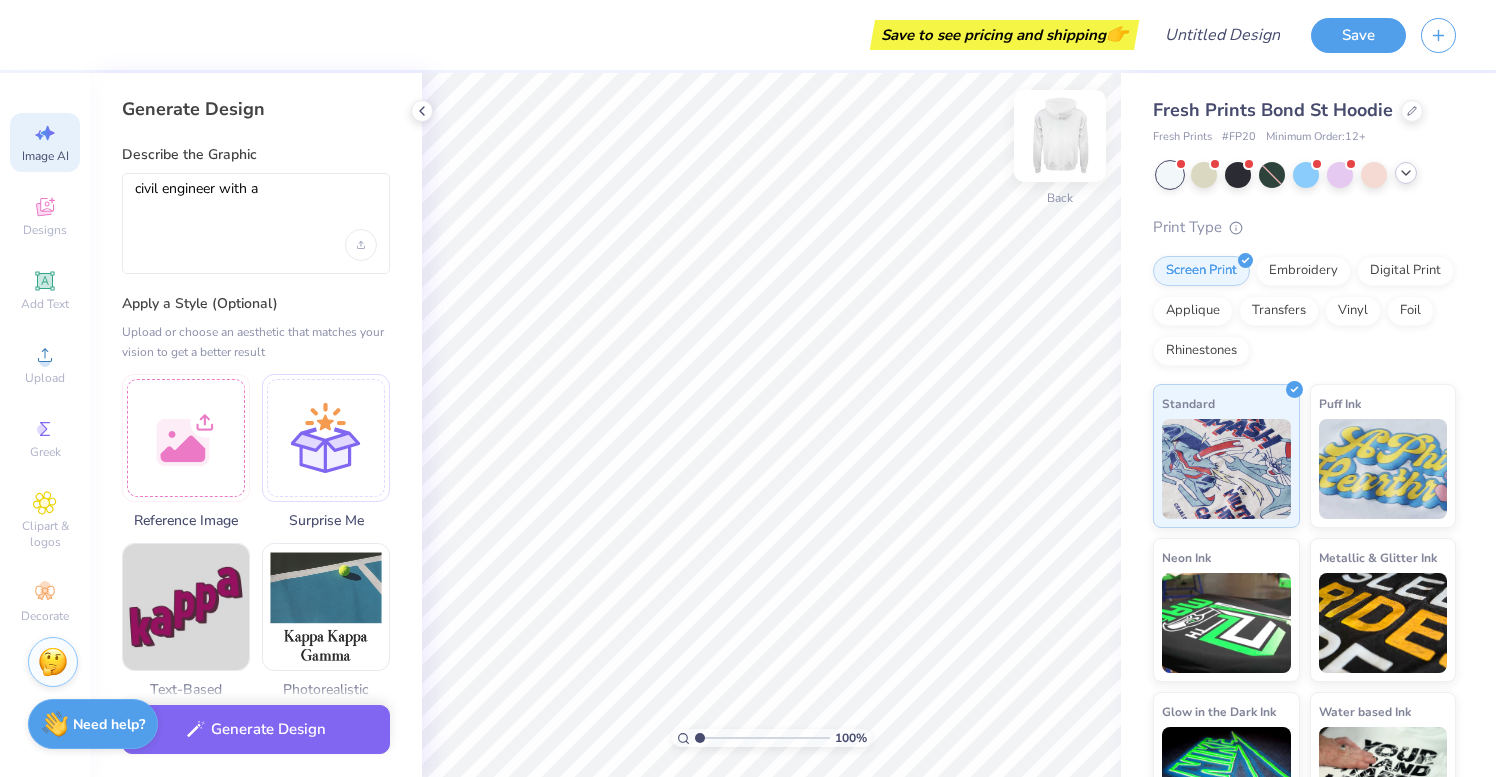 click at bounding box center [1060, 136] 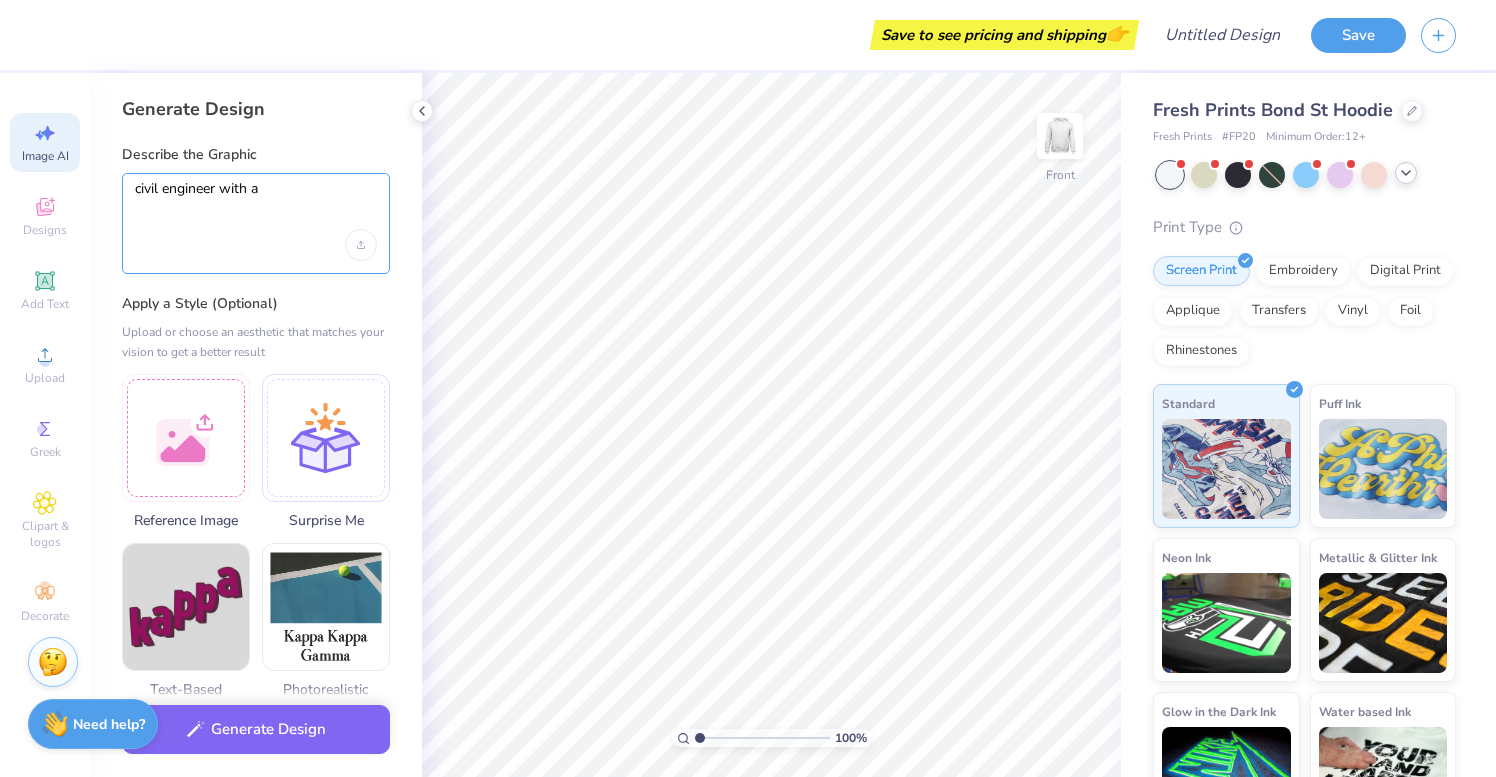 click on "civil engineer with a" at bounding box center (256, 205) 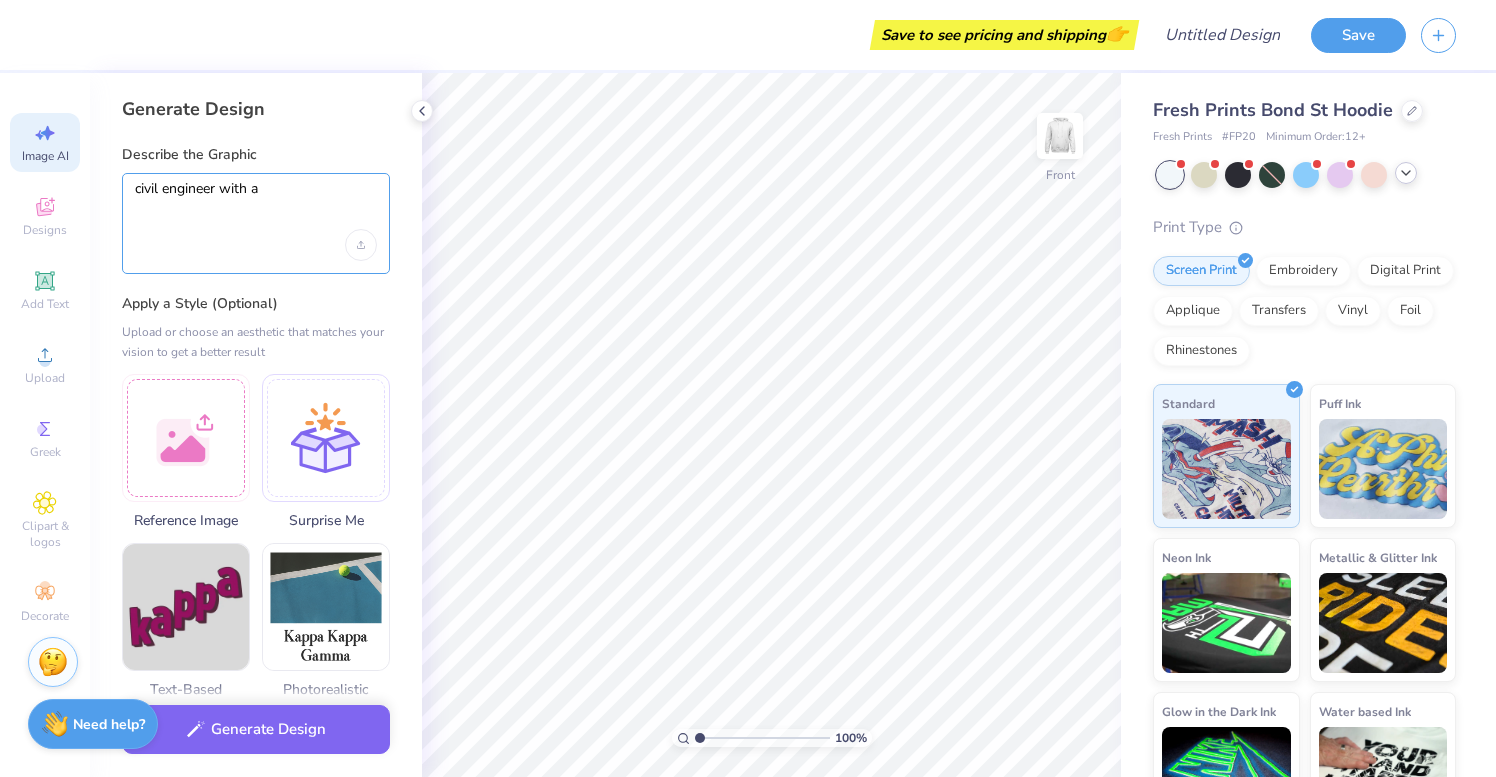 click on "civil engineer with a" at bounding box center [256, 205] 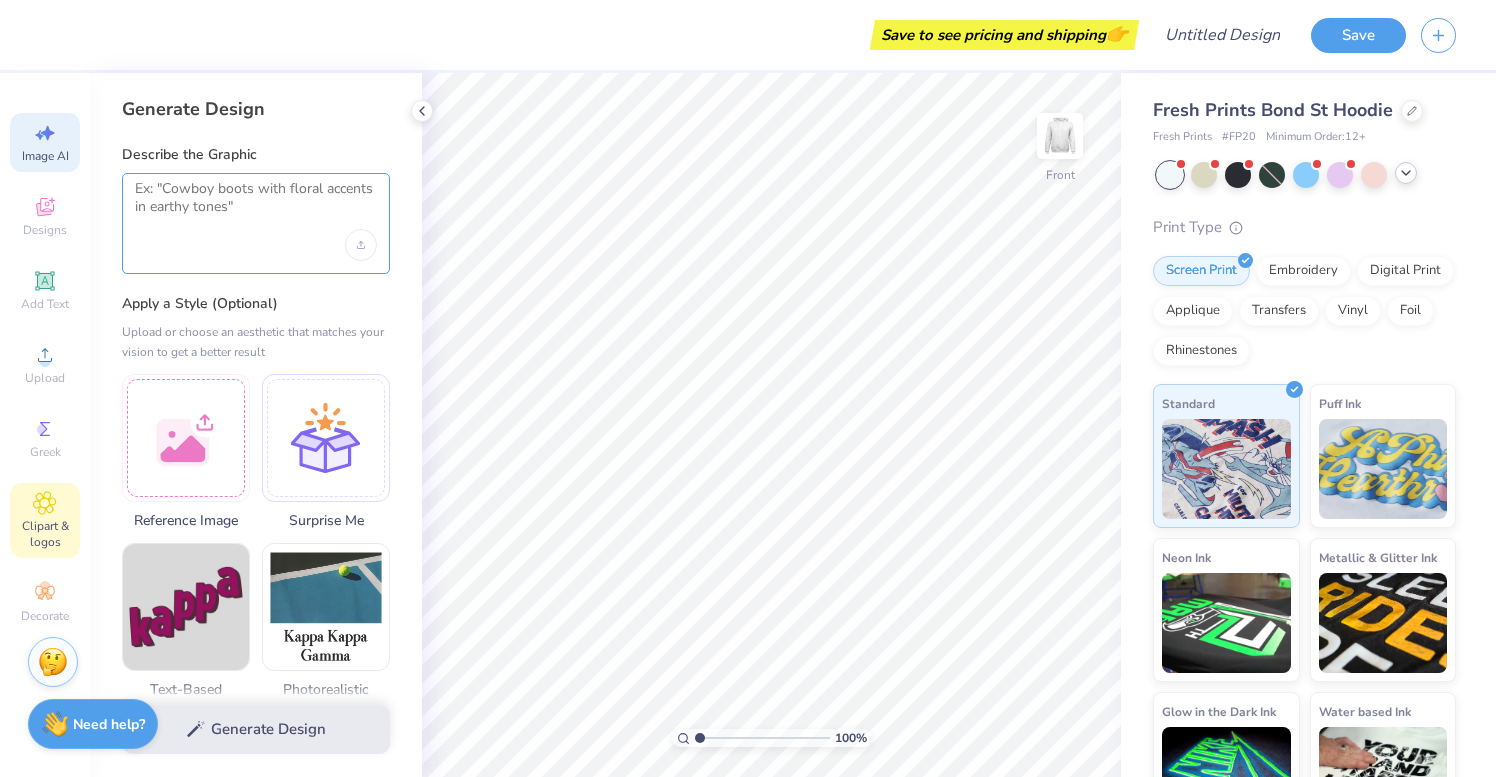 type 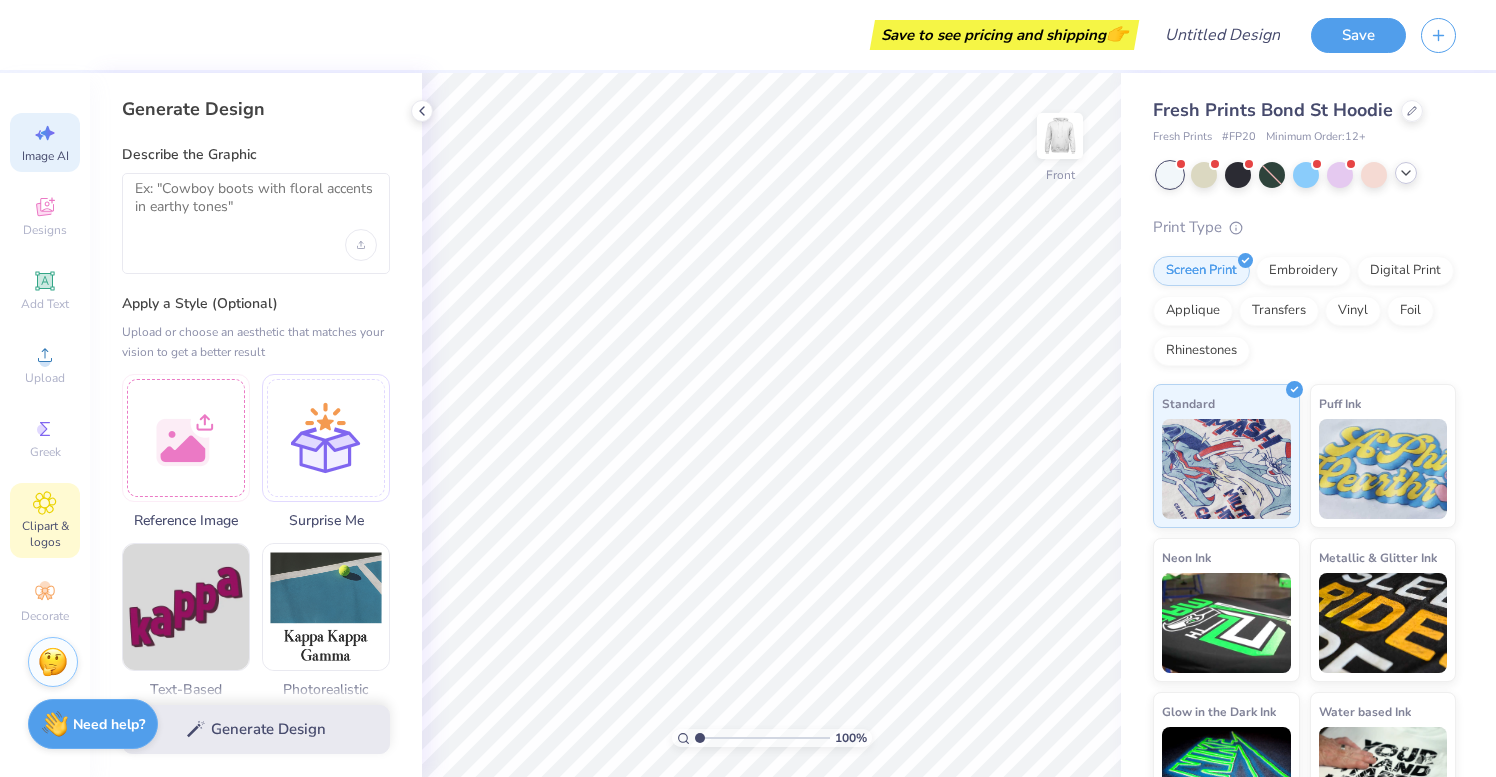 click on "Clipart & logos" at bounding box center [45, 520] 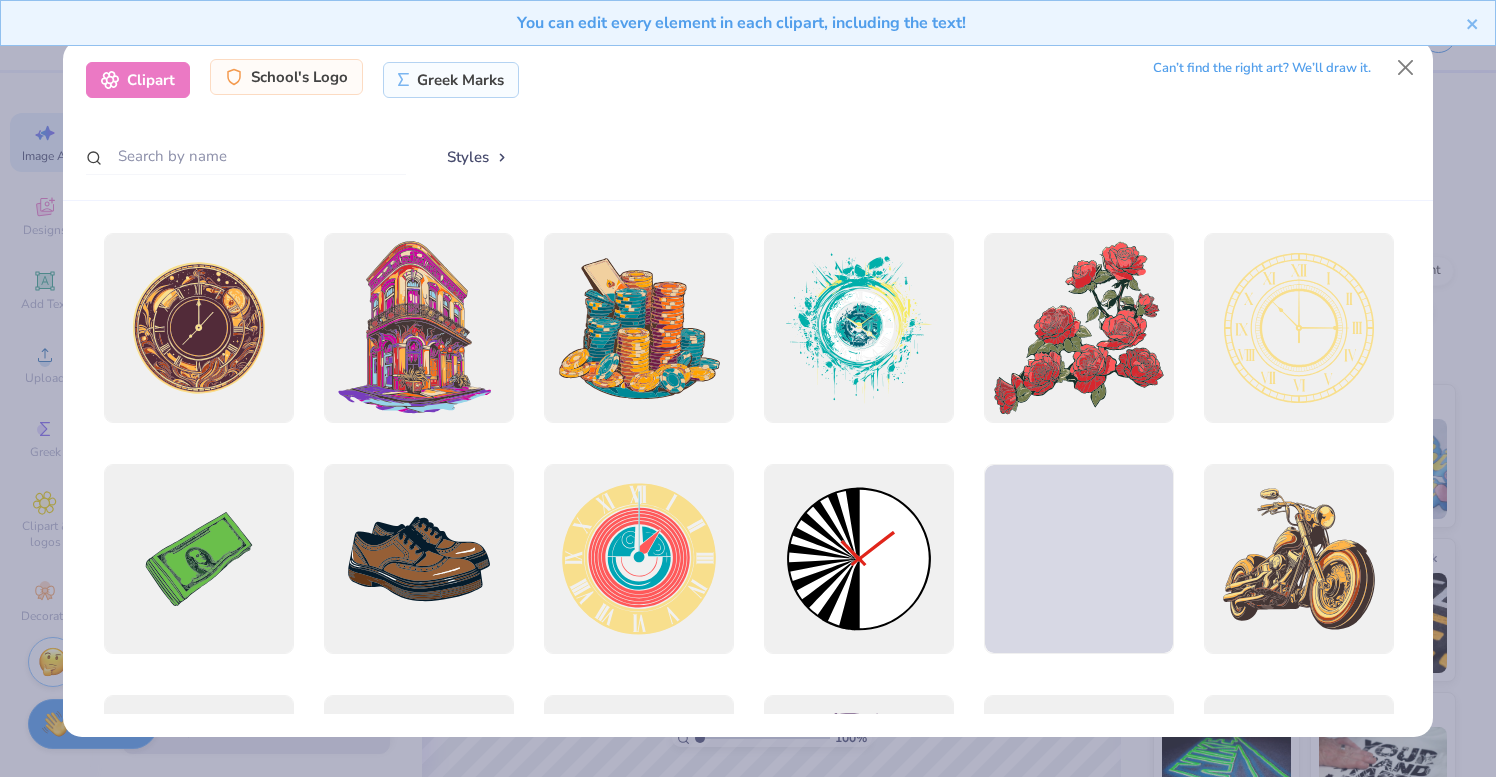 click on "School's Logo" at bounding box center (286, 77) 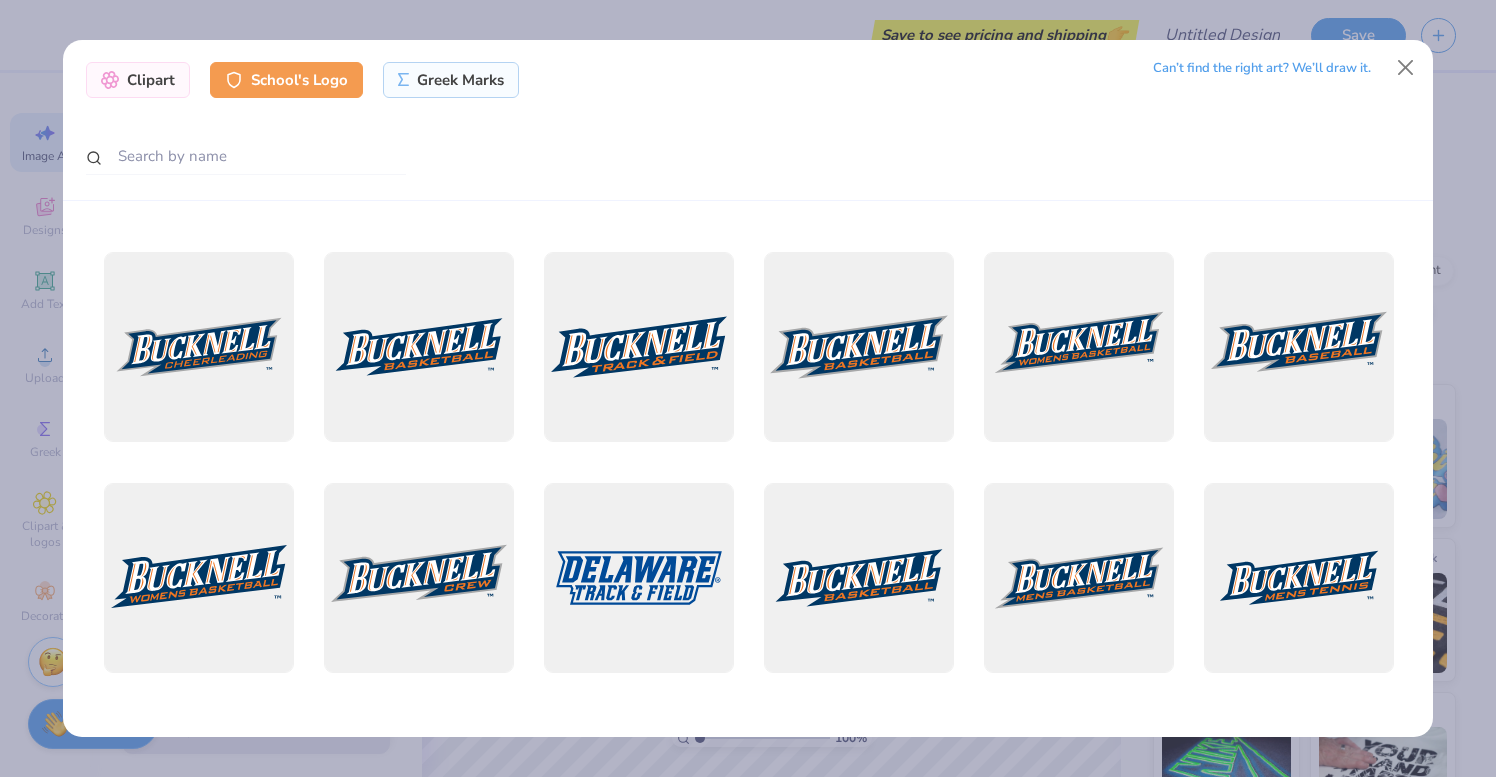 scroll, scrollTop: 0, scrollLeft: 0, axis: both 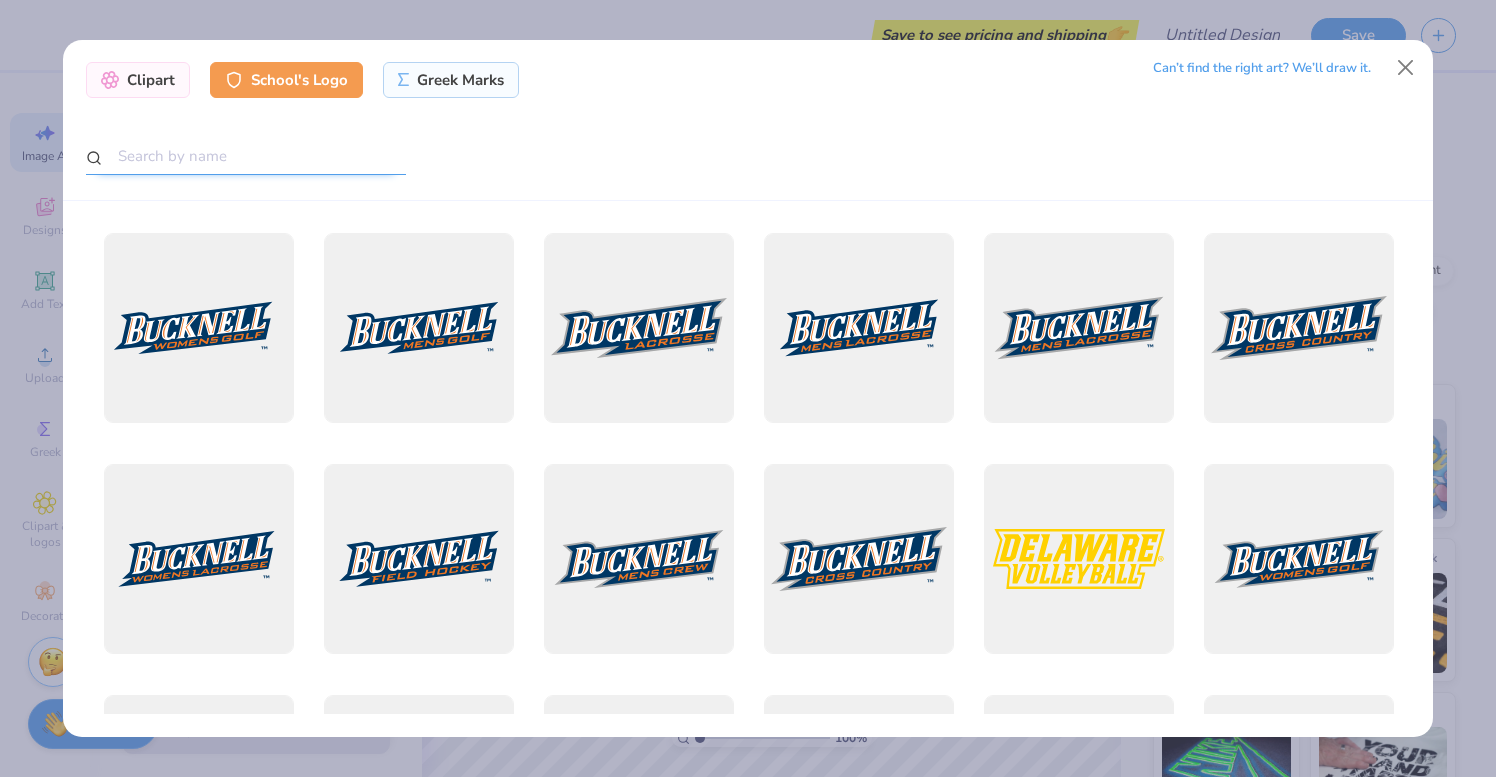 click at bounding box center [246, 156] 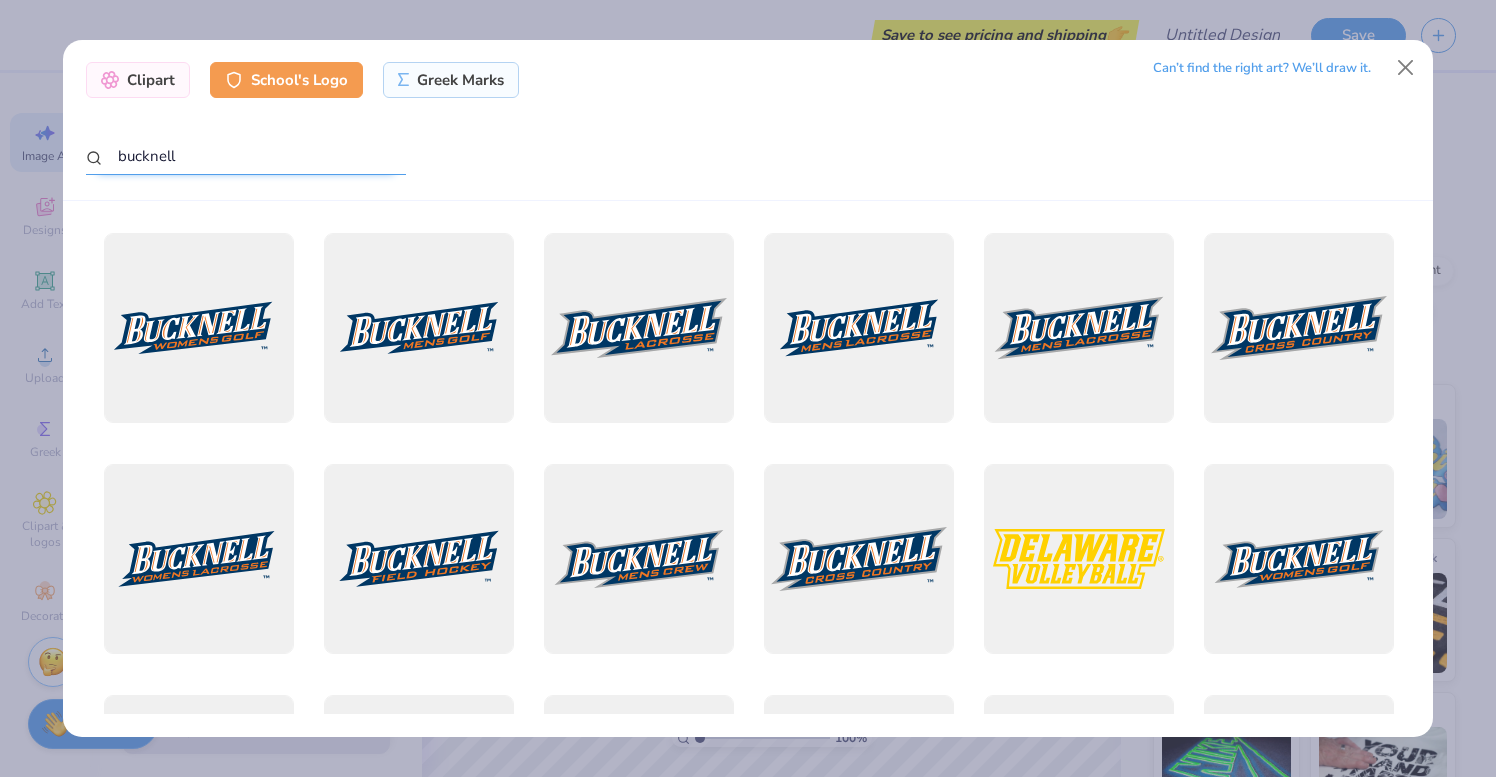 type on "bucknell" 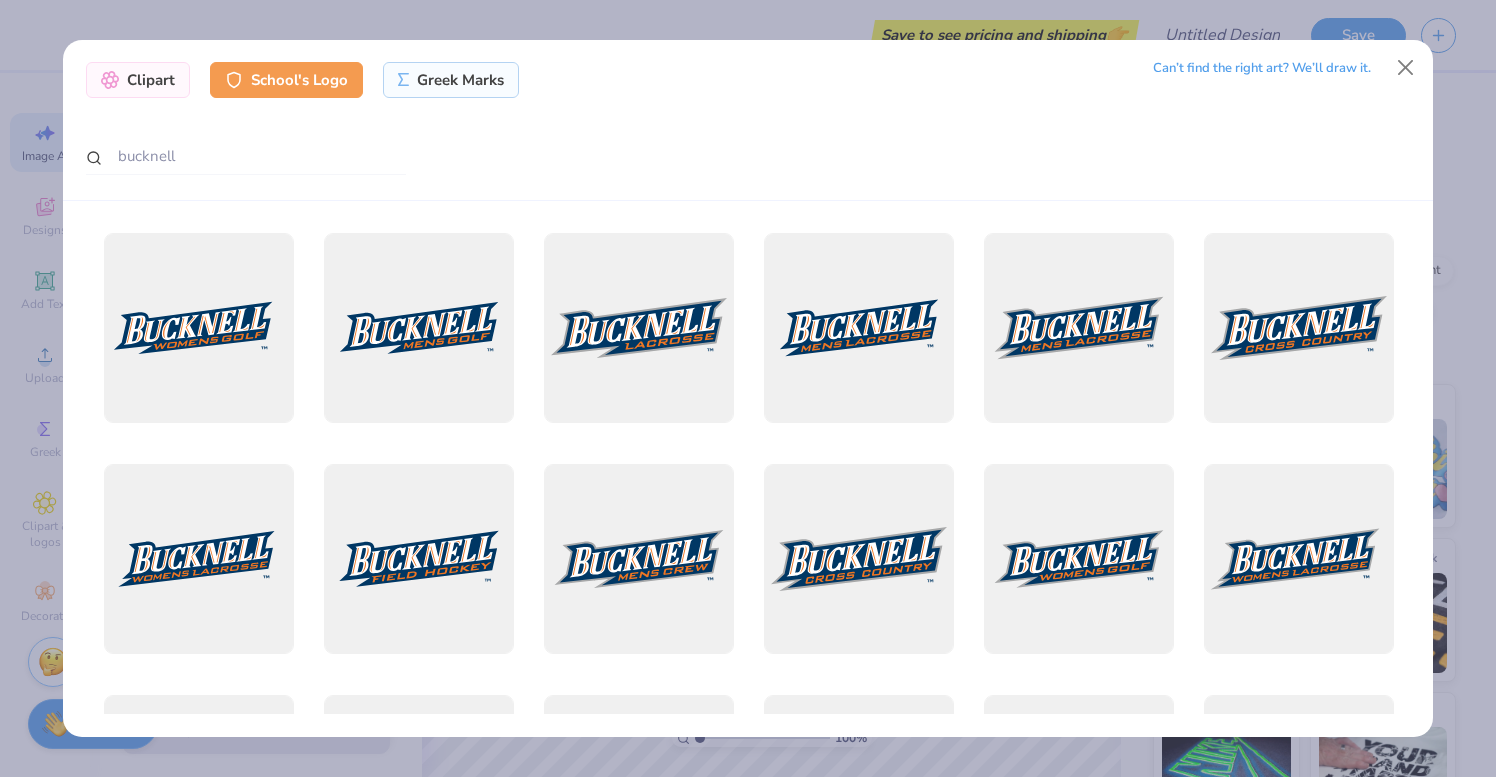 click at bounding box center (918, 157) 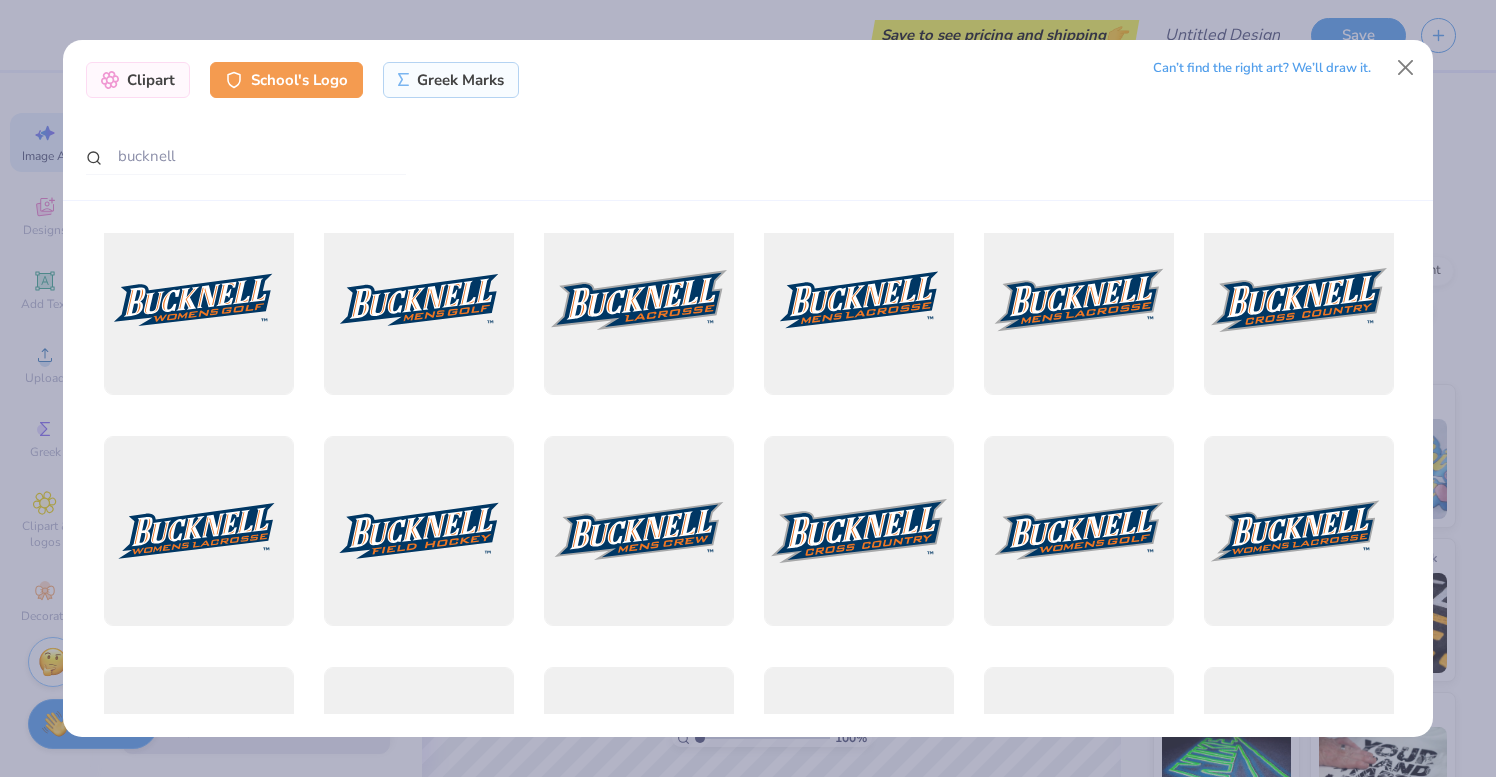 scroll, scrollTop: 0, scrollLeft: 0, axis: both 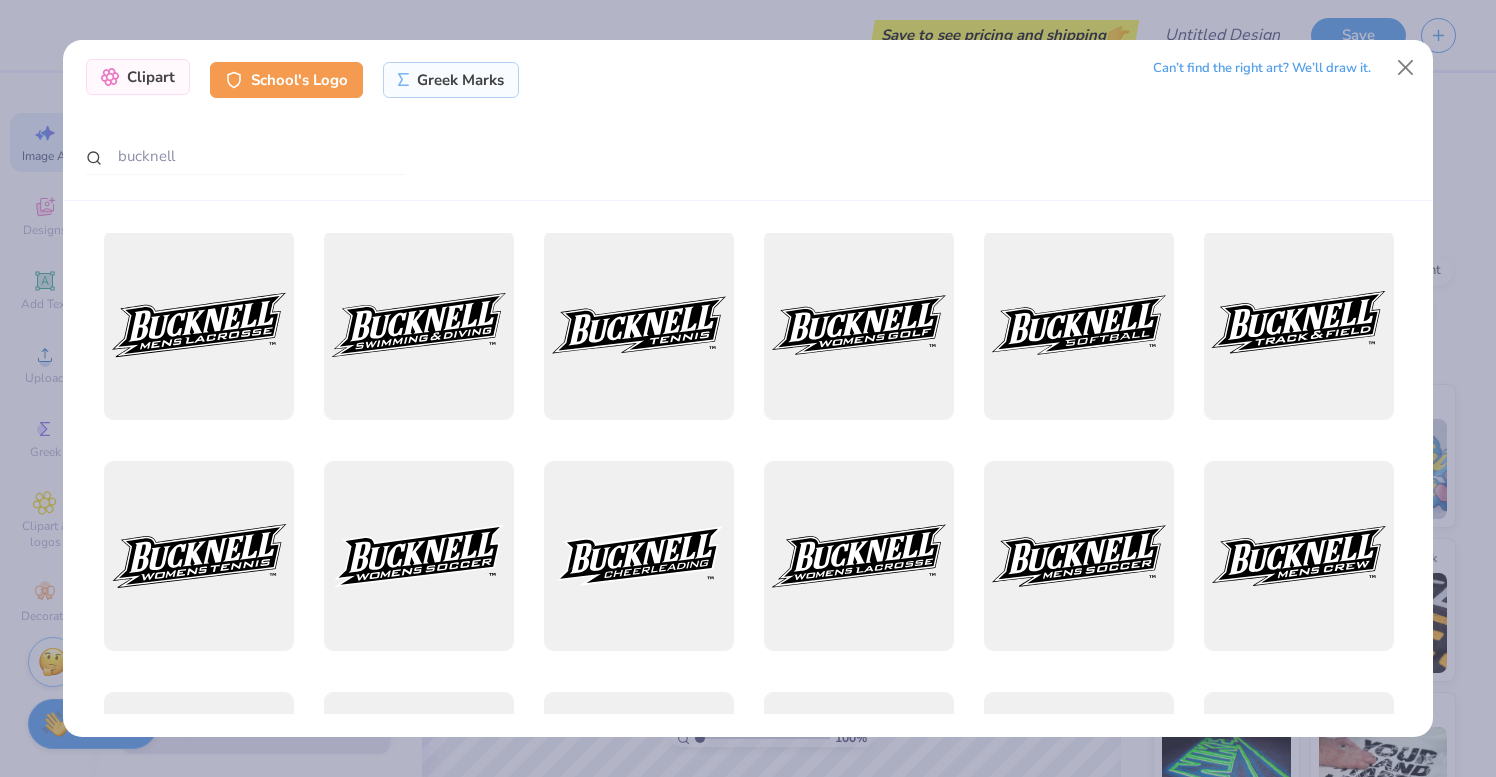 click on "Clipart" at bounding box center (138, 77) 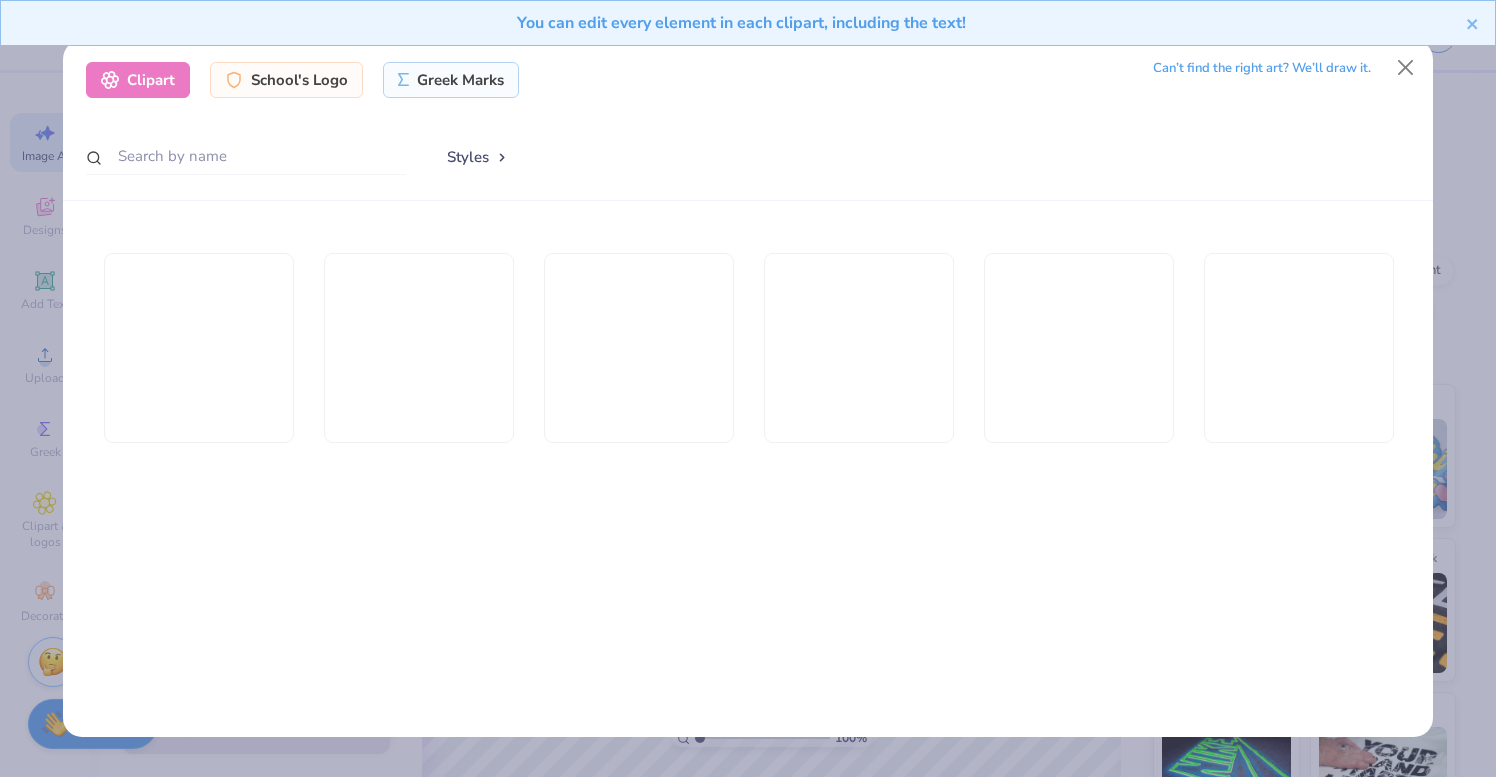 scroll, scrollTop: 903, scrollLeft: 0, axis: vertical 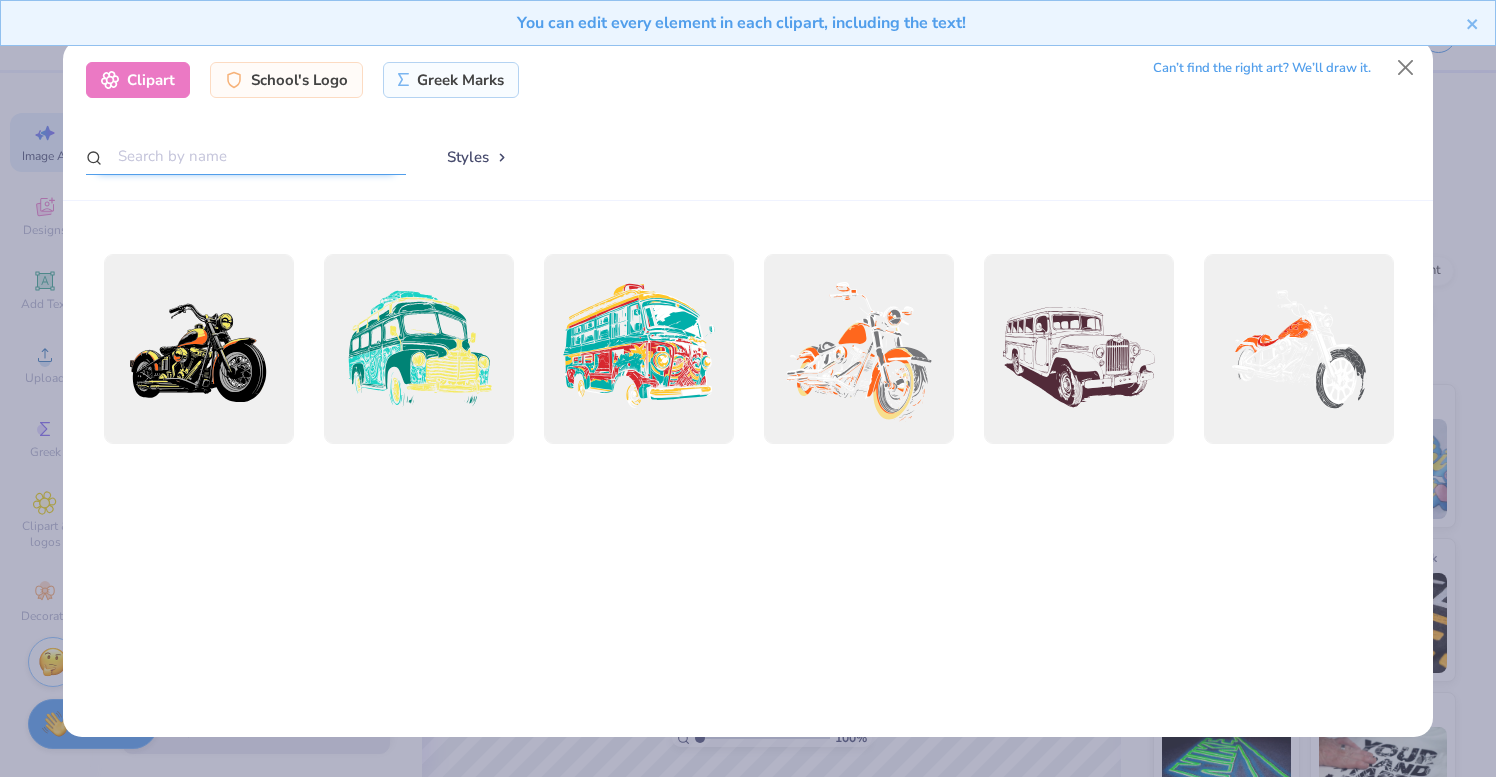 click at bounding box center [246, 156] 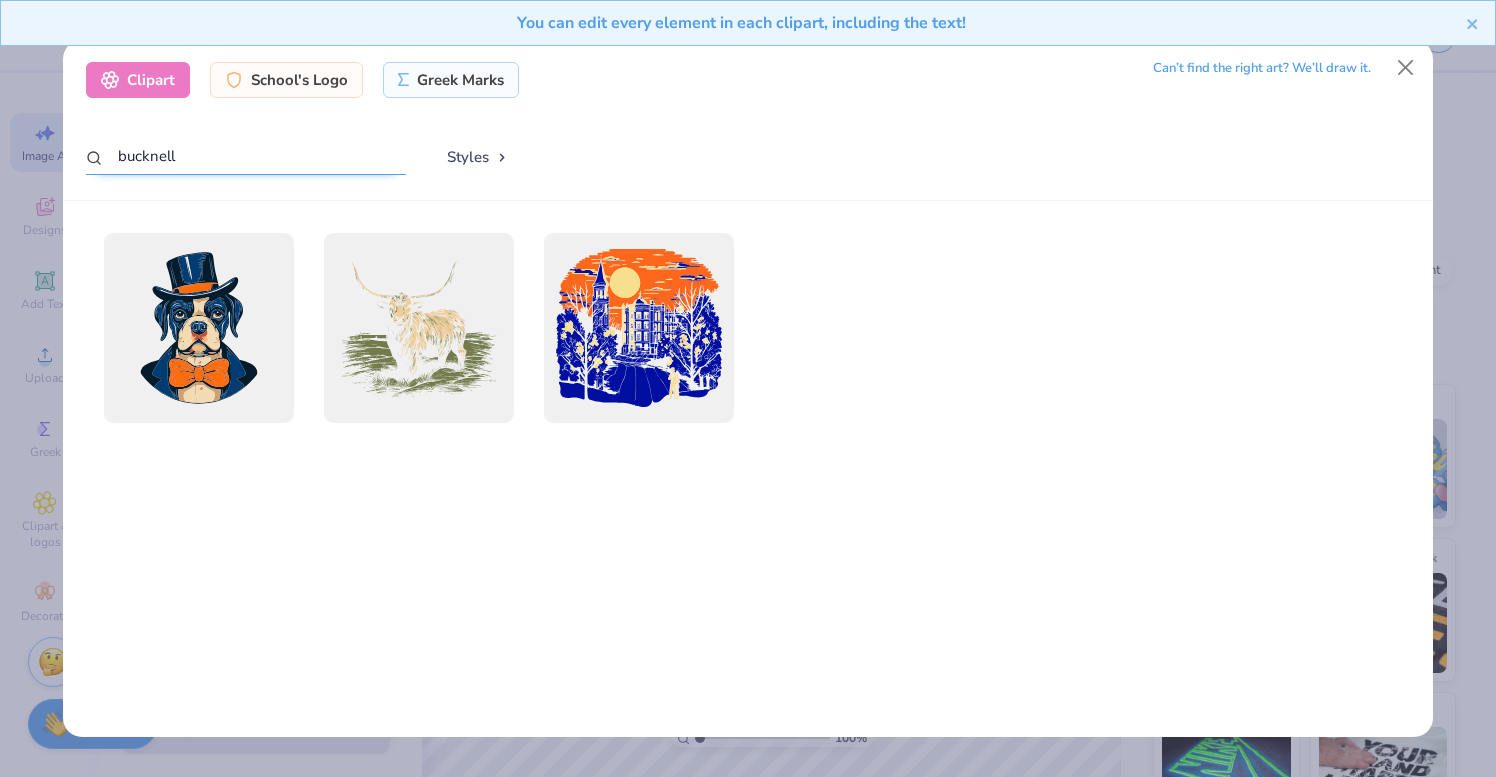 click on "bucknell" at bounding box center (246, 156) 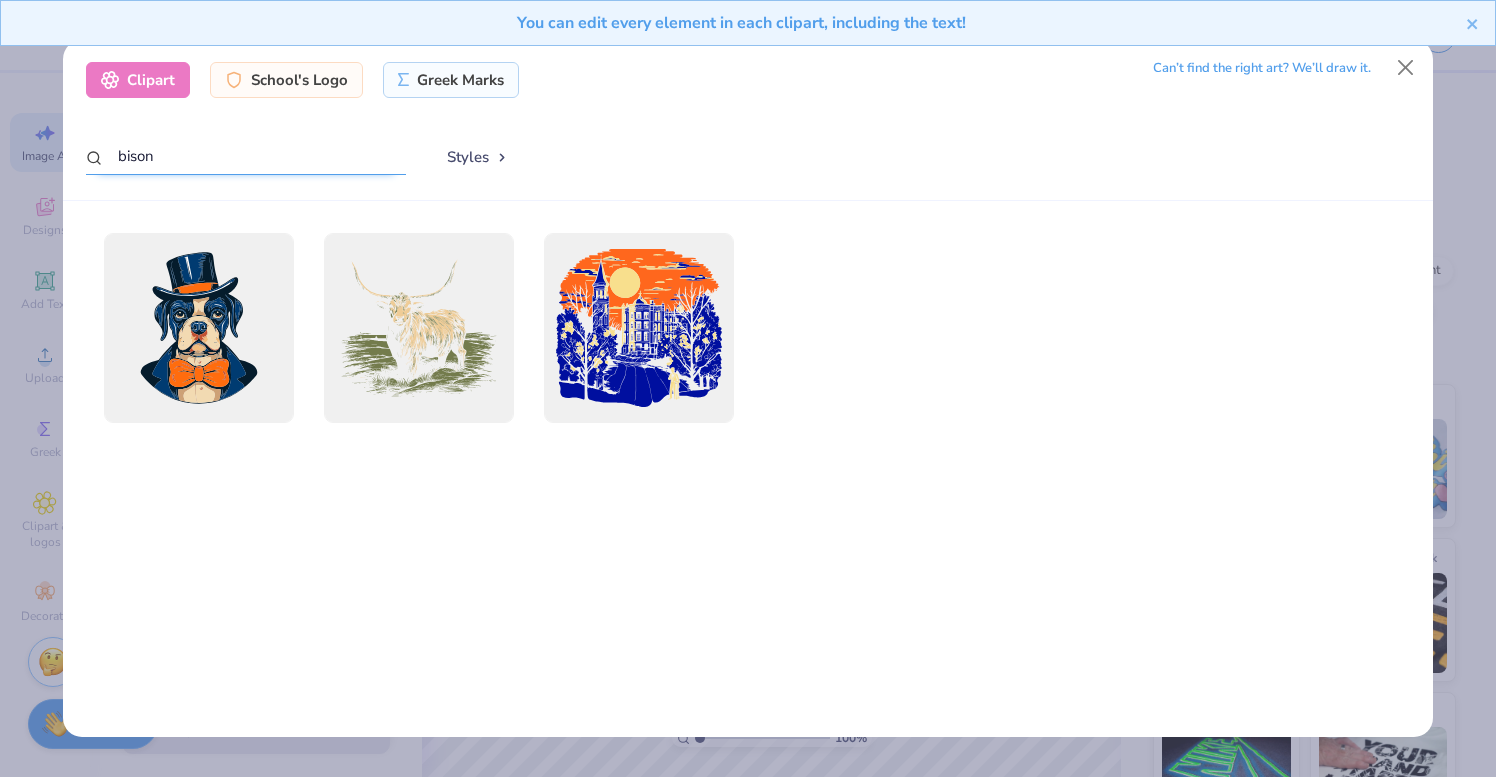 type on "bison" 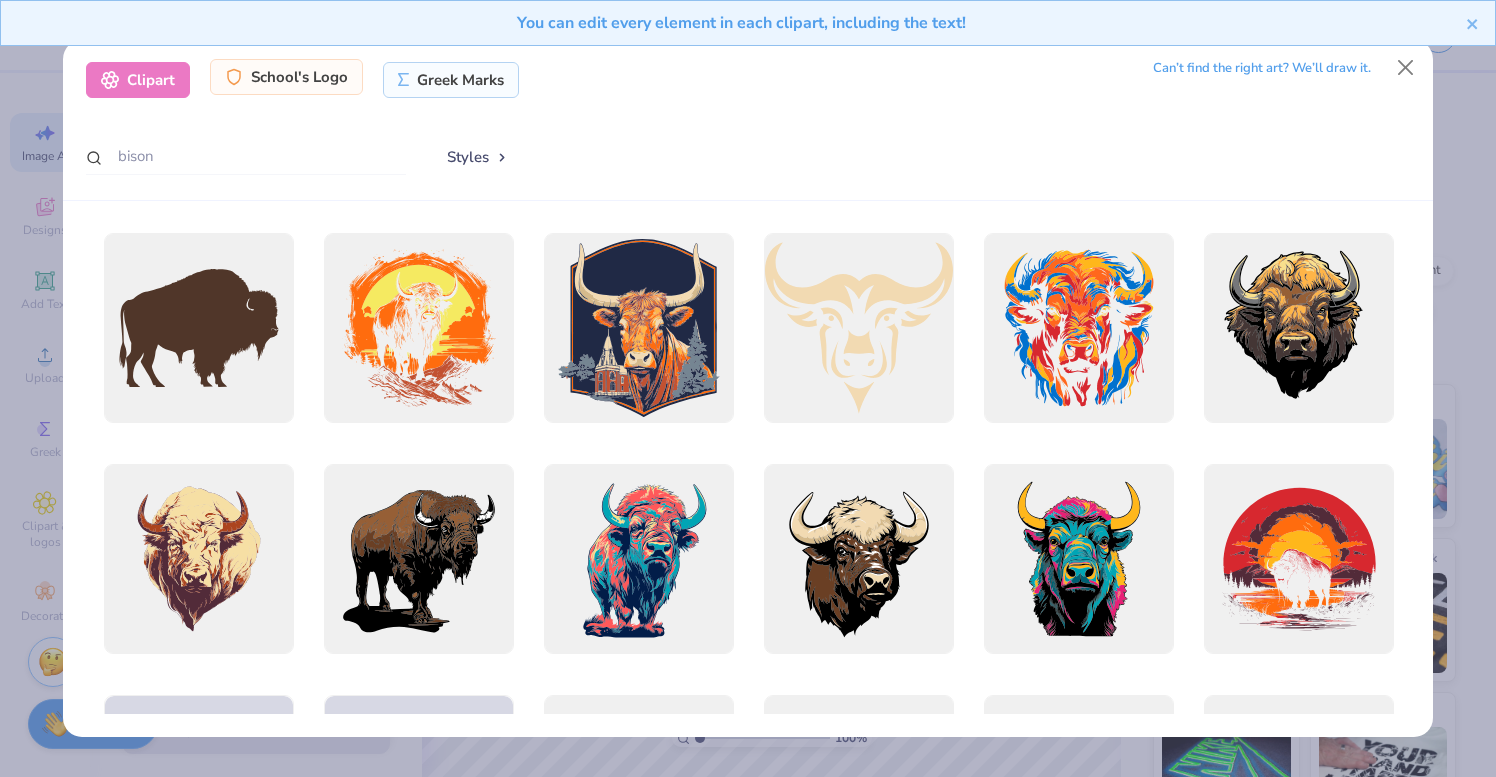 click on "School's Logo" at bounding box center [286, 77] 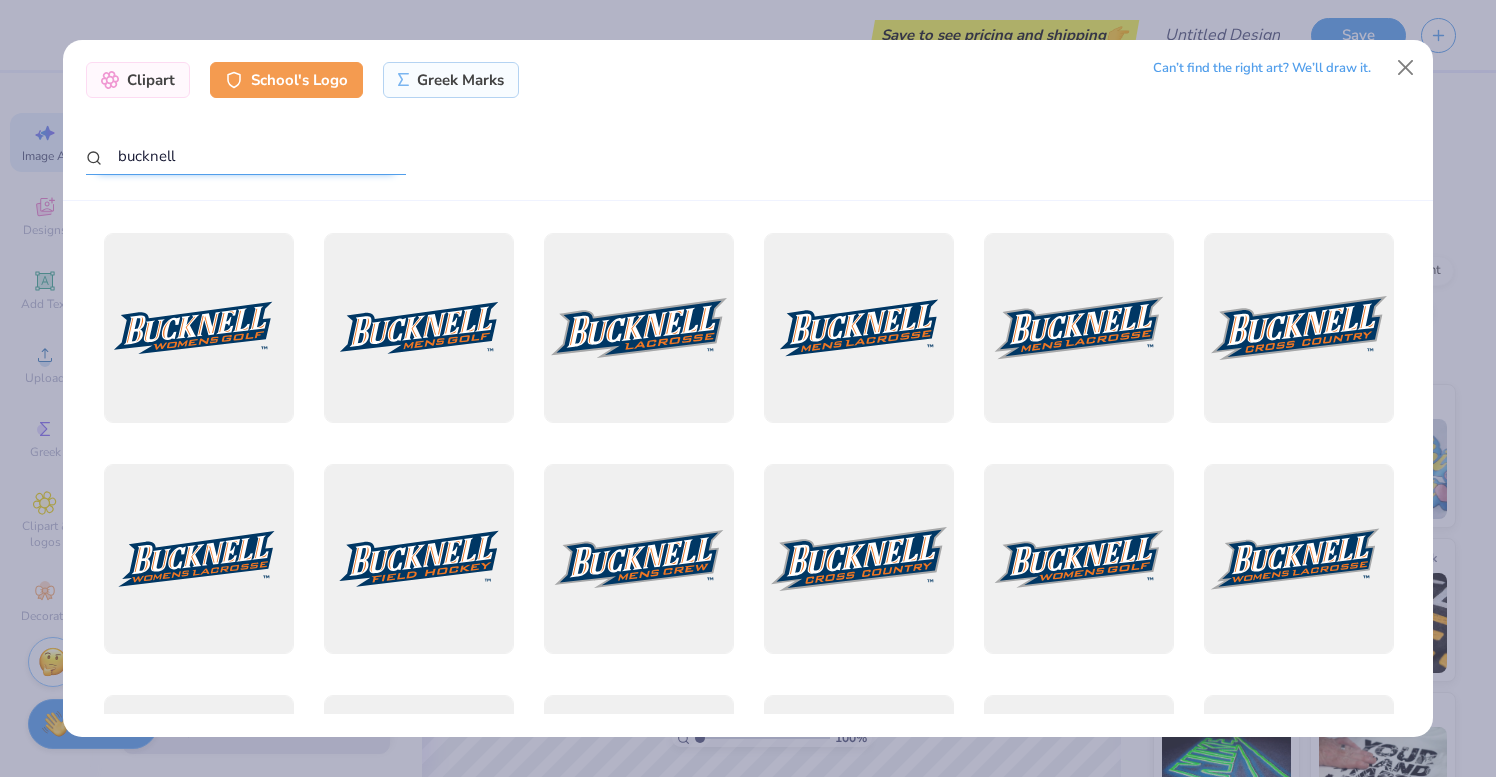 click on "bucknell" at bounding box center [246, 156] 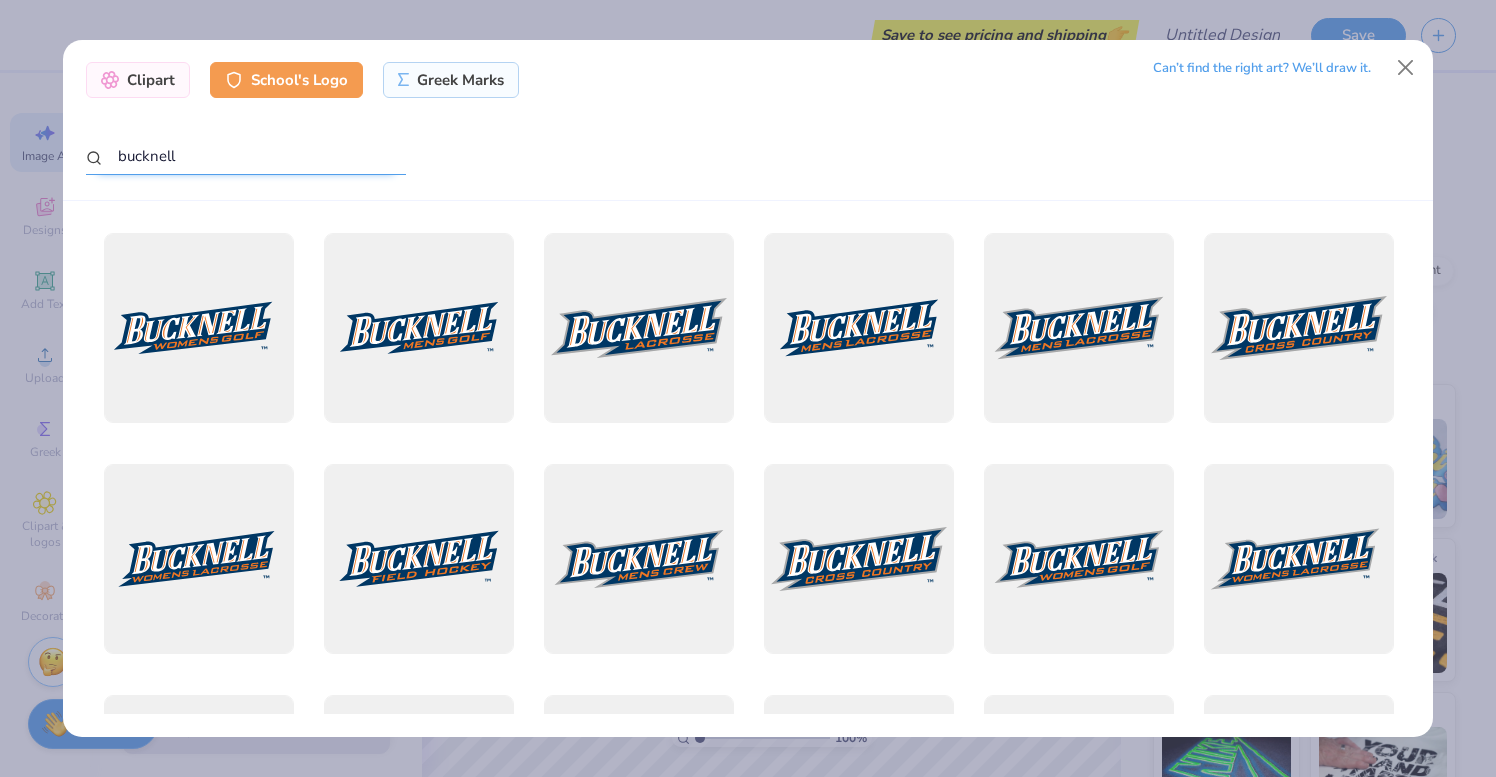 click on "bucknell" at bounding box center (246, 156) 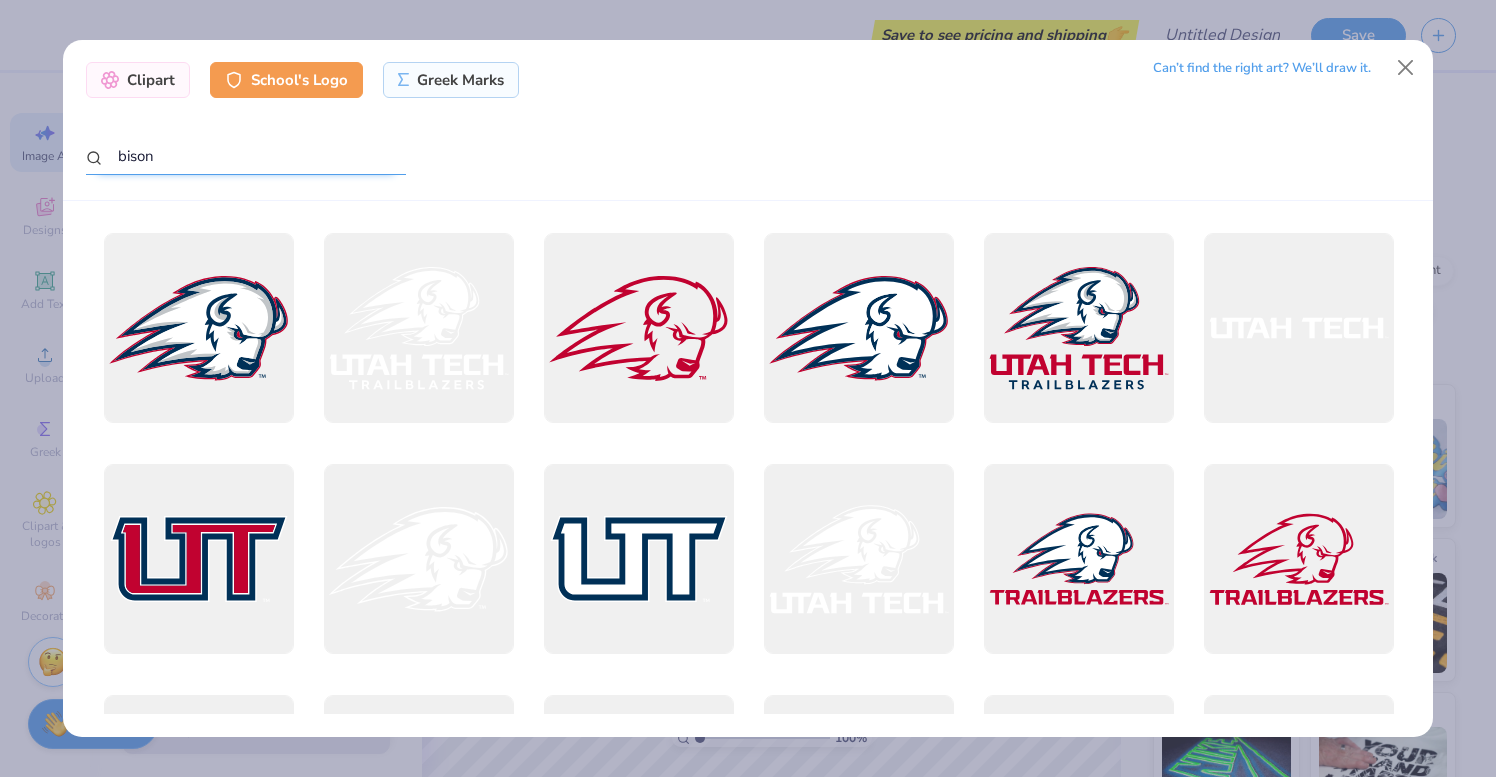 click on "bison" at bounding box center (246, 156) 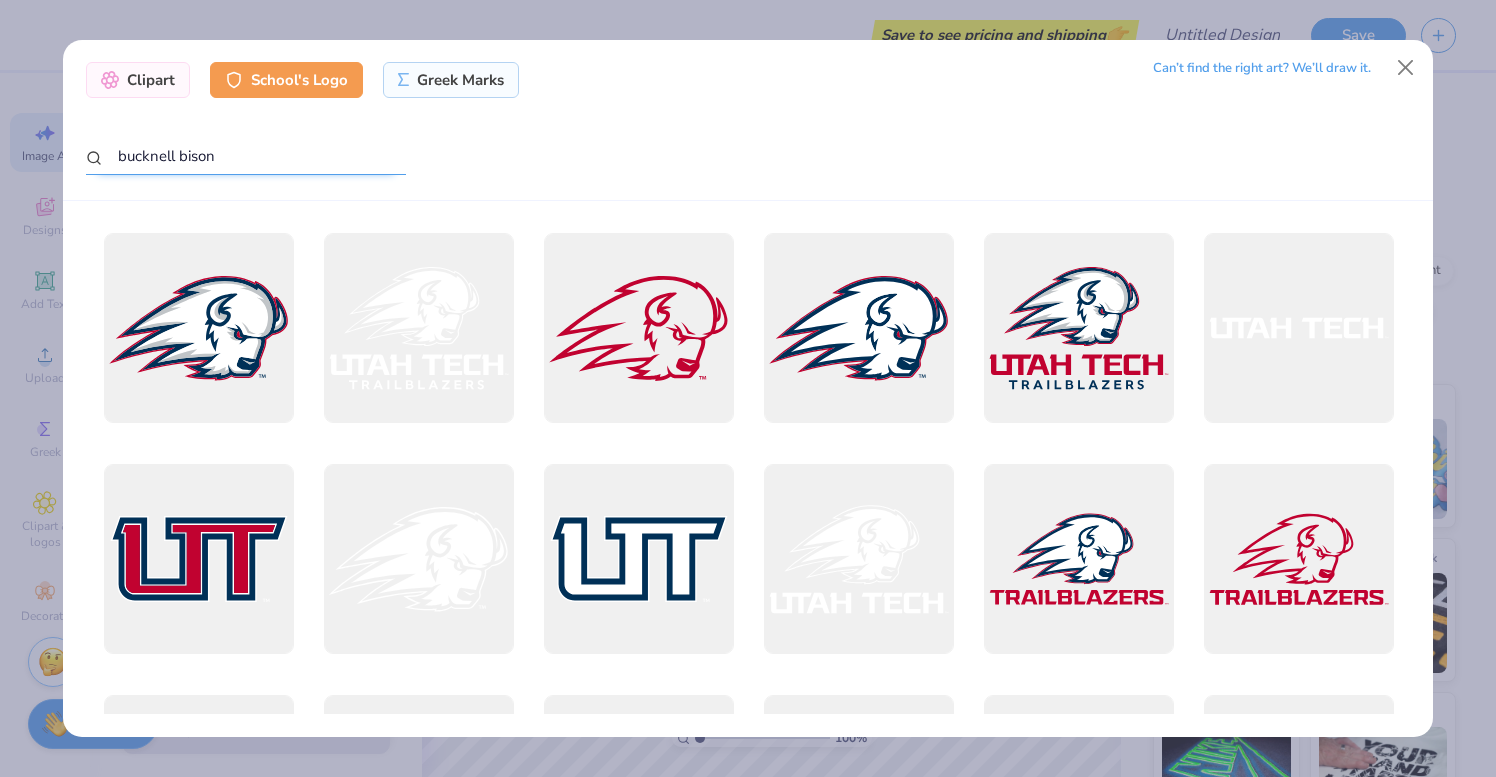 type on "bucknell bison" 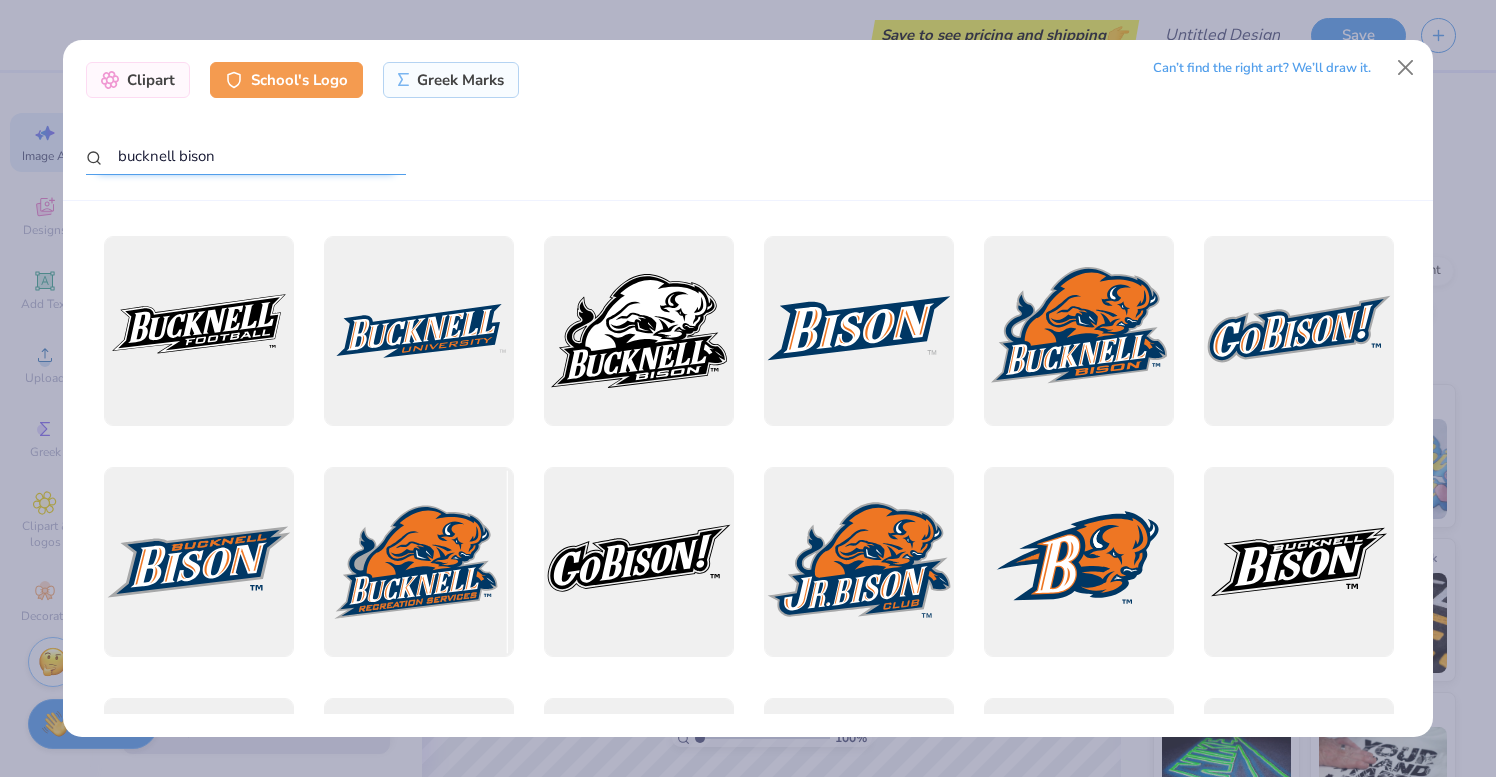 scroll, scrollTop: 2301, scrollLeft: 0, axis: vertical 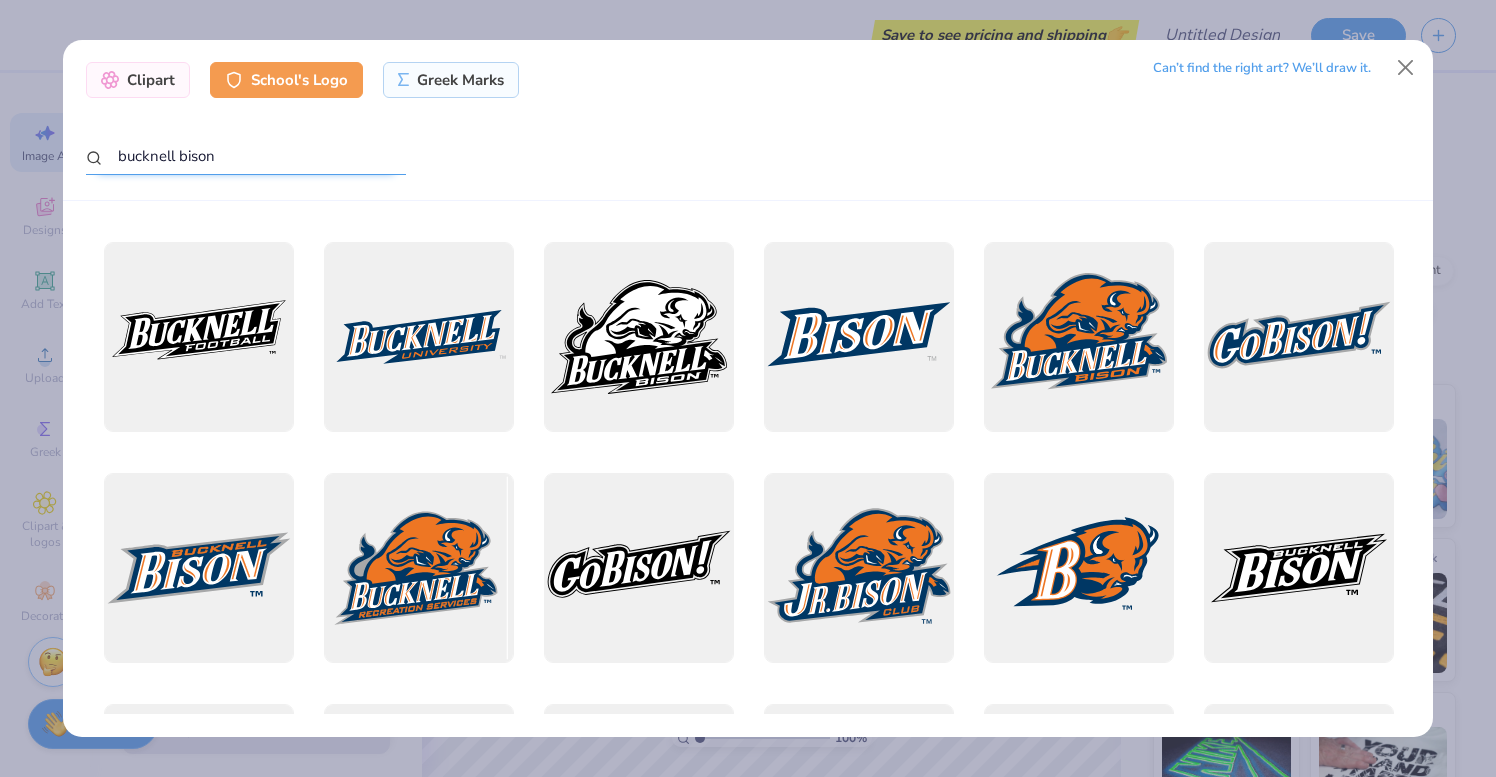click on "bucknell bison" at bounding box center [246, 156] 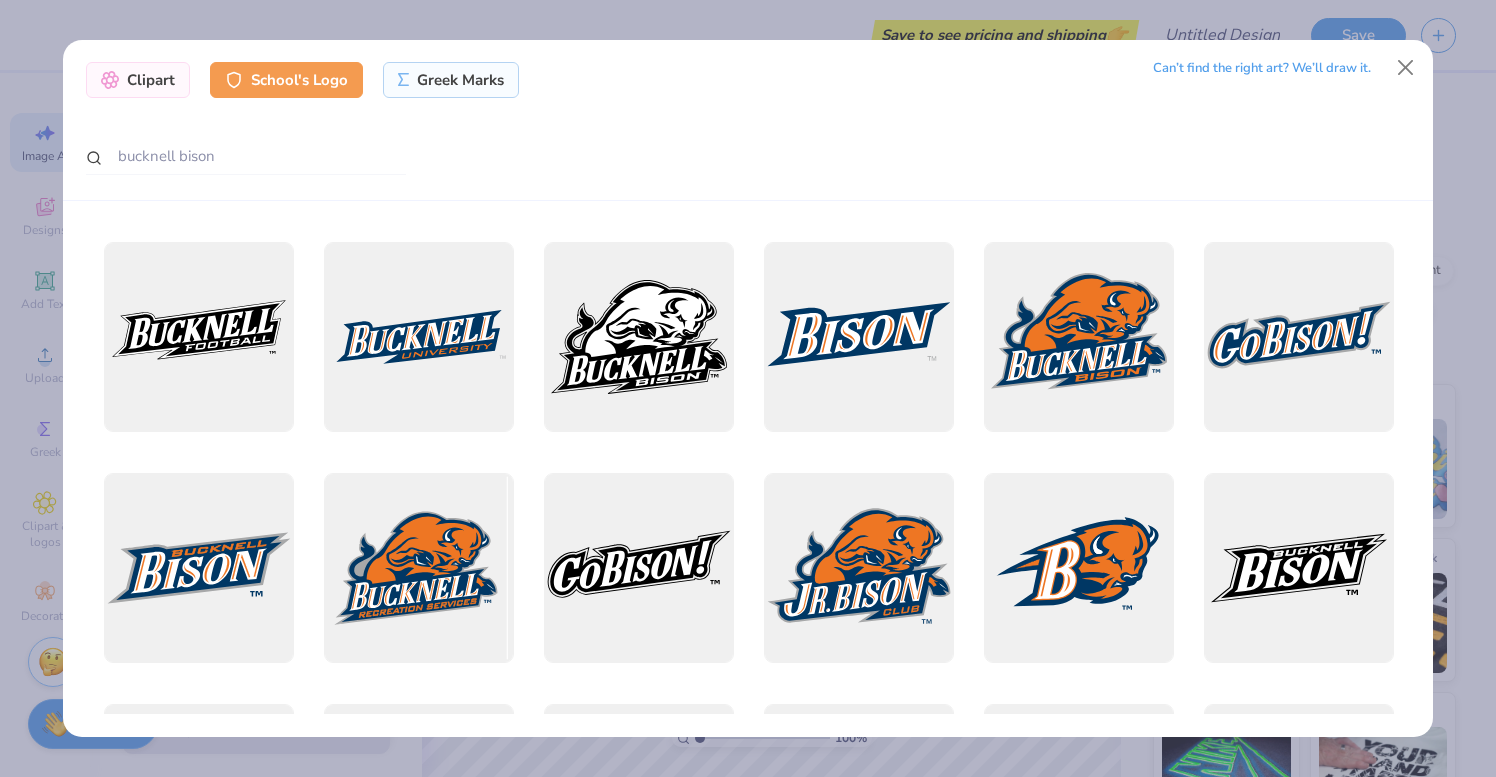 click on "Clipart School's Logo Greek Marks Can’t find the right art? We’ll draw it. bucknell bison" at bounding box center [748, 120] 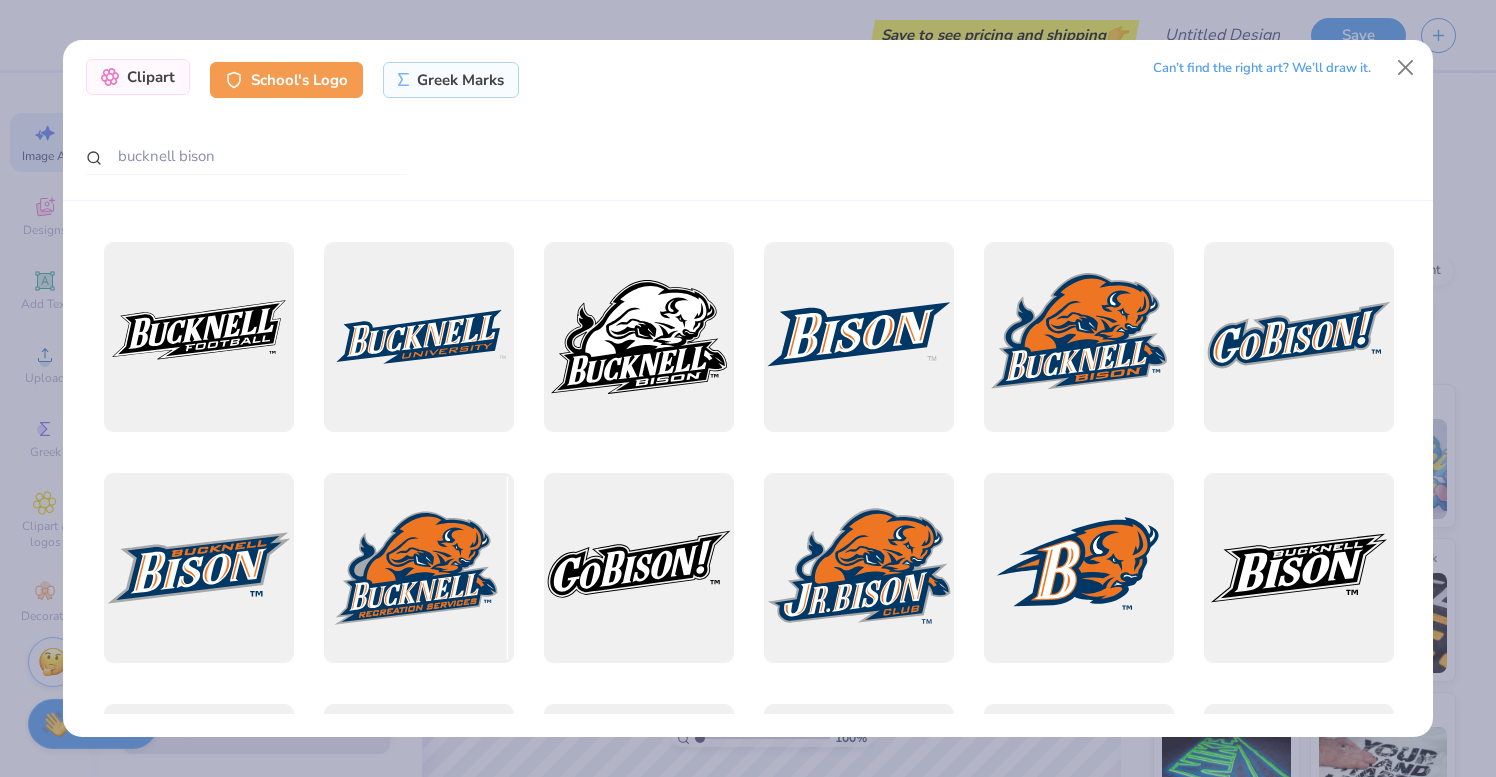 click on "Clipart" at bounding box center [138, 77] 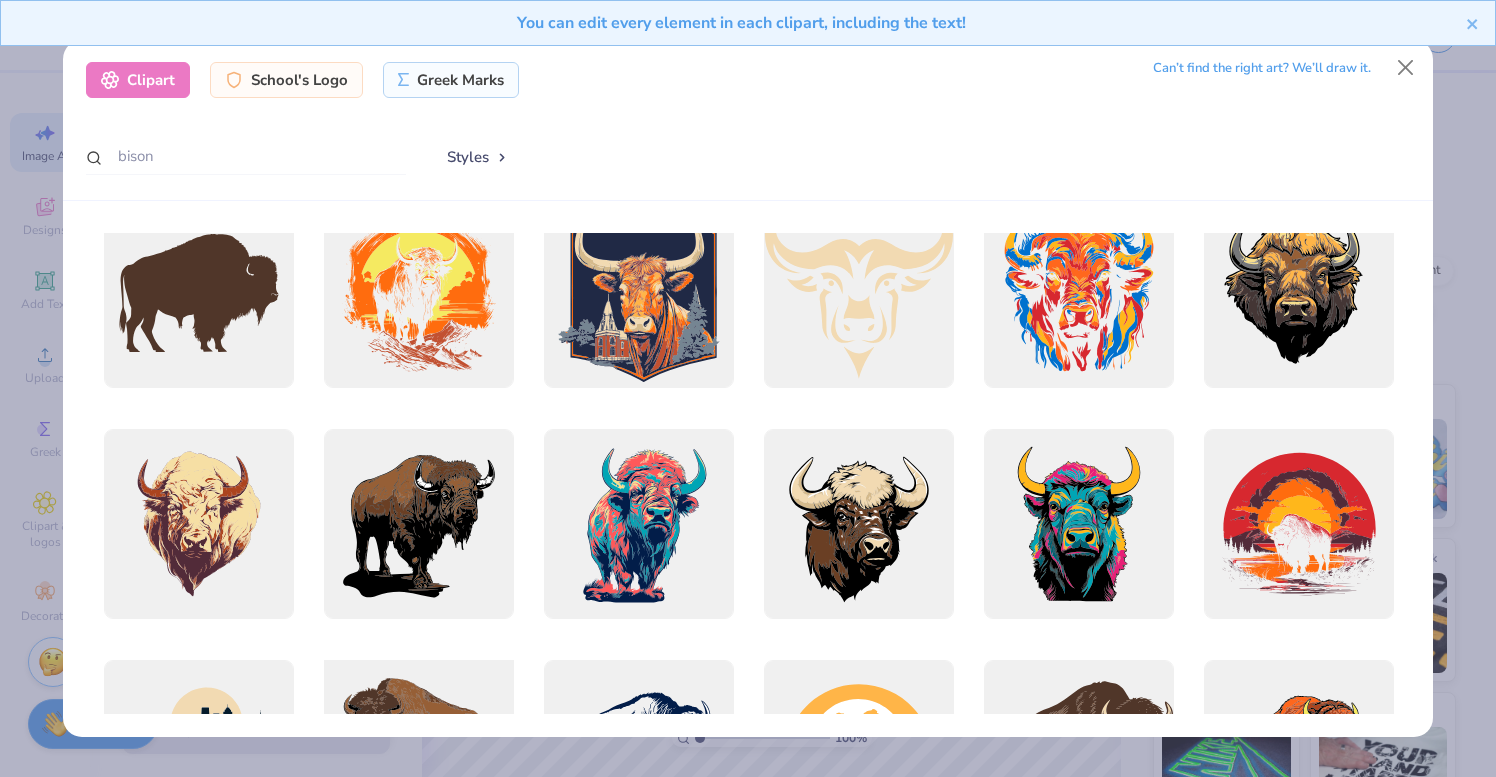 scroll, scrollTop: 0, scrollLeft: 0, axis: both 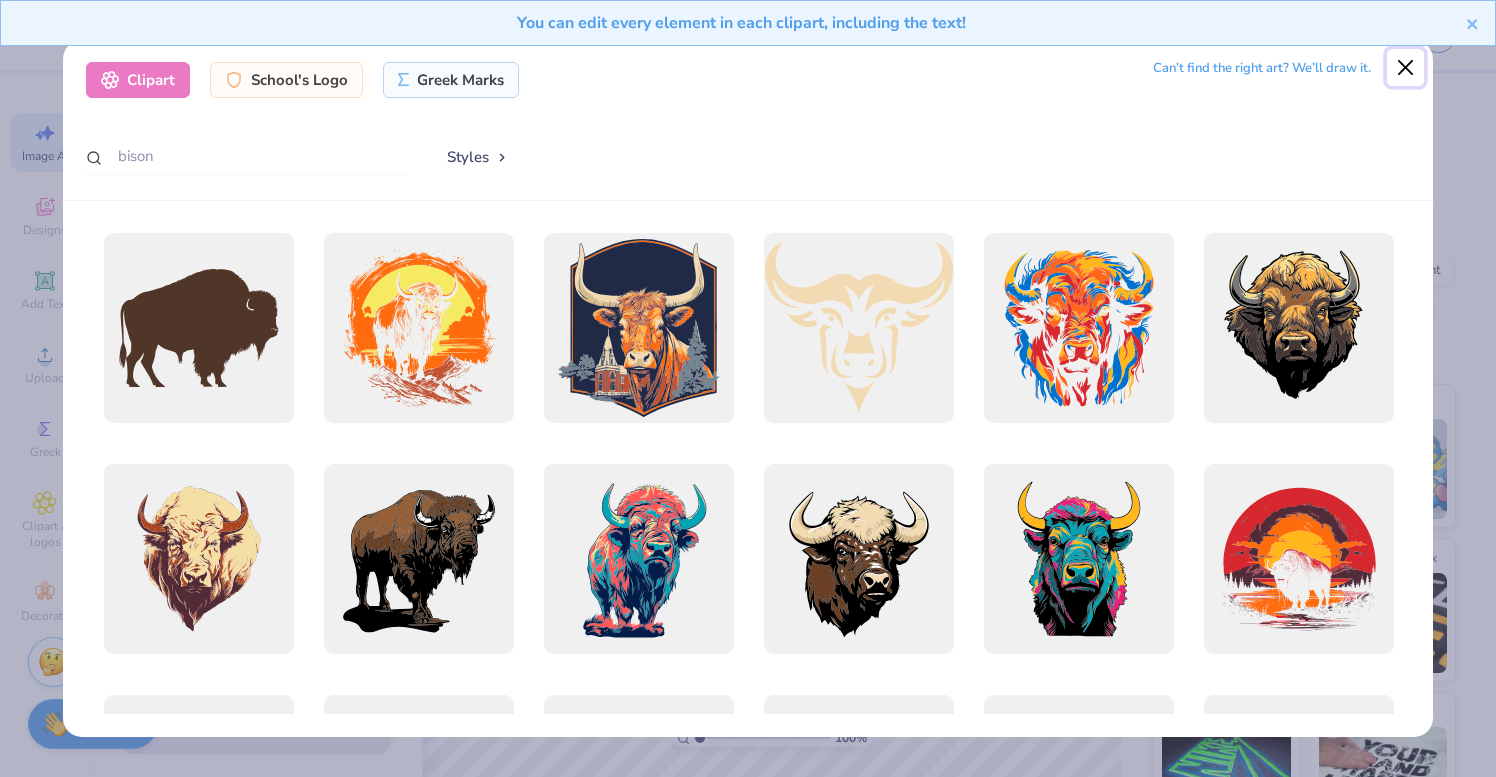 click at bounding box center [1406, 68] 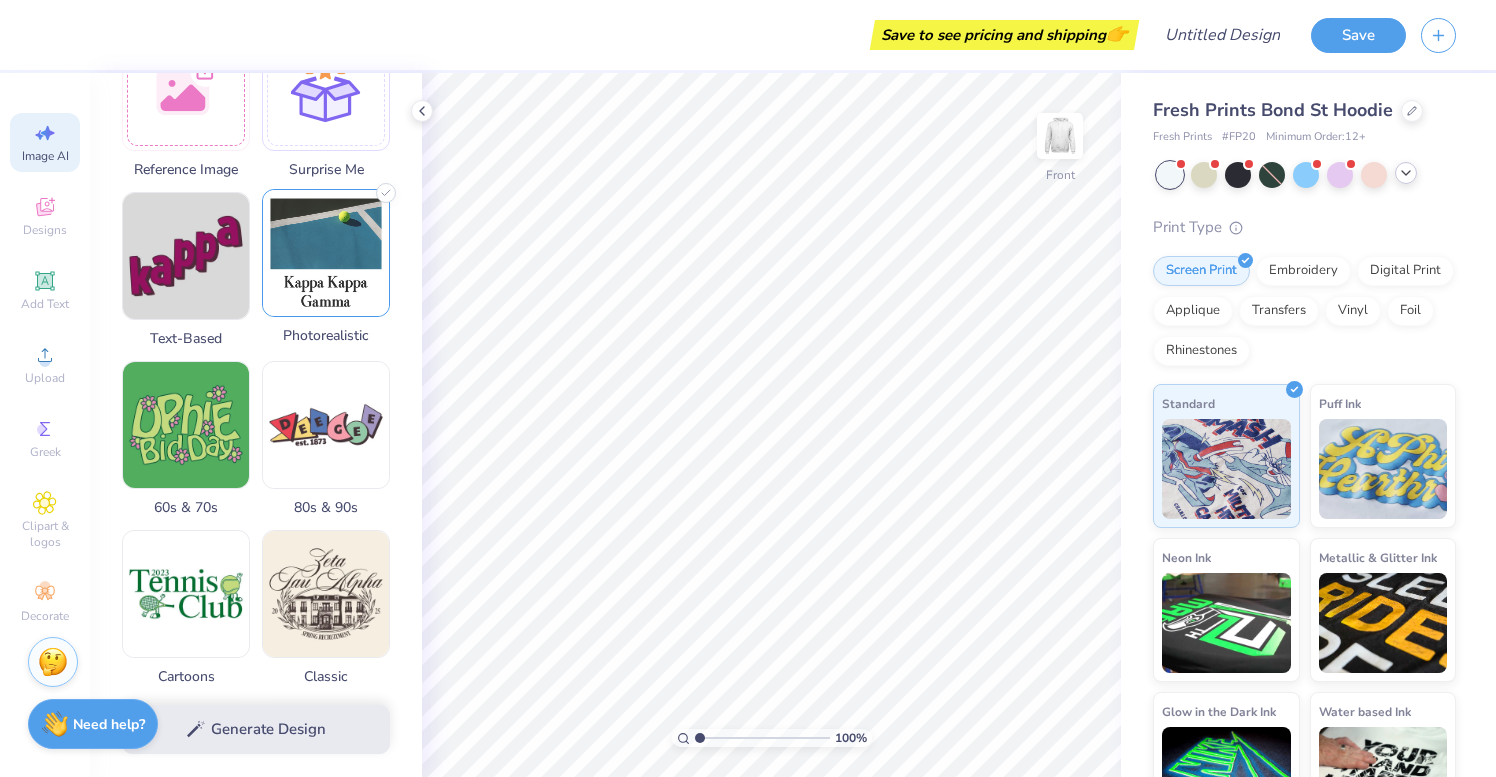 scroll, scrollTop: 0, scrollLeft: 0, axis: both 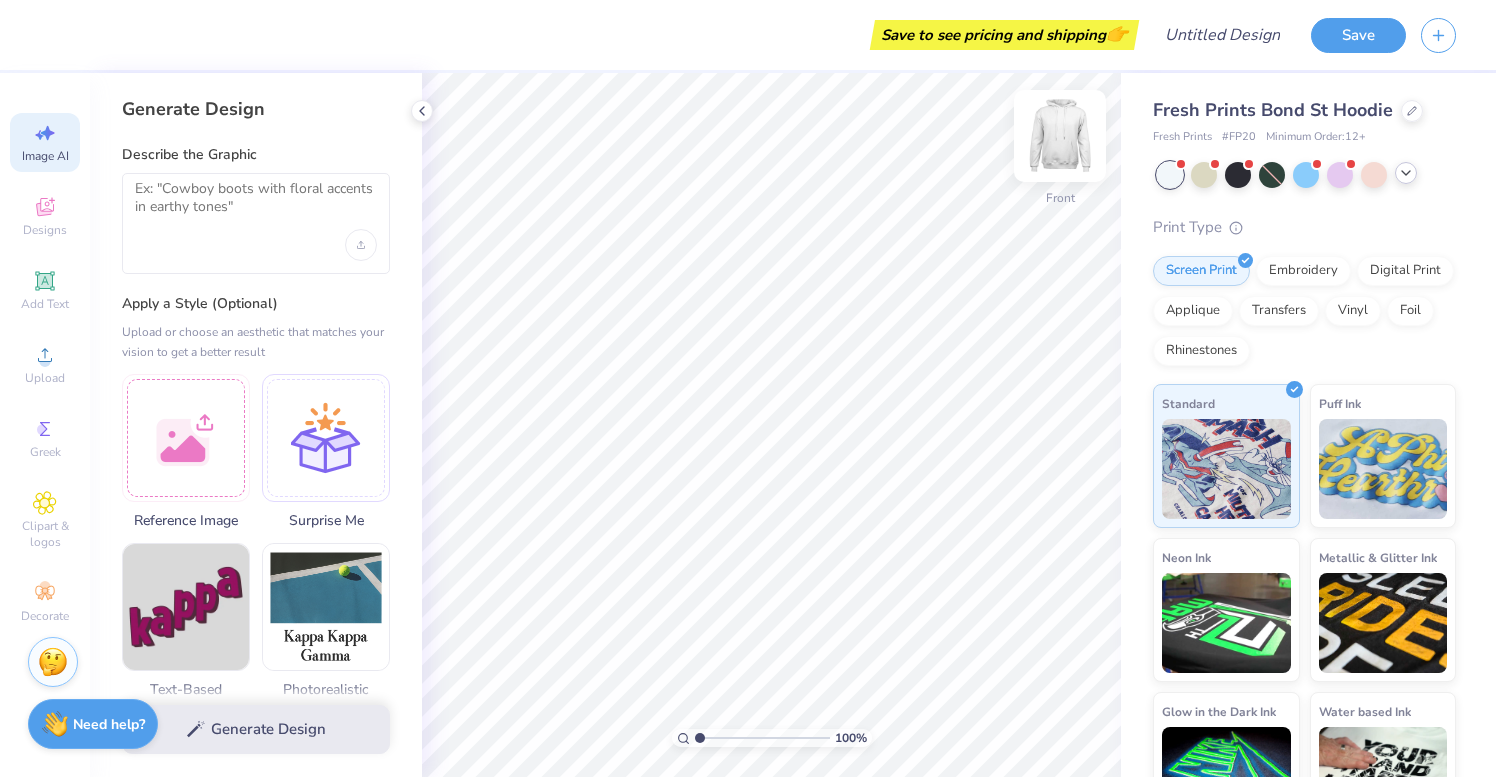 click at bounding box center (1060, 136) 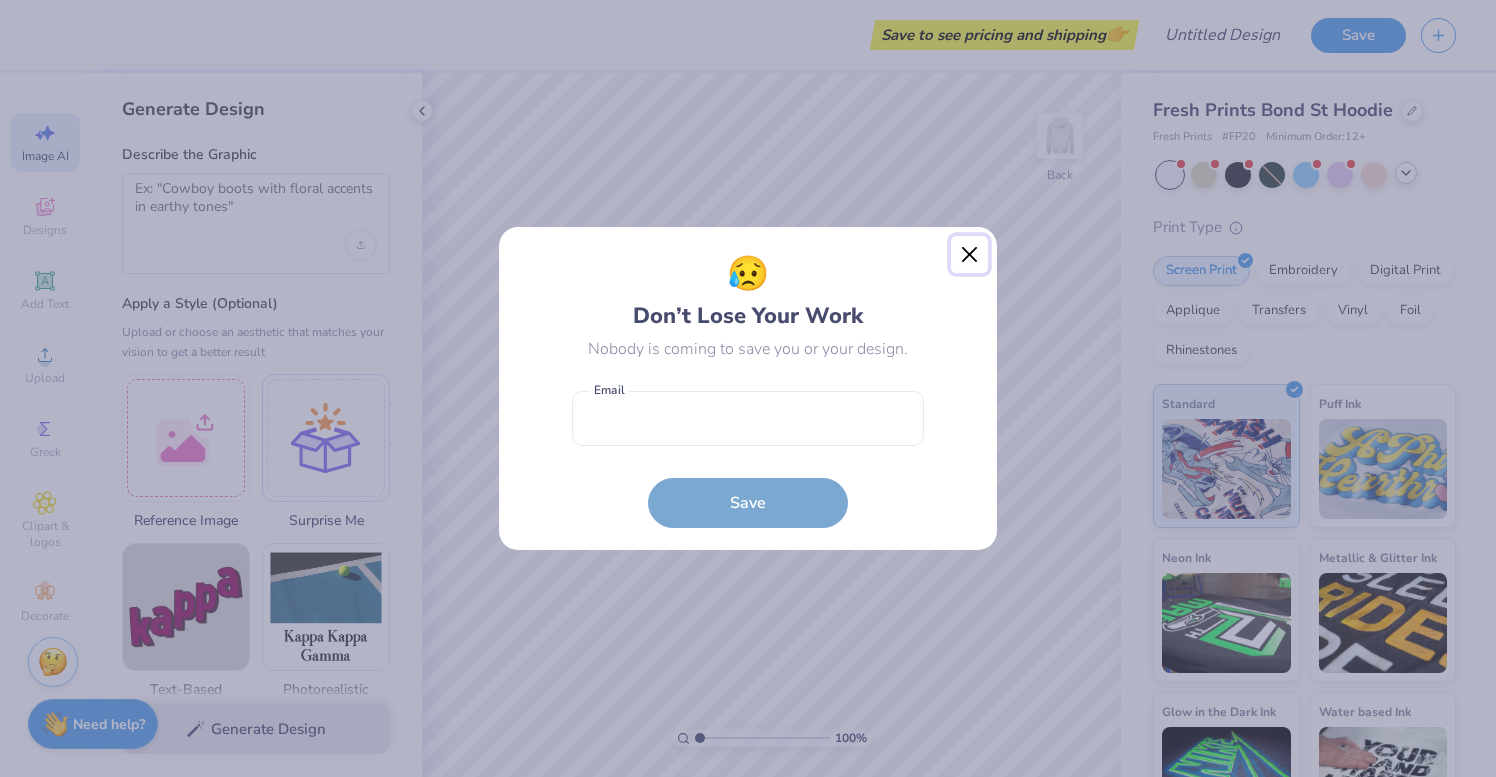 click at bounding box center (970, 255) 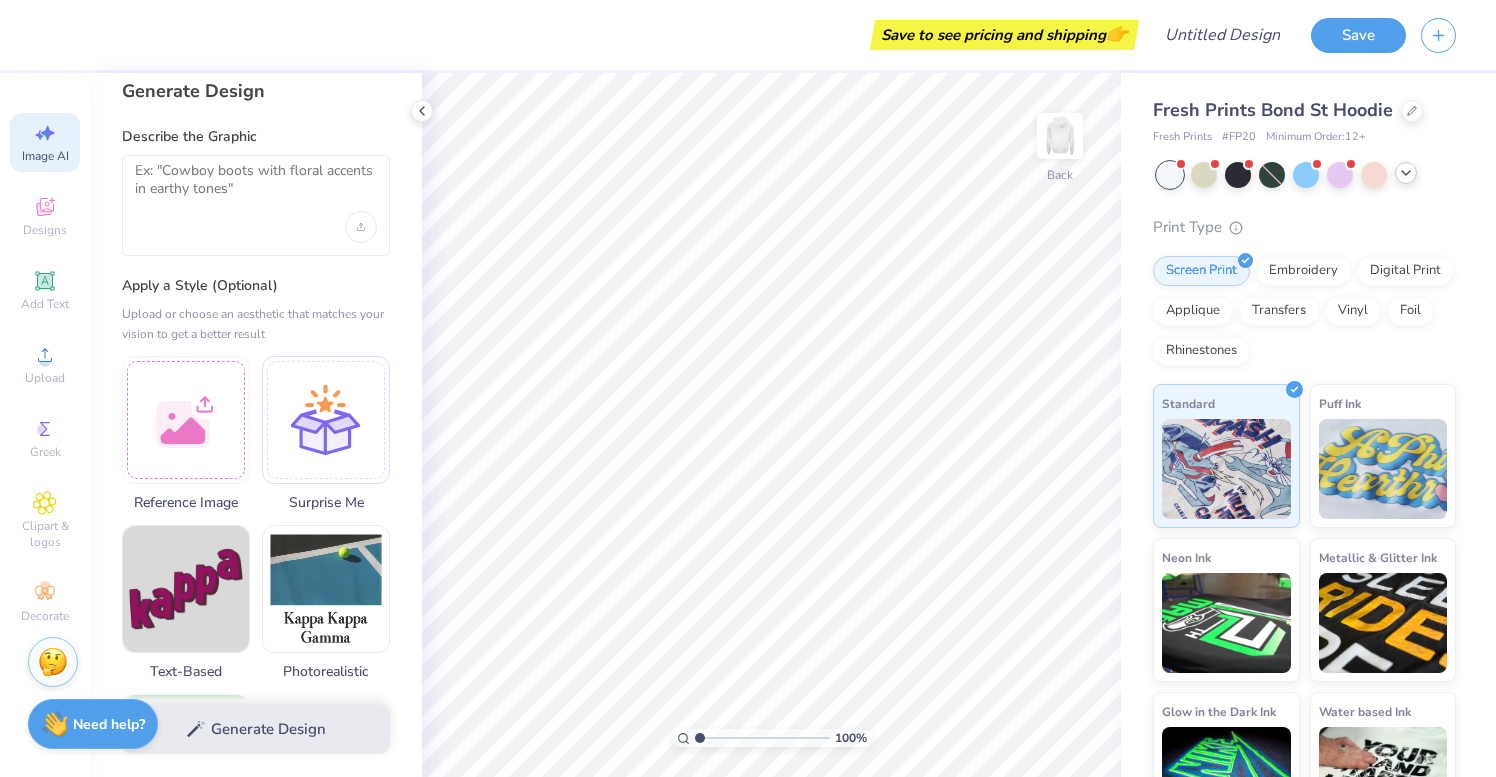 scroll, scrollTop: 23, scrollLeft: 0, axis: vertical 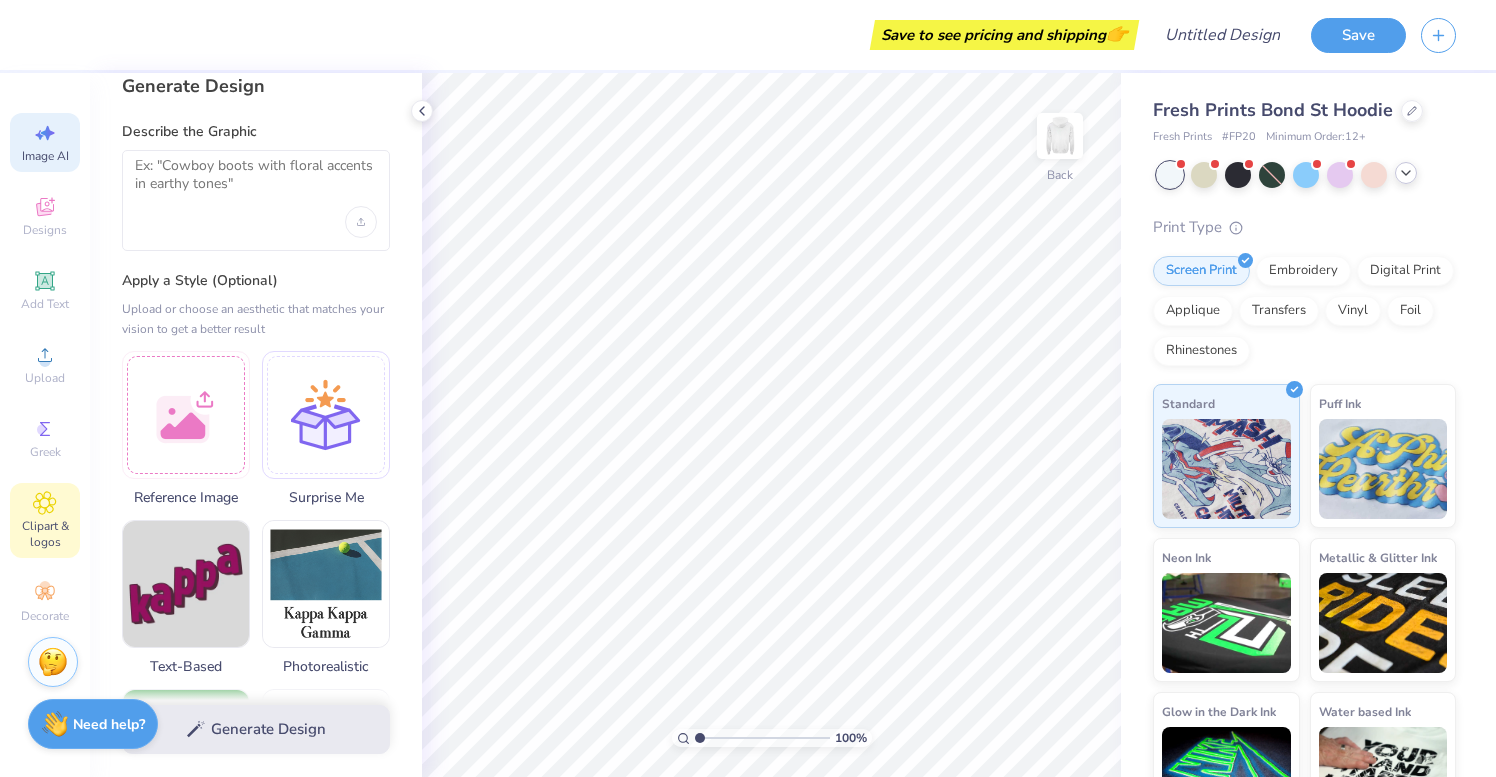 click on "Clipart & logos" at bounding box center [45, 534] 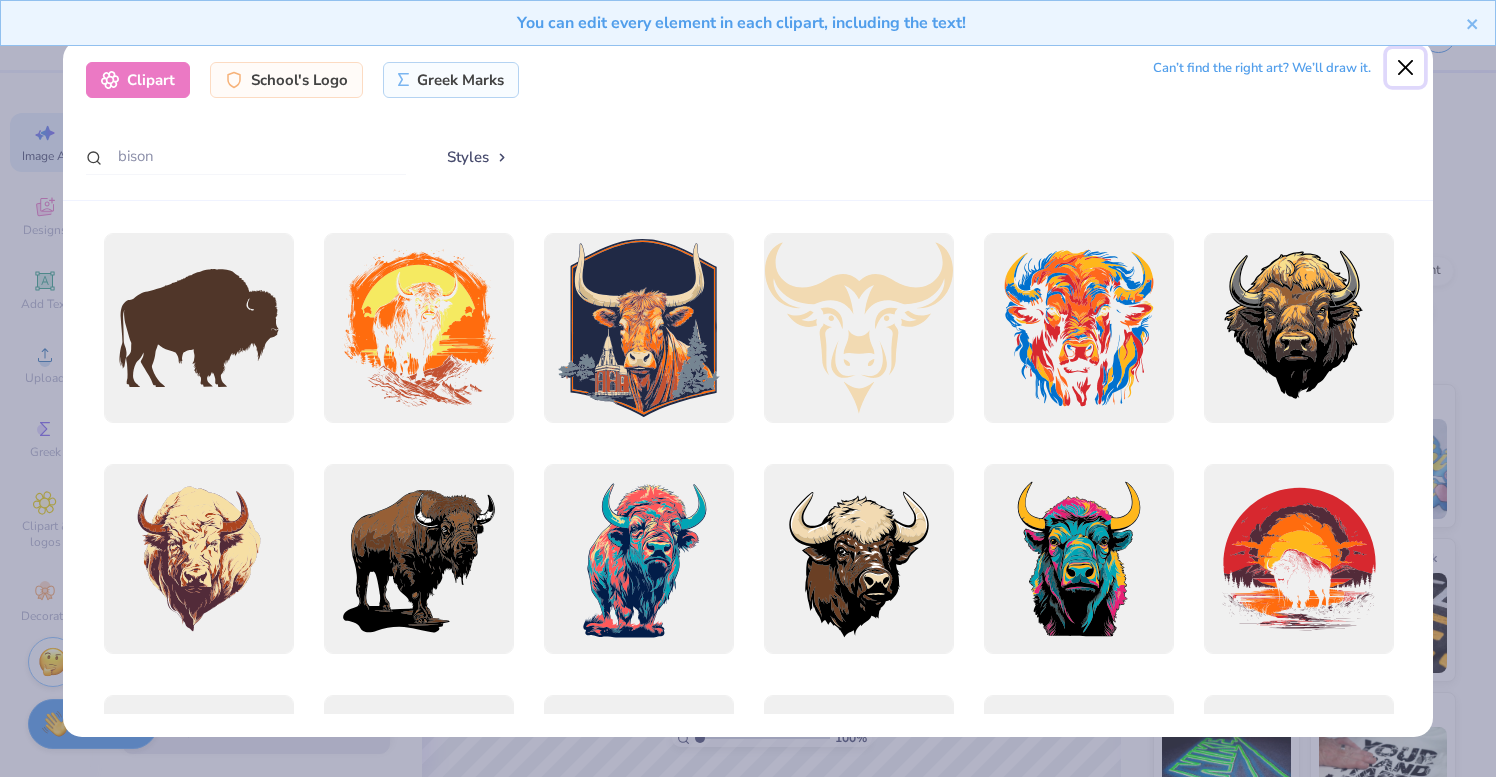 click at bounding box center [1406, 68] 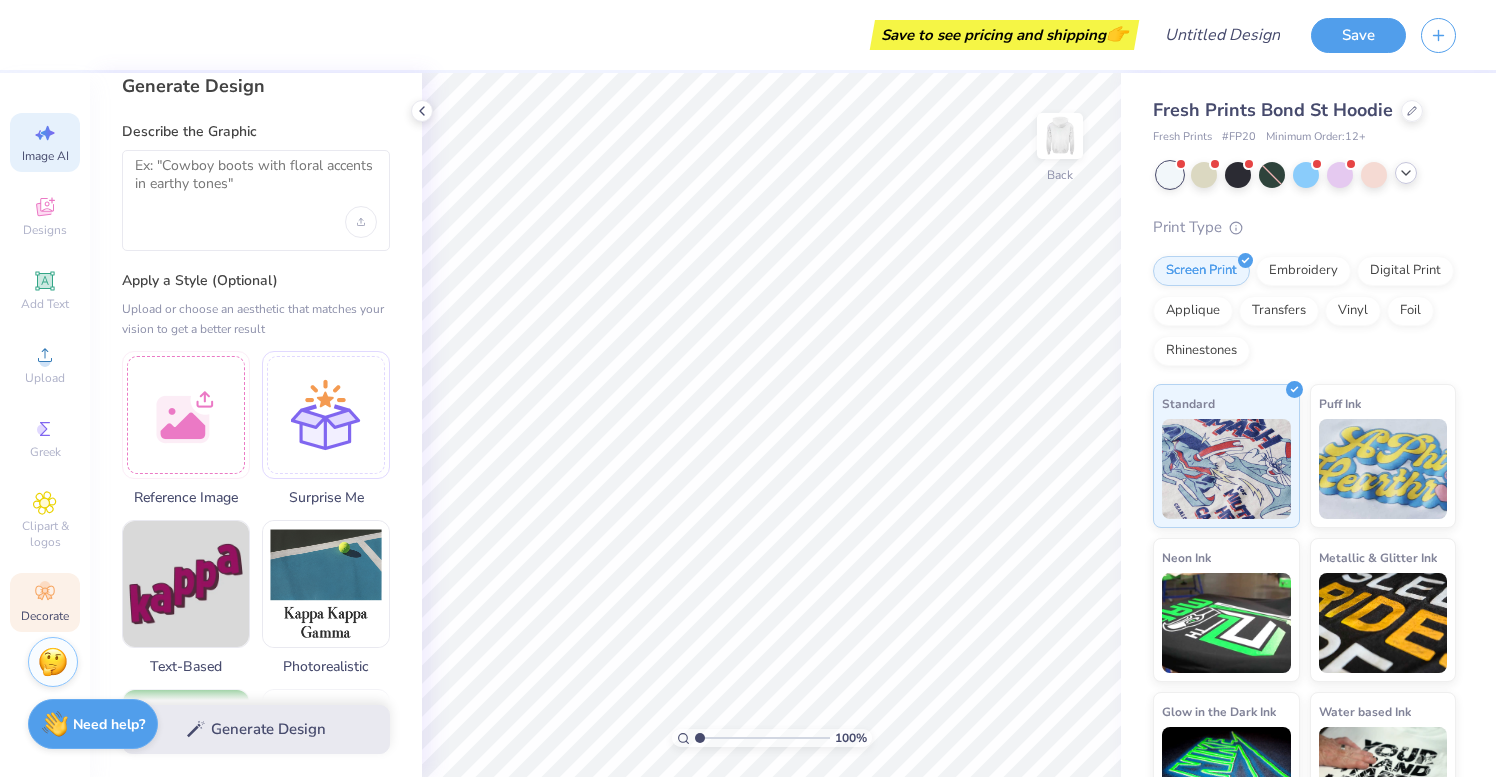 click 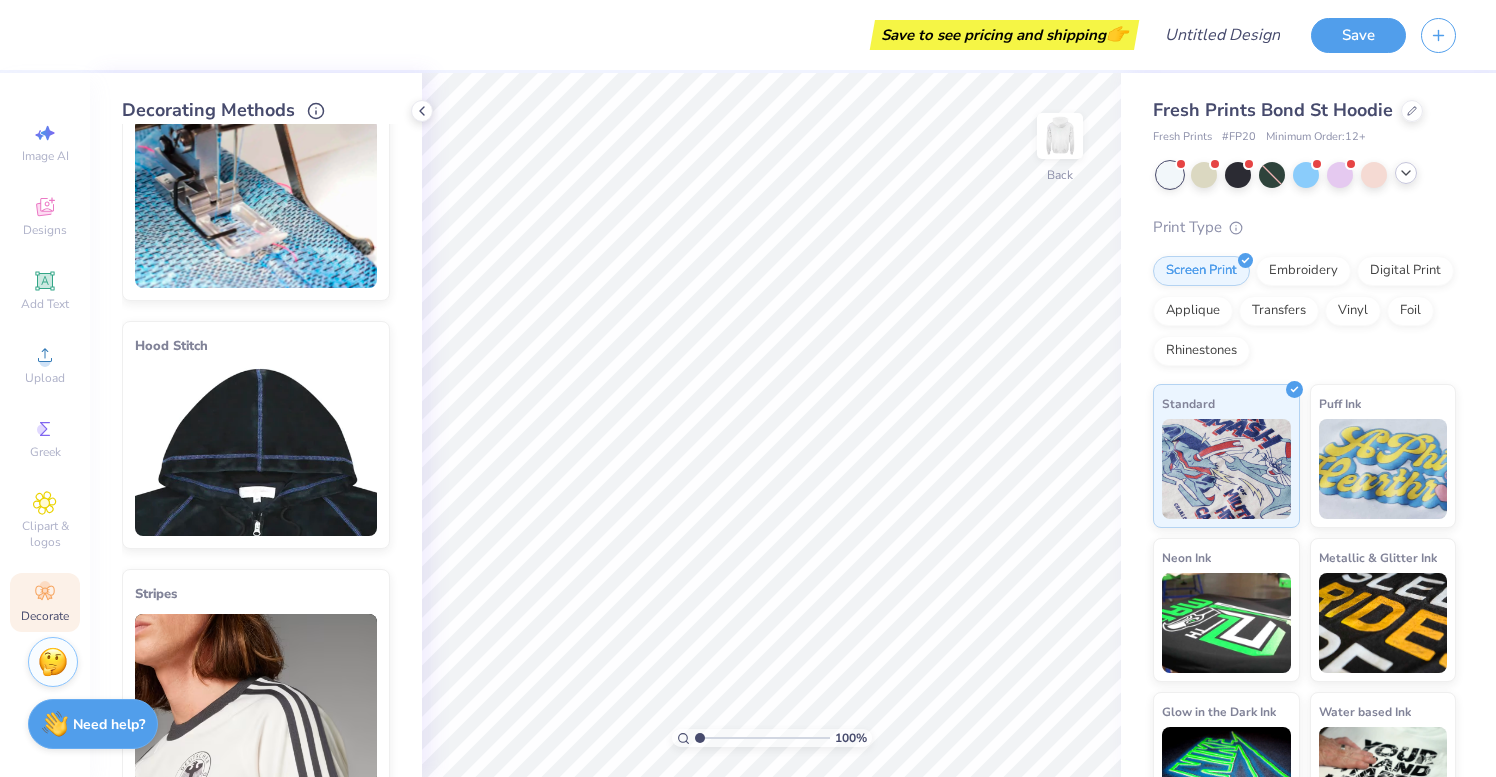 scroll, scrollTop: 0, scrollLeft: 0, axis: both 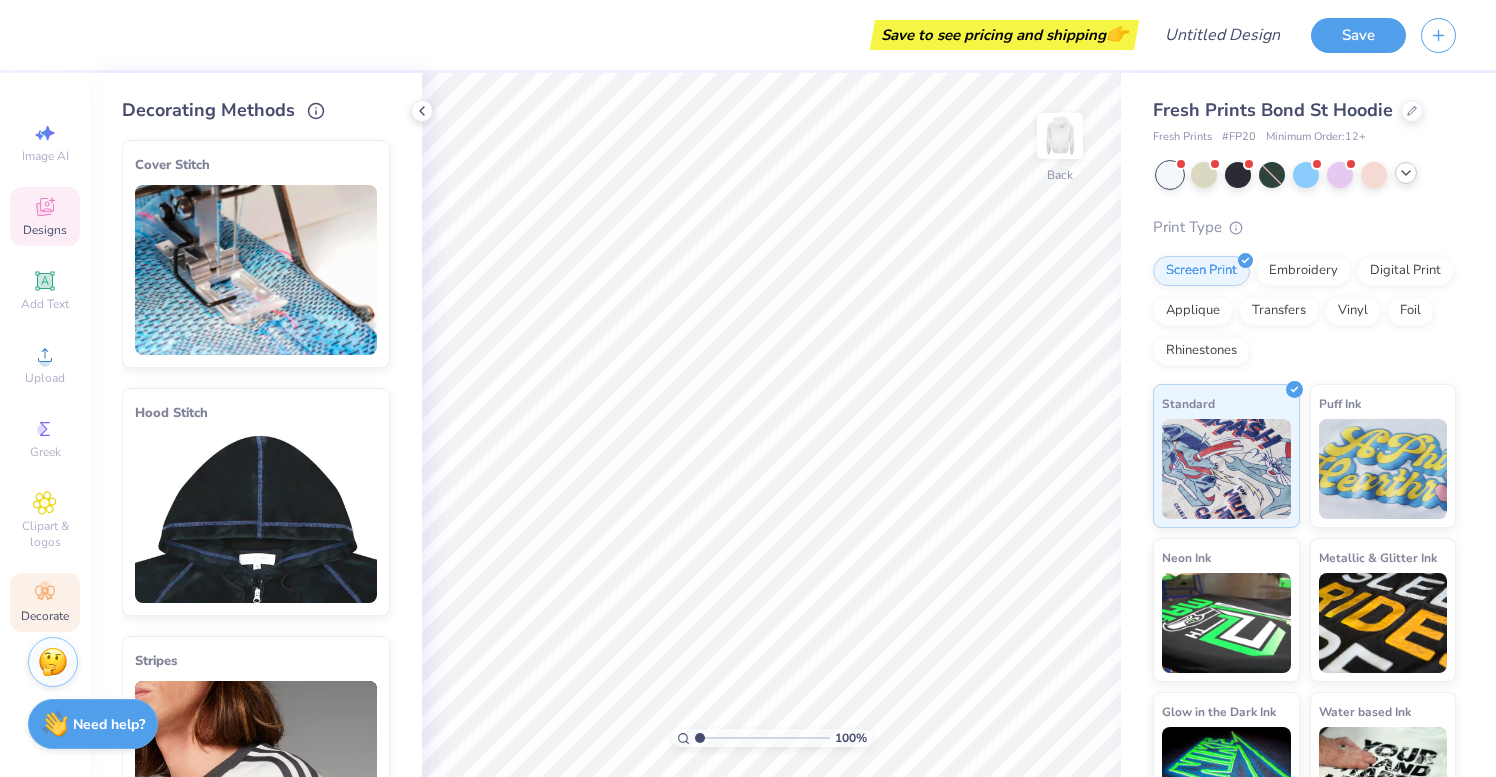 click on "Designs" at bounding box center [45, 230] 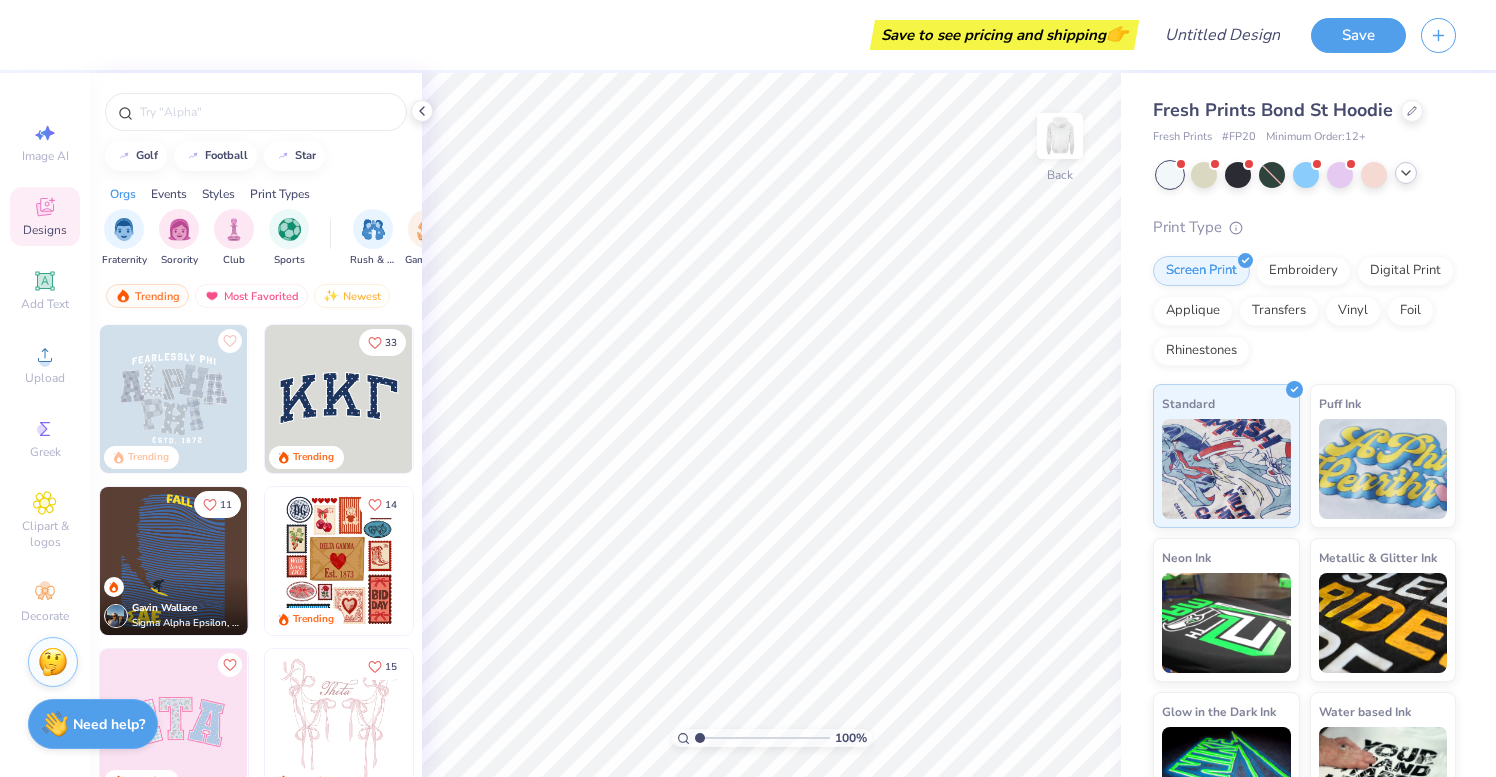 click on "Image AI Designs Add Text Upload Greek Clipart & logos Decorate" at bounding box center (45, 372) 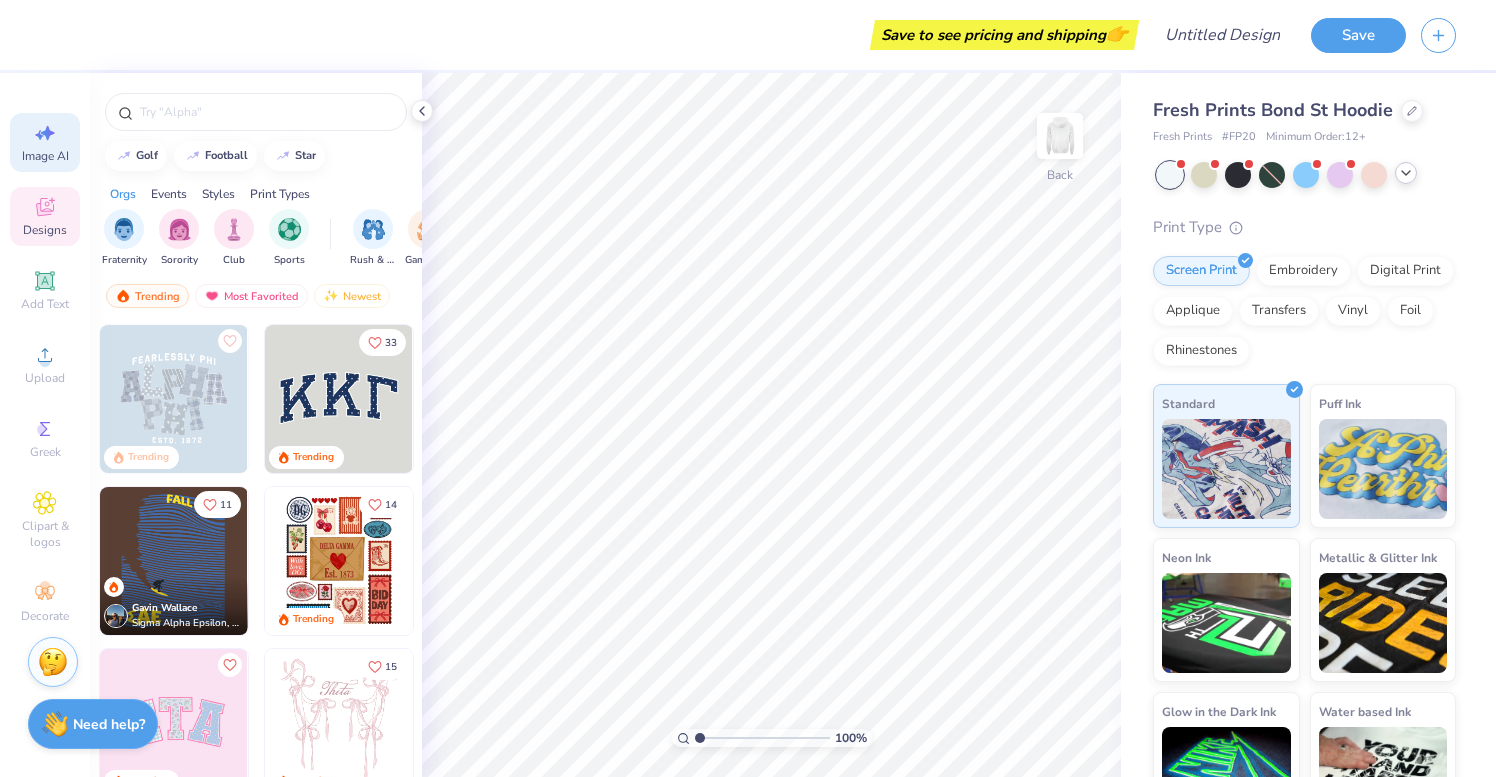 click on "Image AI" at bounding box center [45, 156] 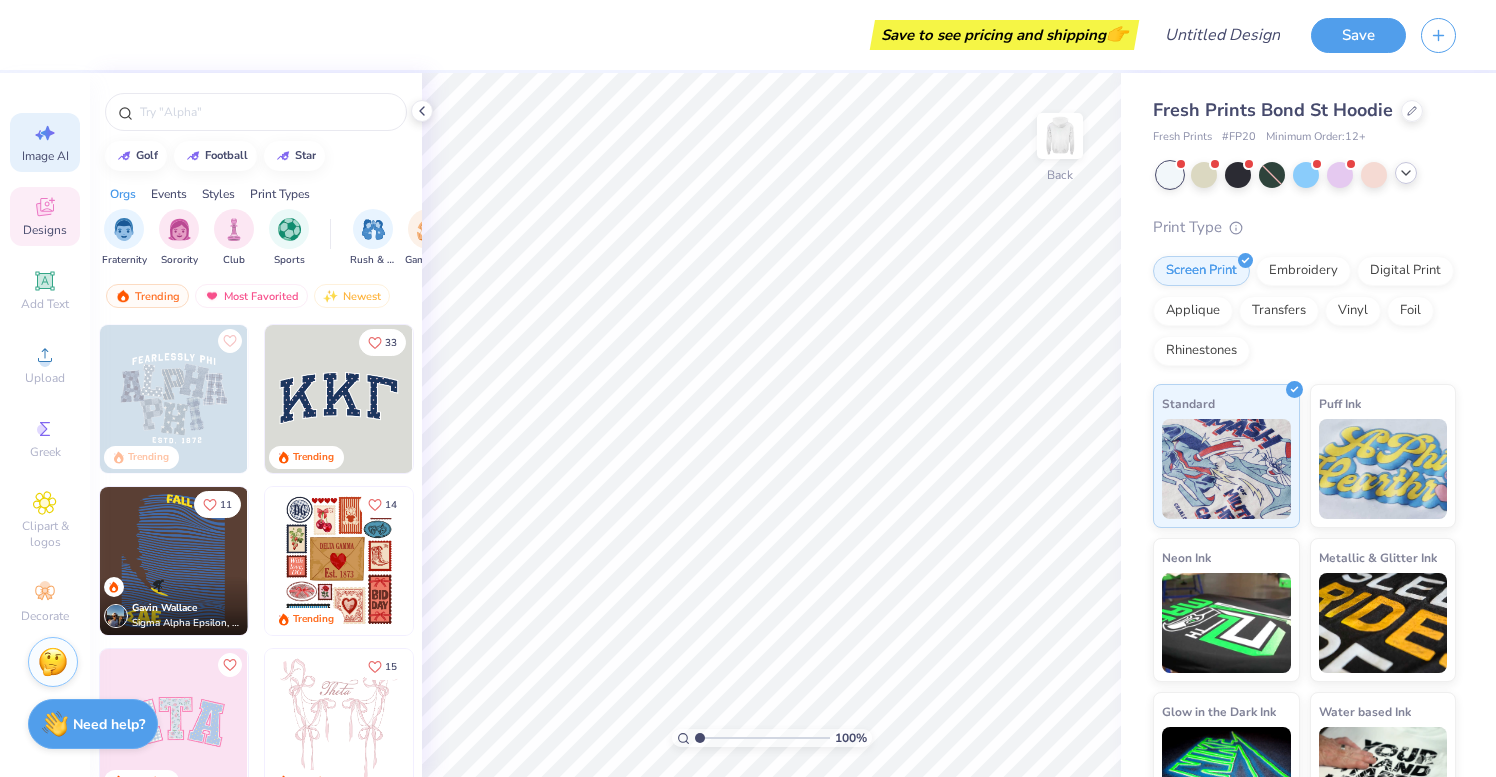 select on "4" 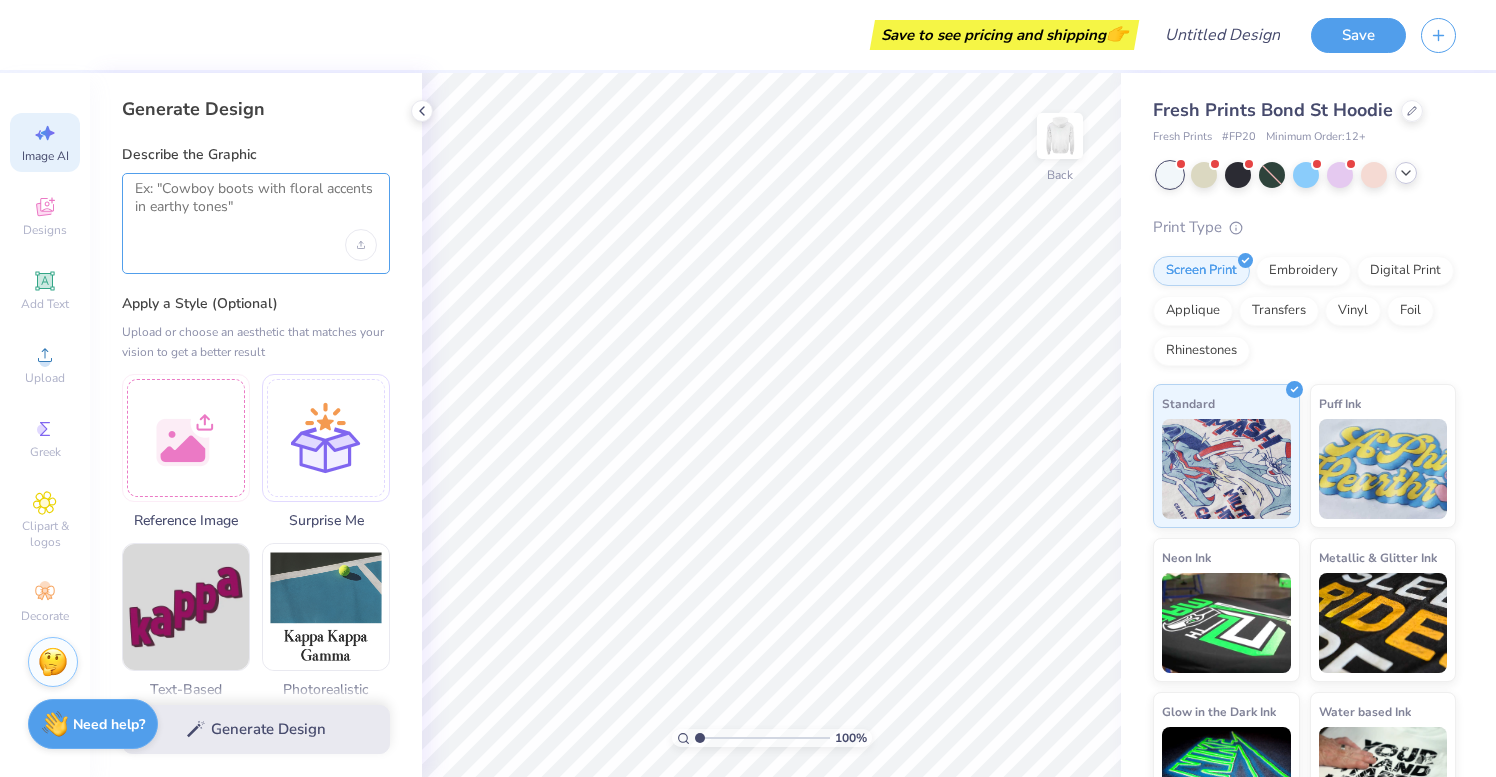 click at bounding box center (256, 205) 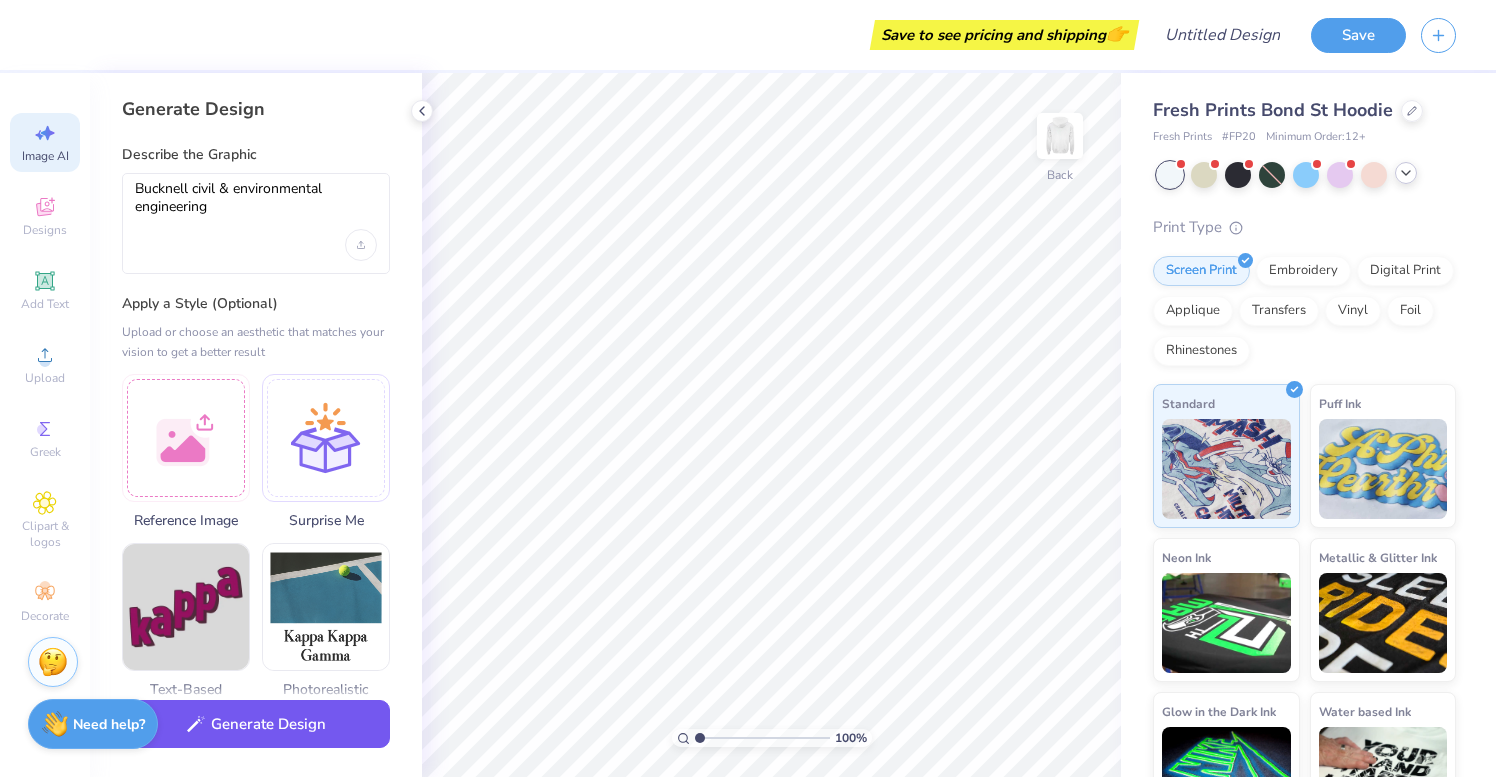 click on "Generate Design" at bounding box center (256, 724) 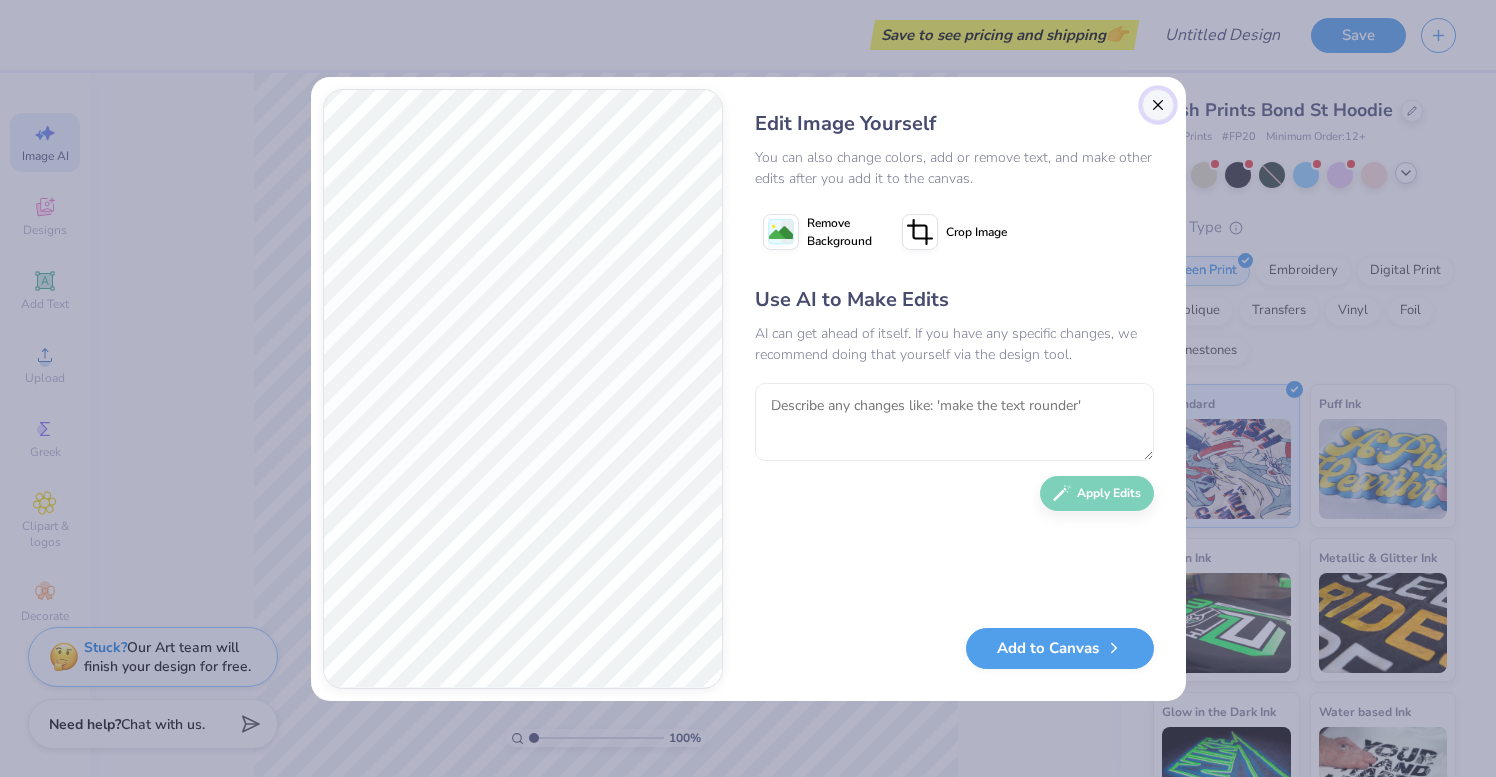 click at bounding box center [1158, 105] 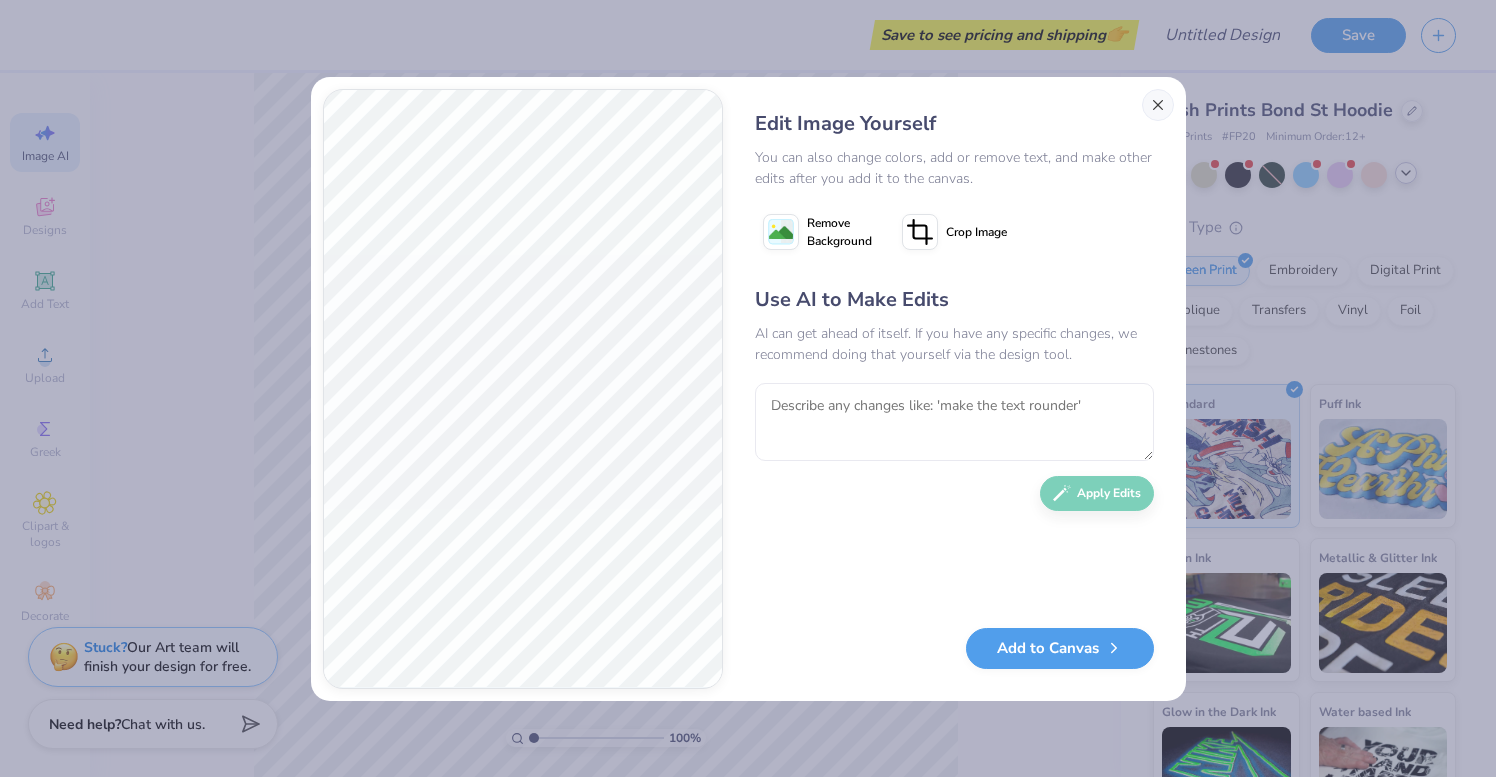 scroll, scrollTop: 0, scrollLeft: 45, axis: horizontal 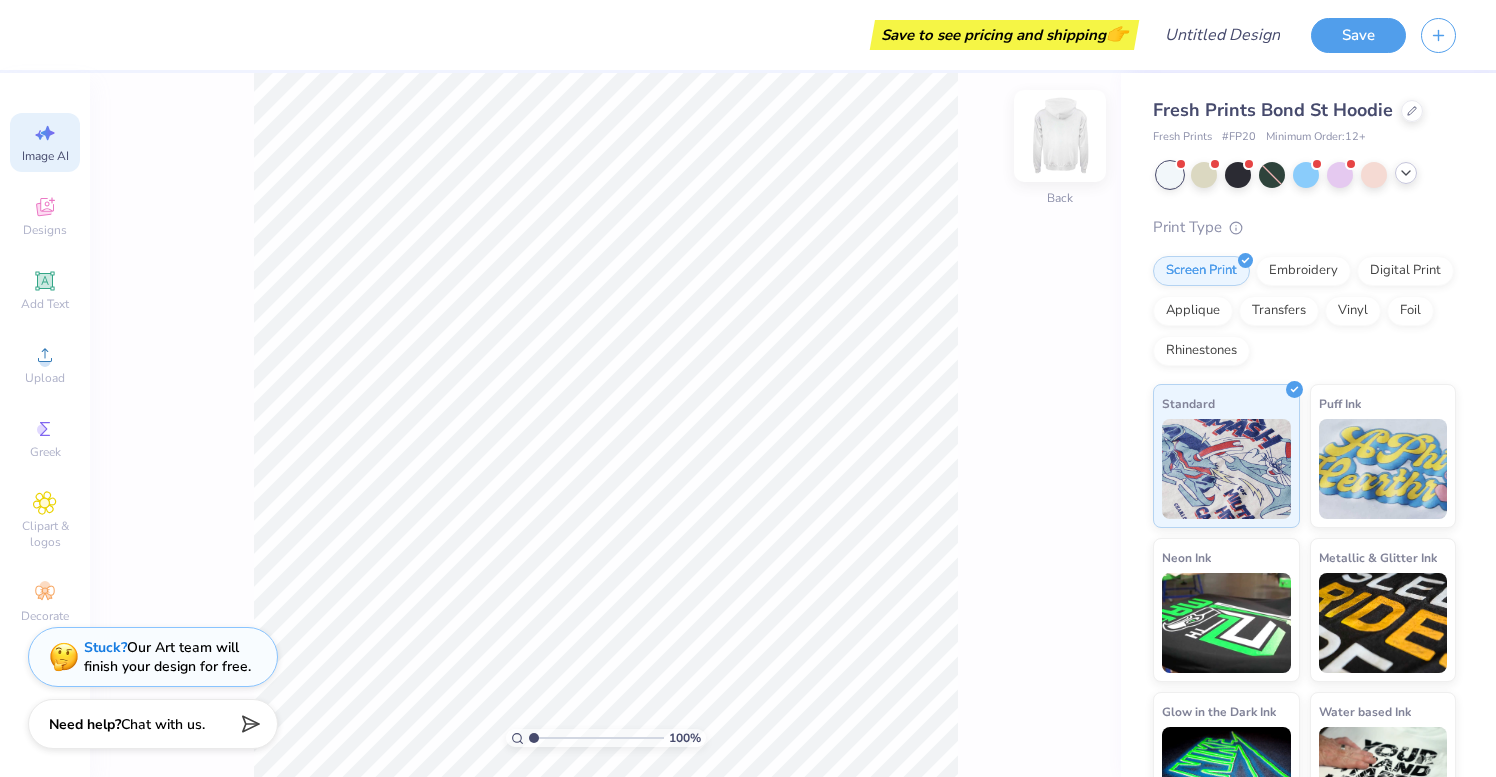 click at bounding box center [1060, 136] 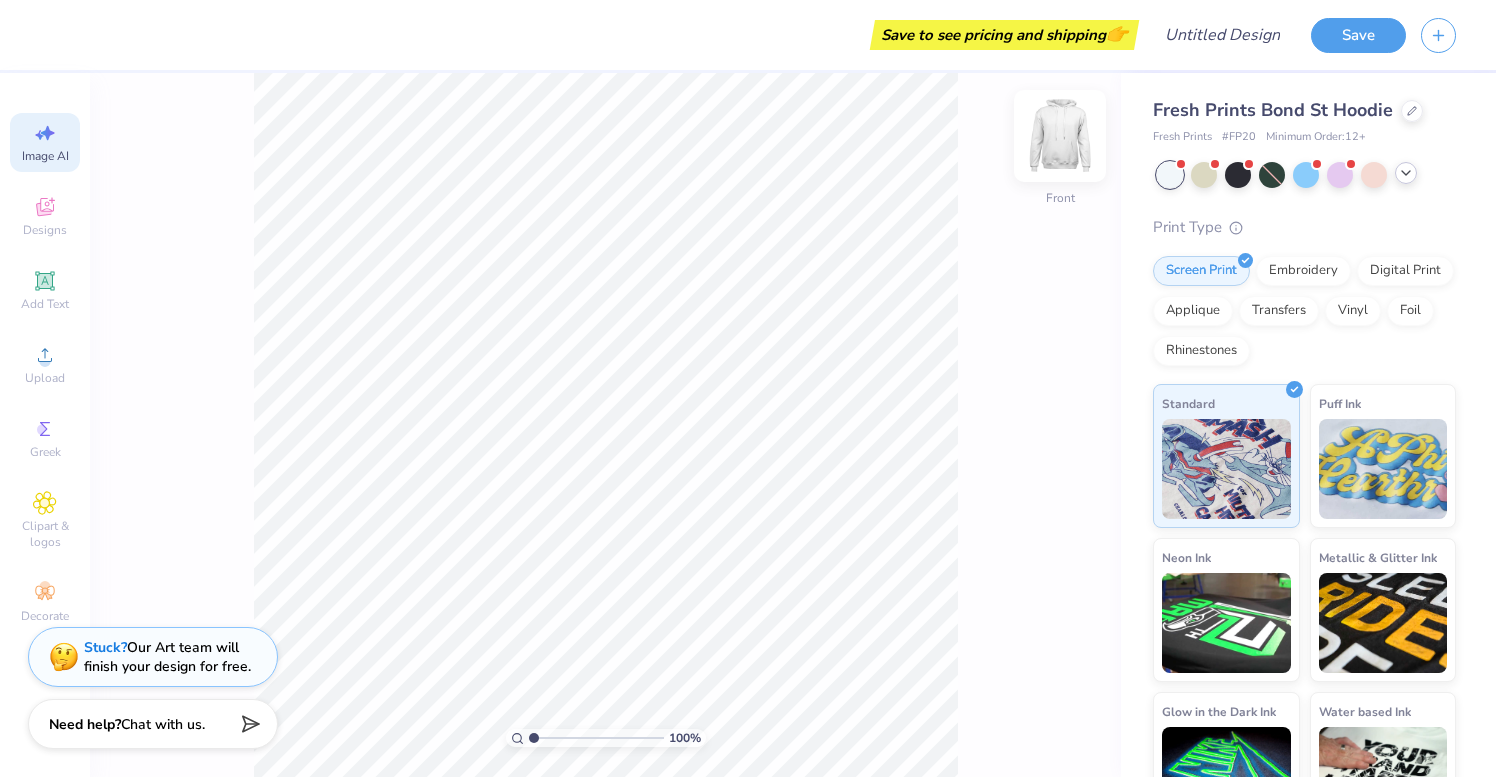 click at bounding box center [1060, 136] 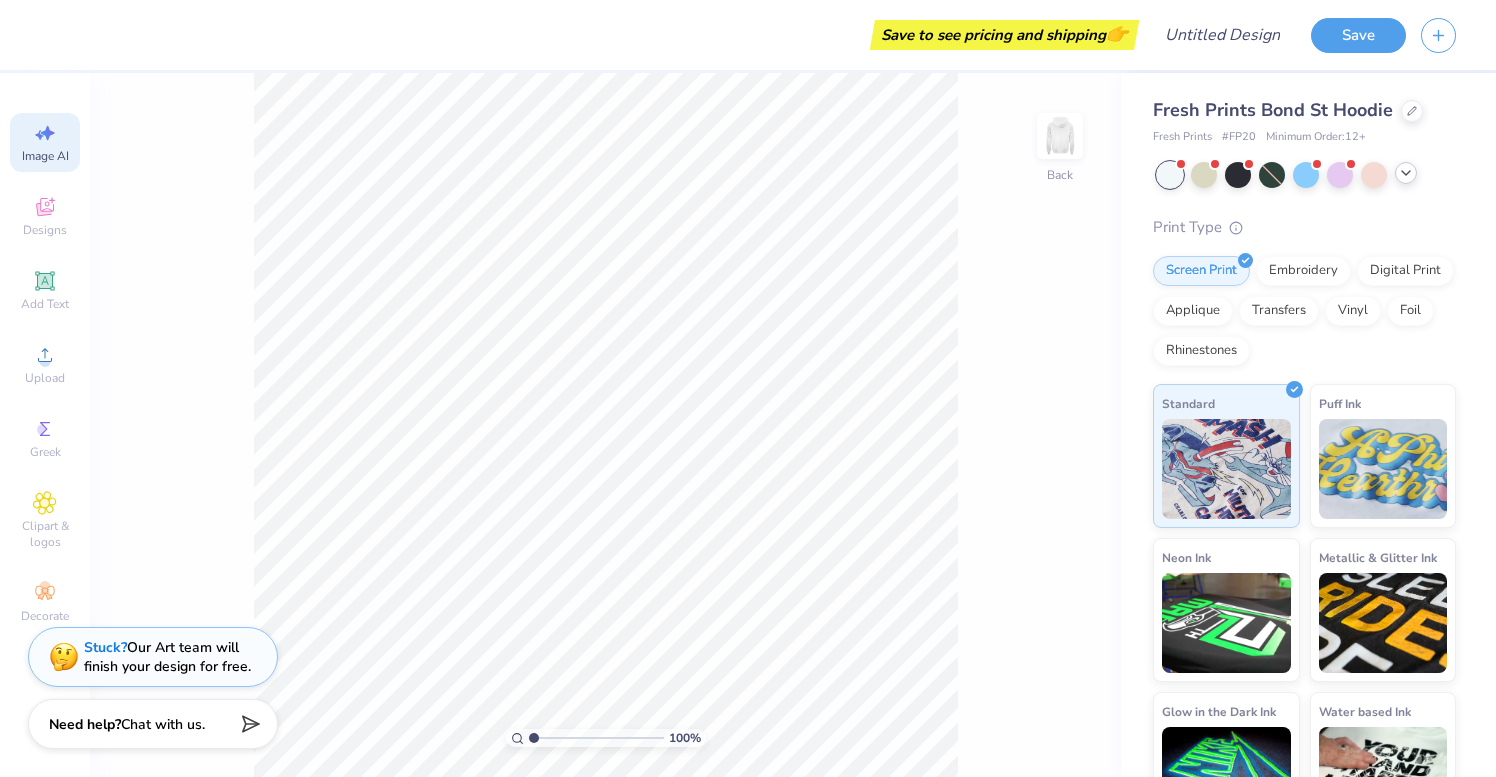 click at bounding box center (1060, 136) 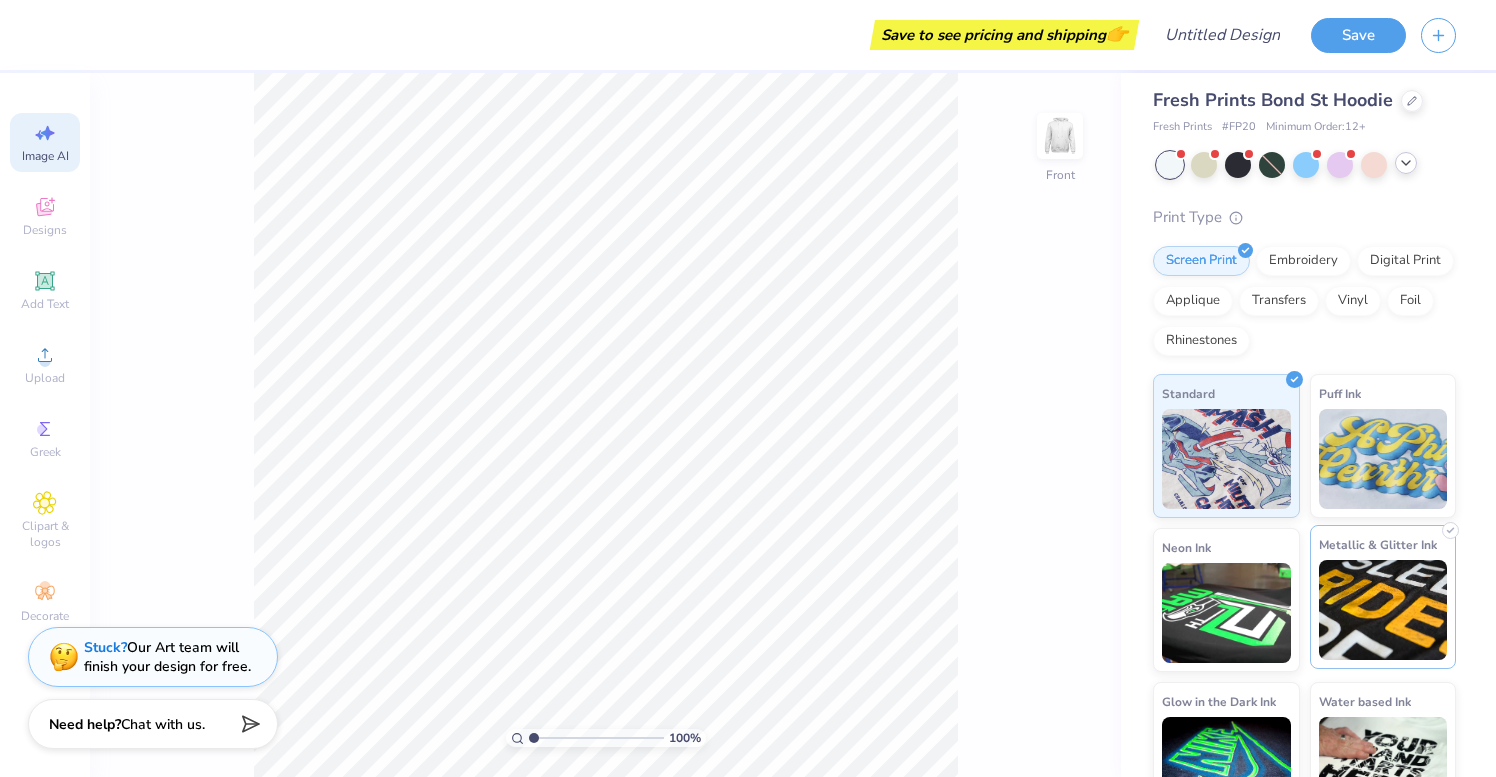 scroll, scrollTop: 0, scrollLeft: 0, axis: both 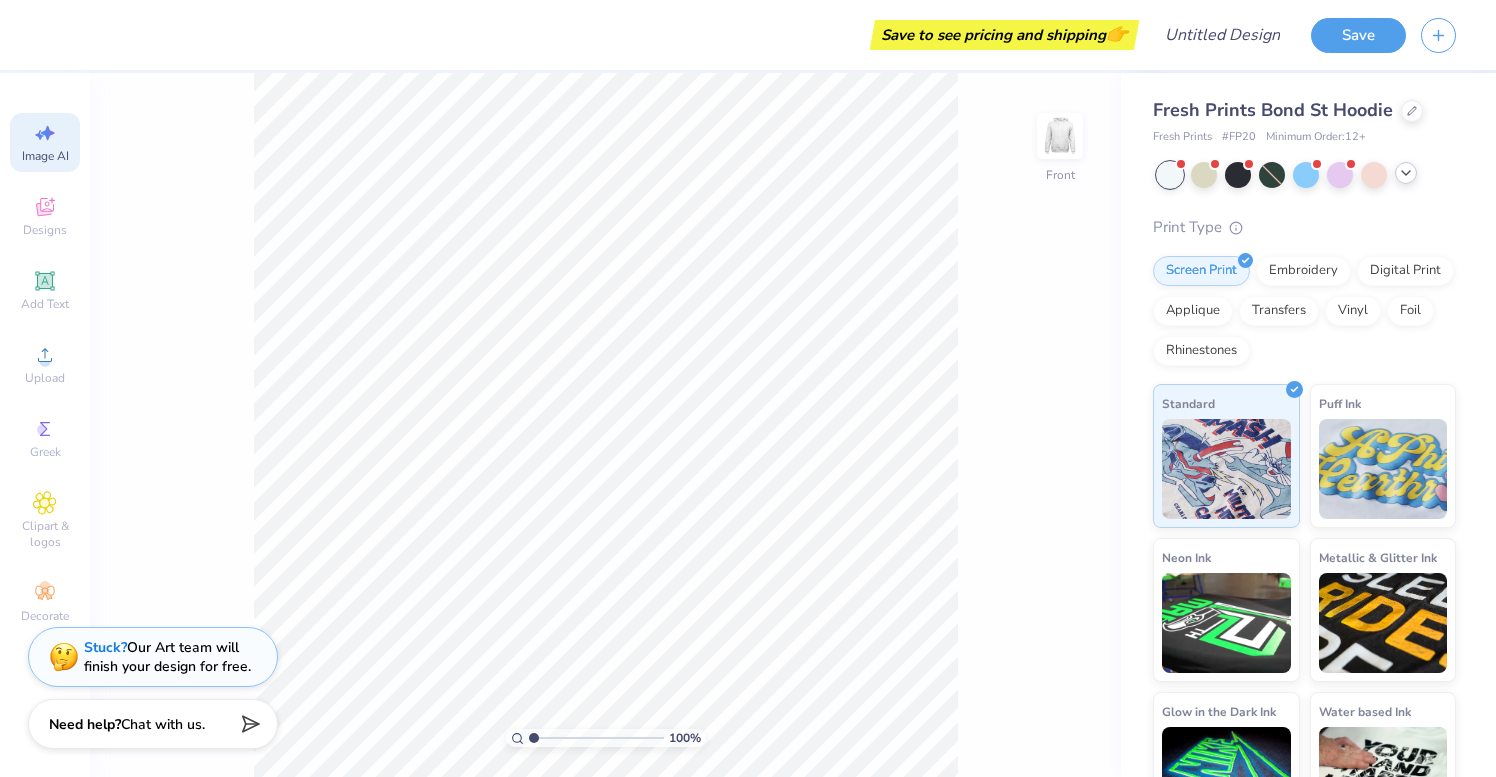 click on "Image AI" at bounding box center [45, 156] 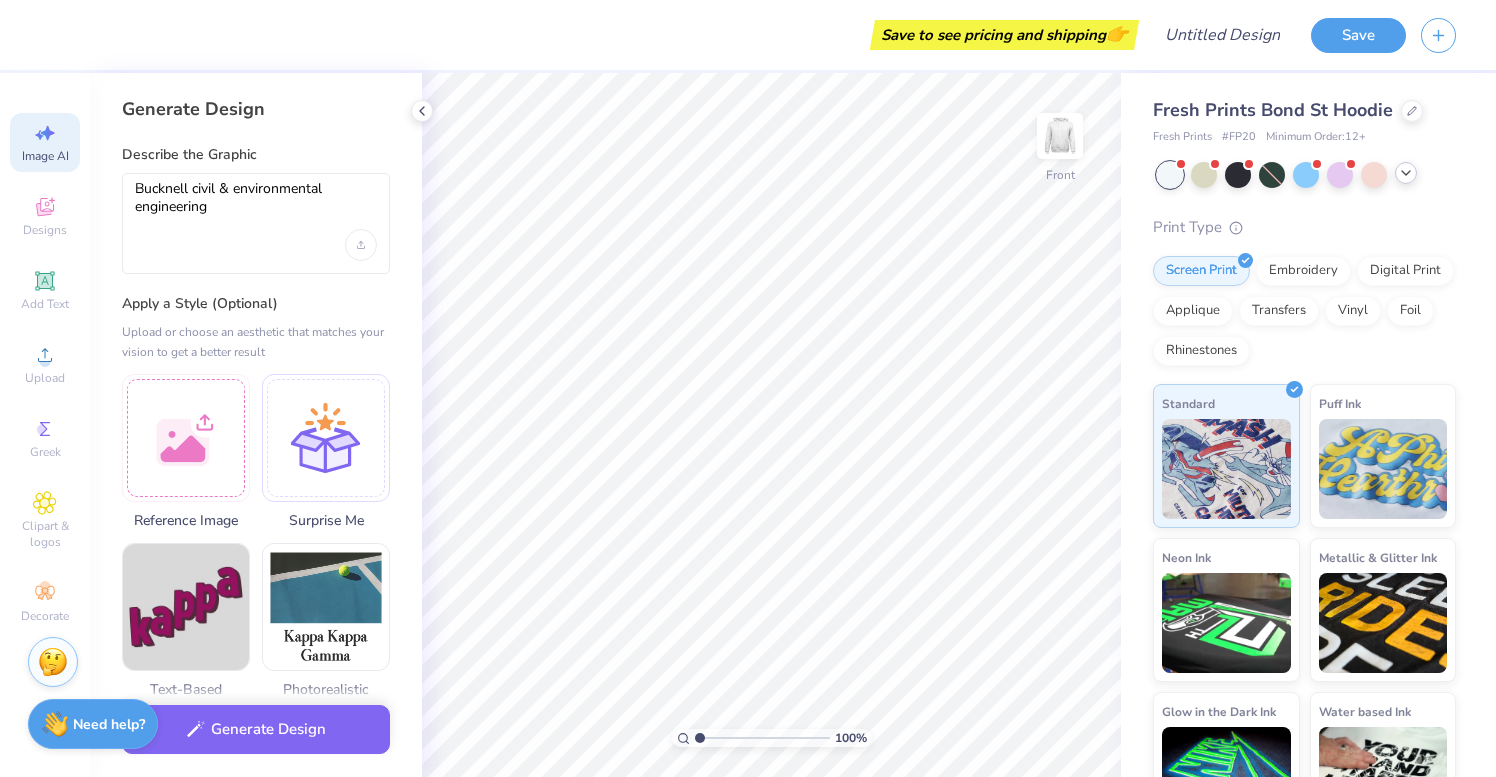 scroll, scrollTop: 0, scrollLeft: 0, axis: both 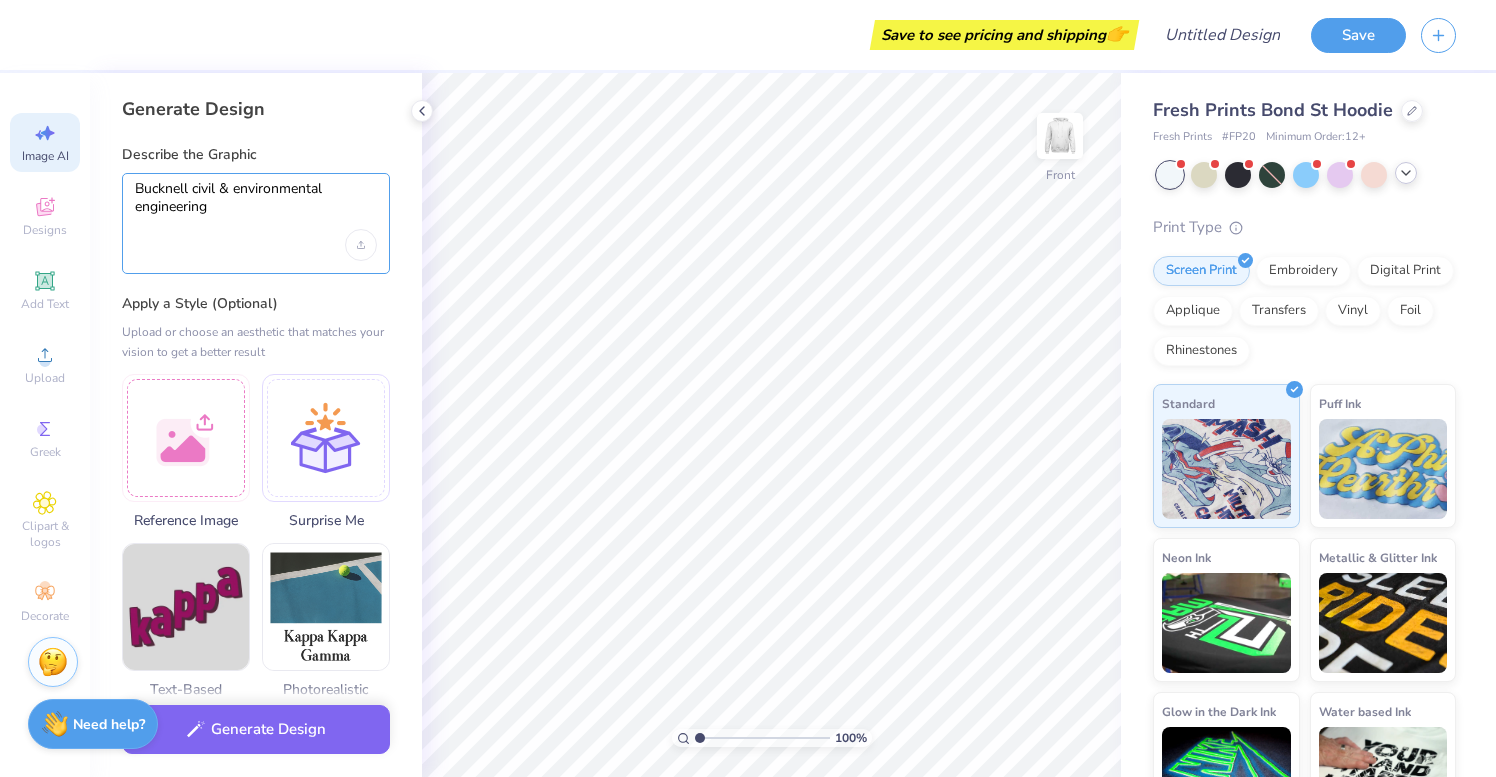 click on "Bucknell civil & environmental engineering" at bounding box center (256, 205) 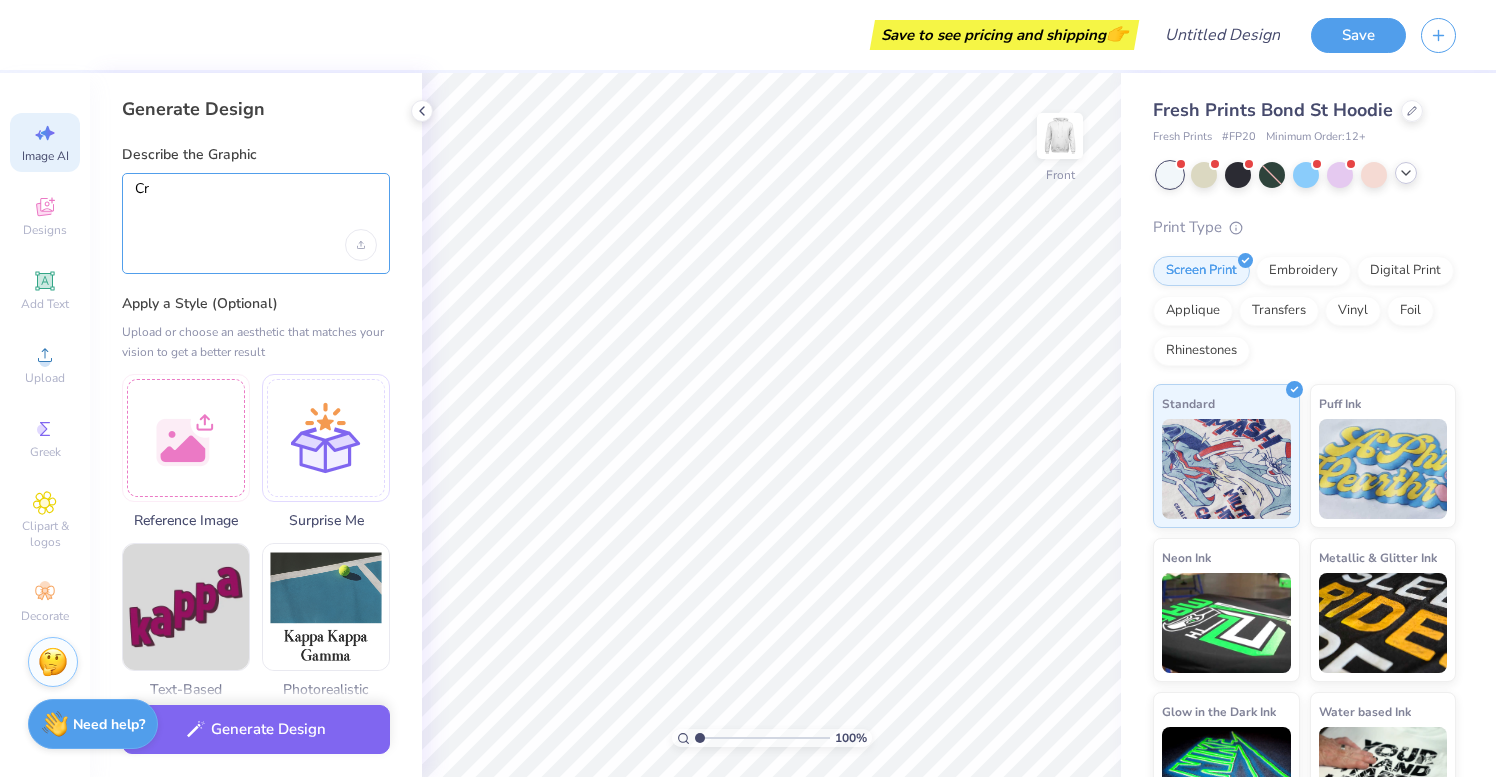 type on "C" 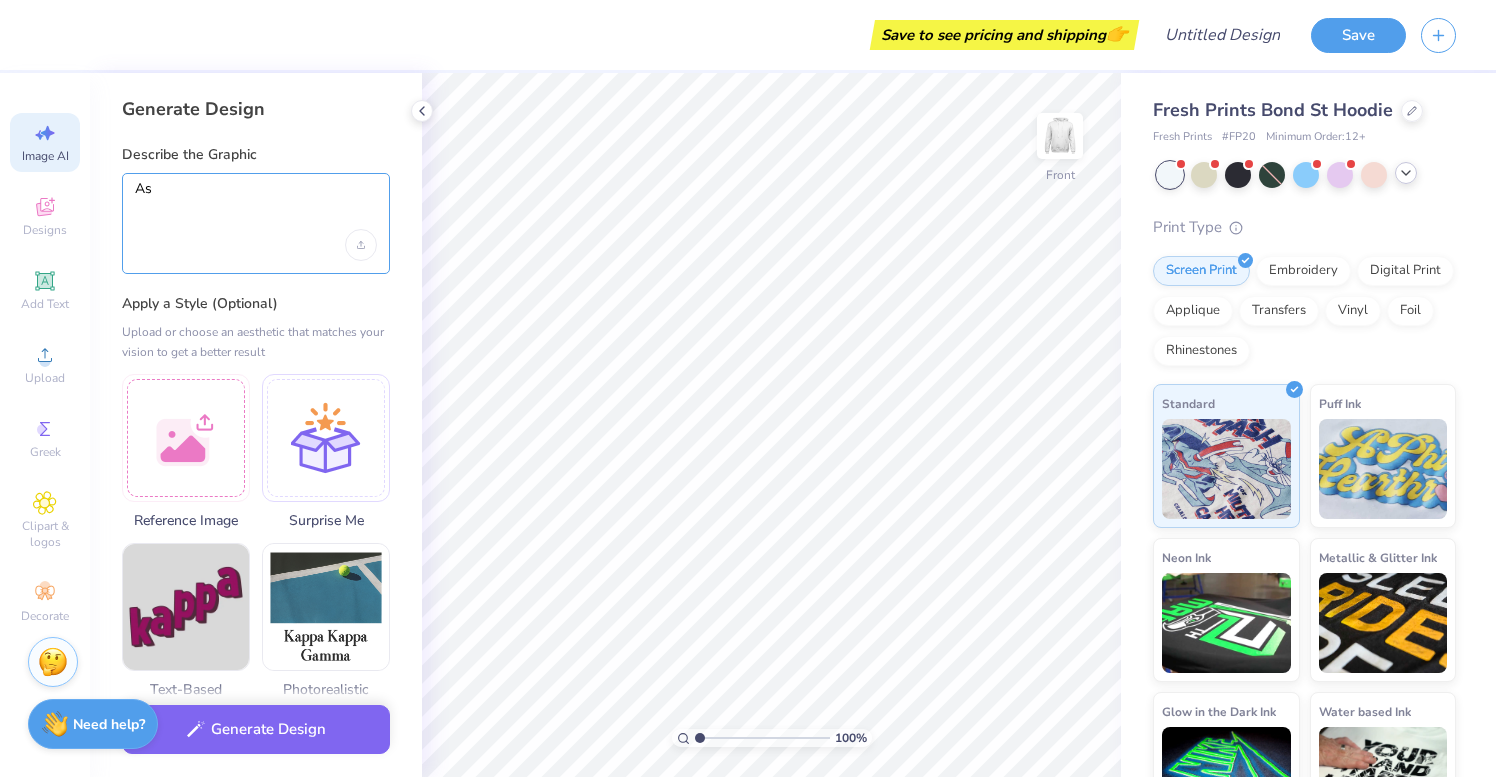 type on "A" 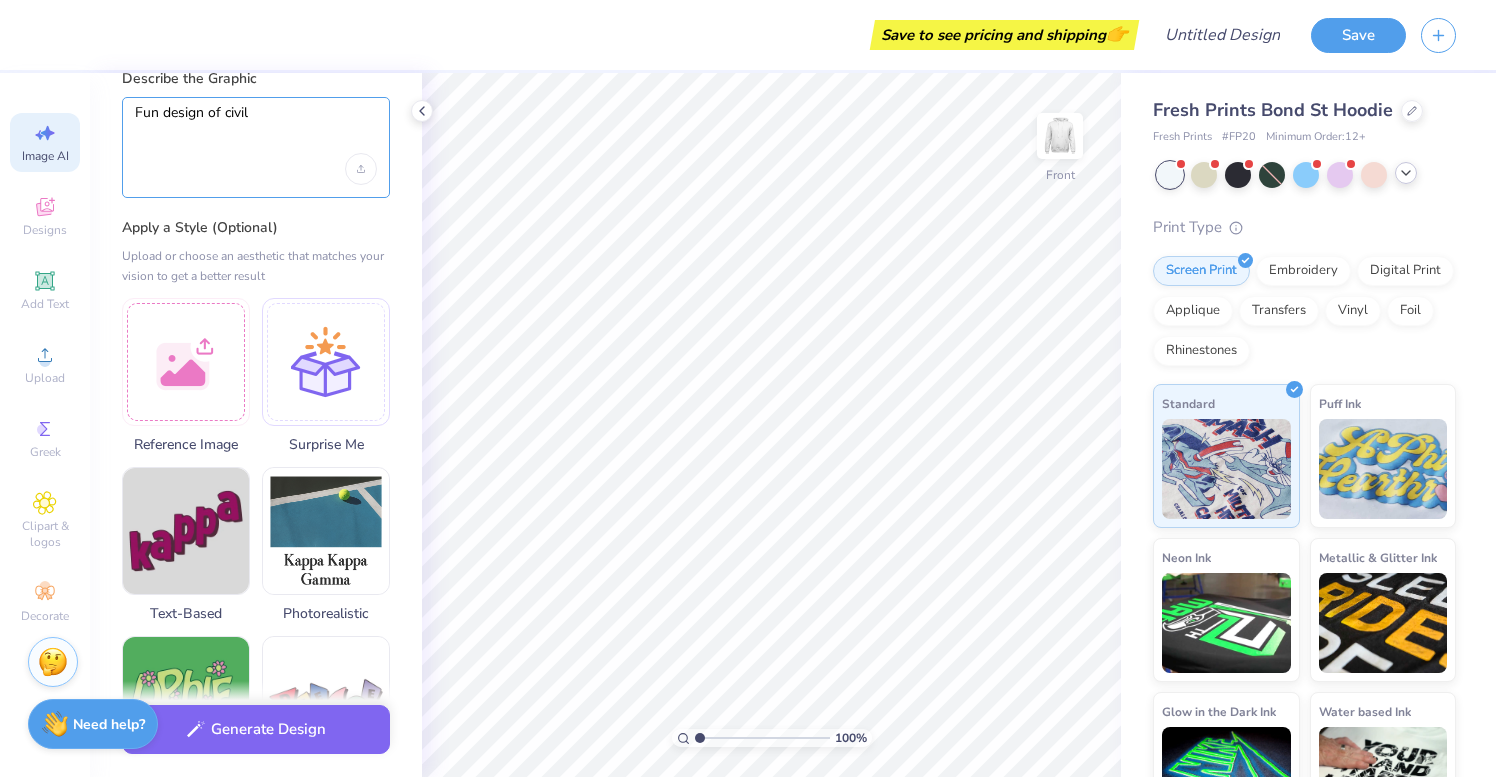 scroll, scrollTop: 0, scrollLeft: 0, axis: both 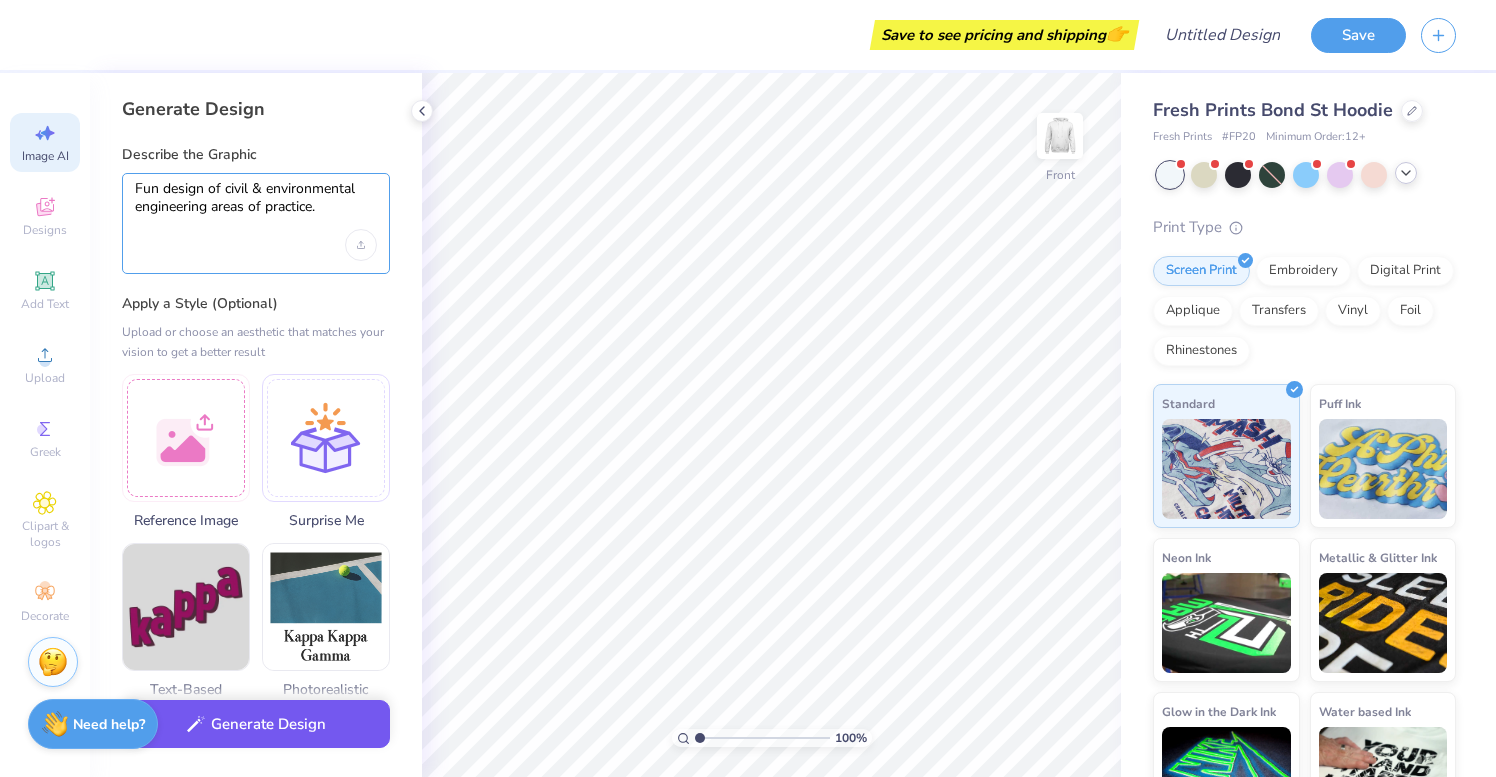type on "Fun design of civil & environmental engineering areas of practice." 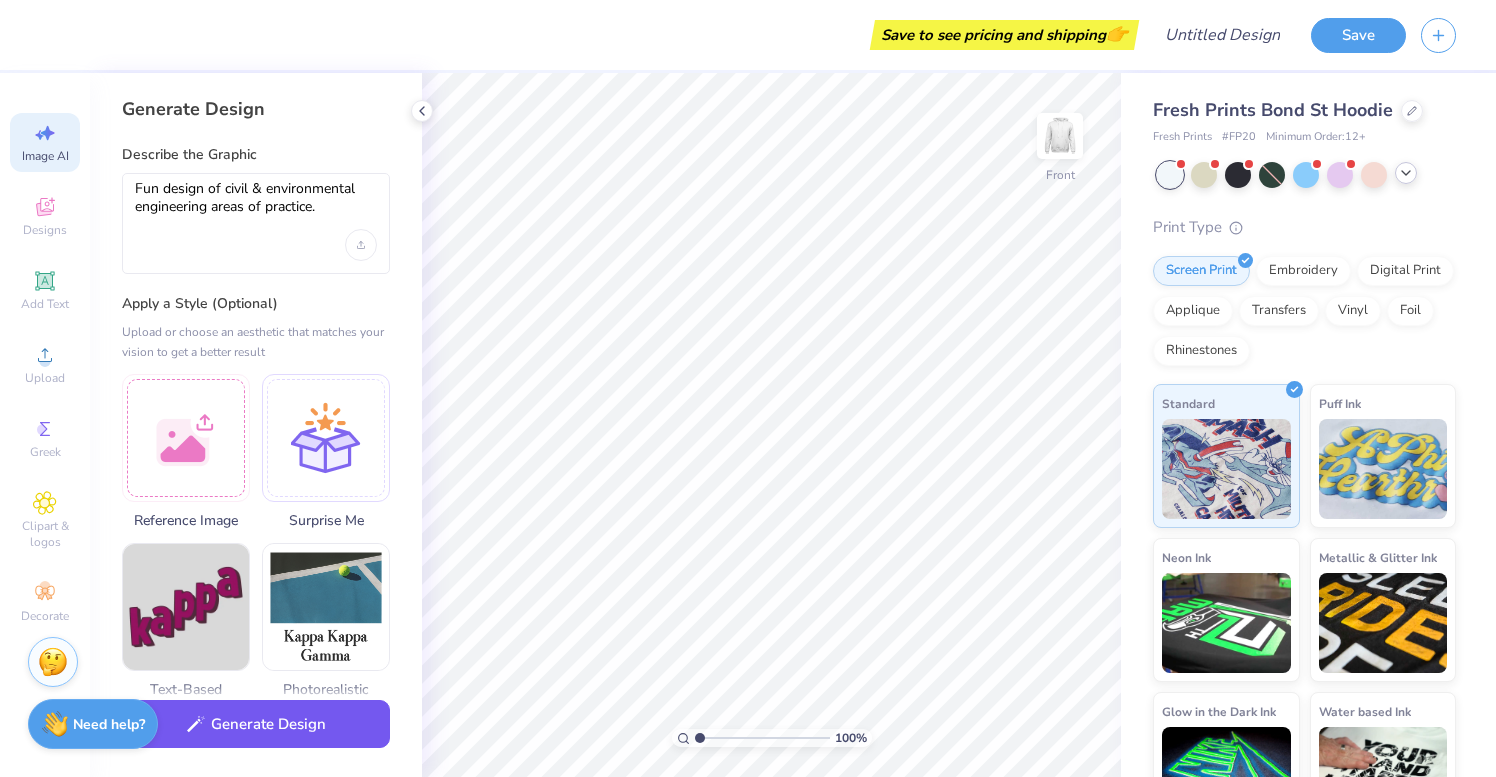 click on "Generate Design" at bounding box center [256, 724] 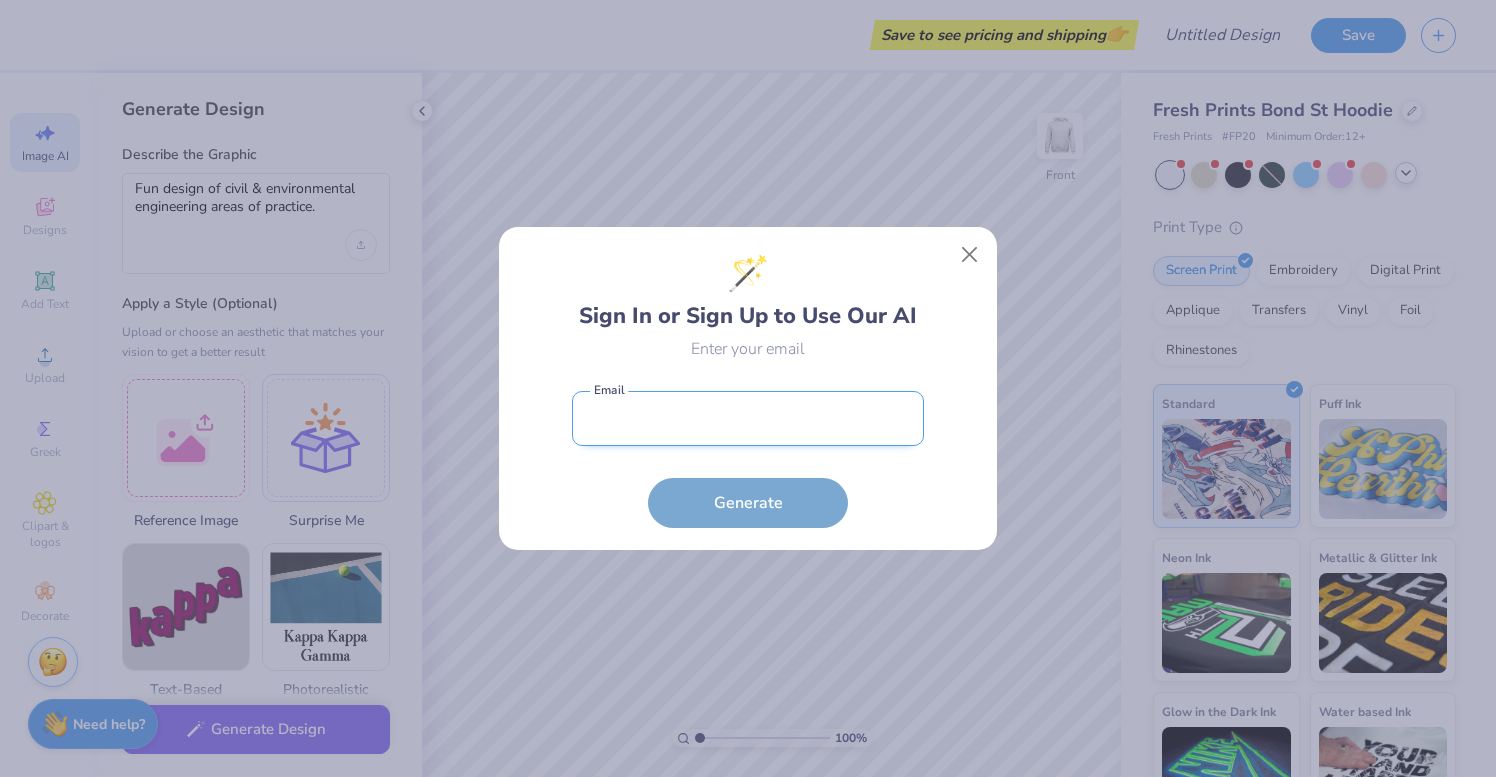 click at bounding box center (748, 418) 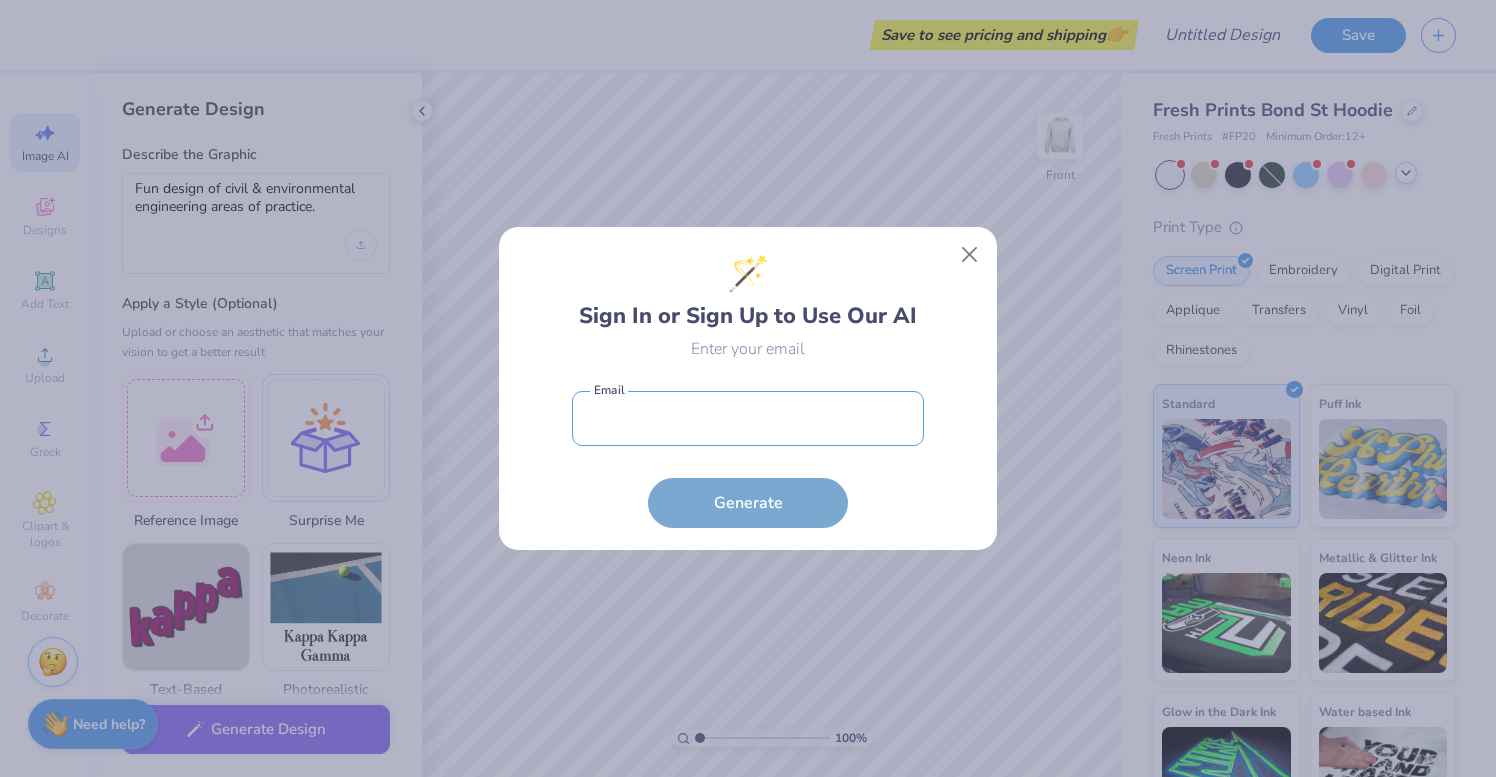 type on "[EMAIL]" 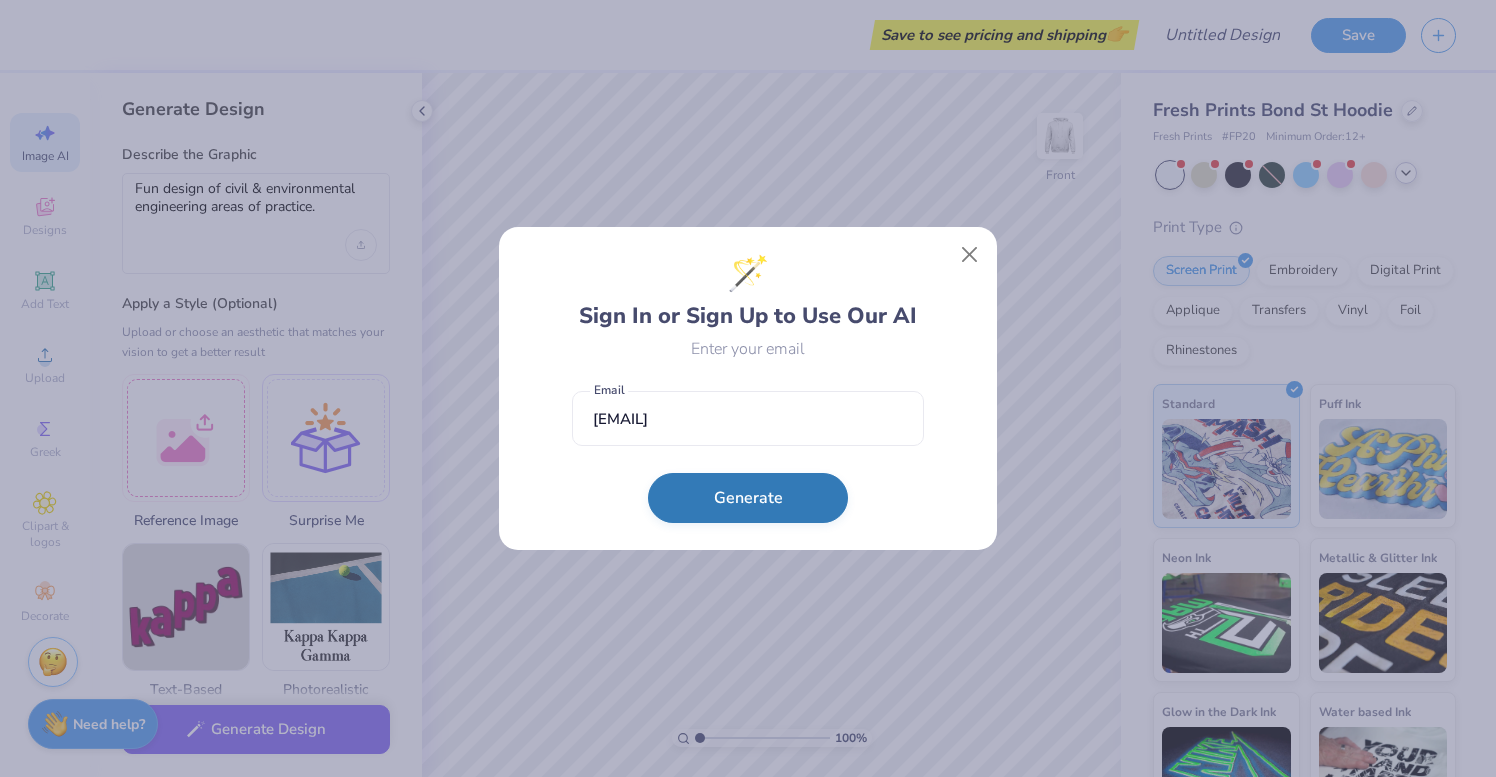 click on "Generate" at bounding box center [748, 498] 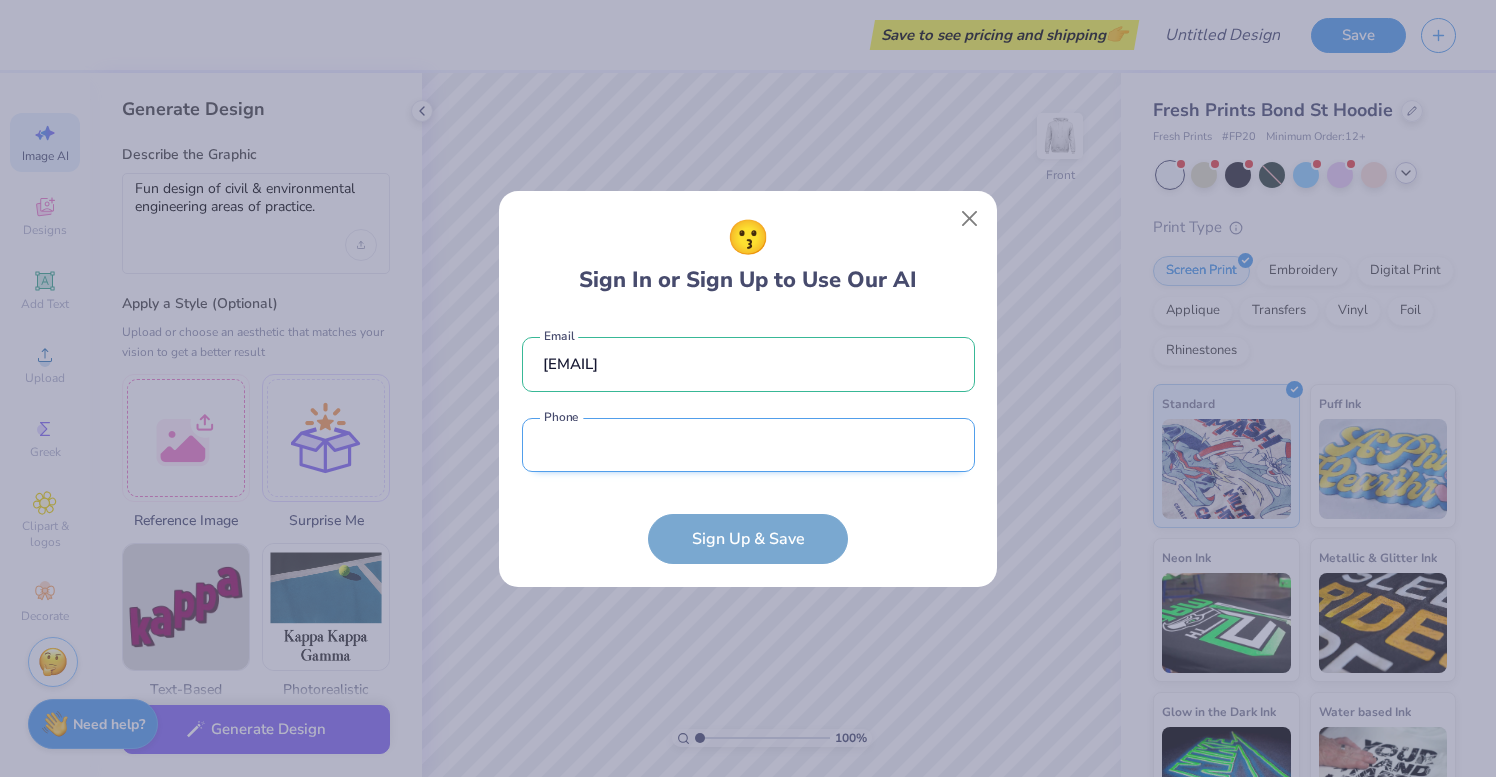 click at bounding box center (748, 445) 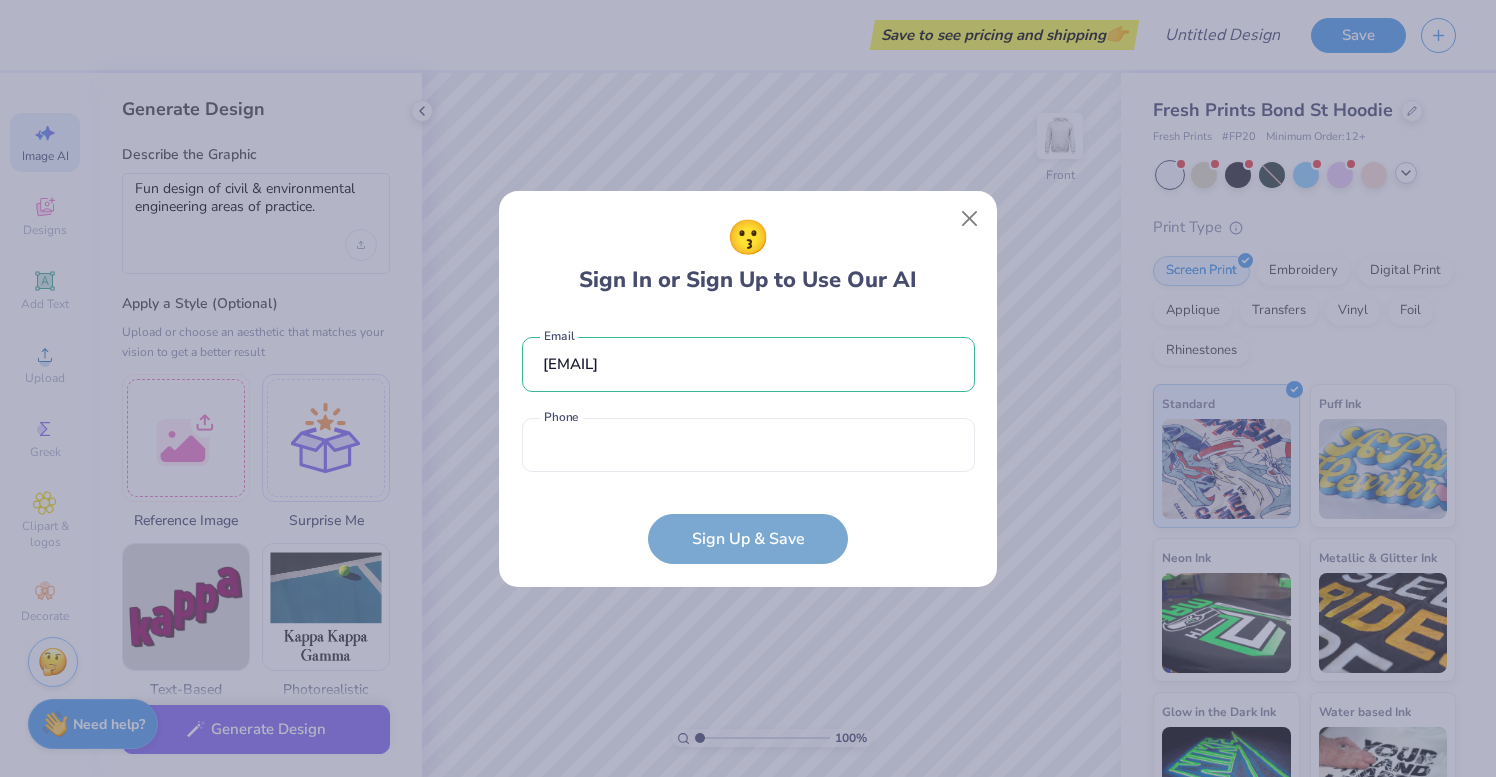 click on "[EMAIL] [PHONE]" at bounding box center [748, 440] 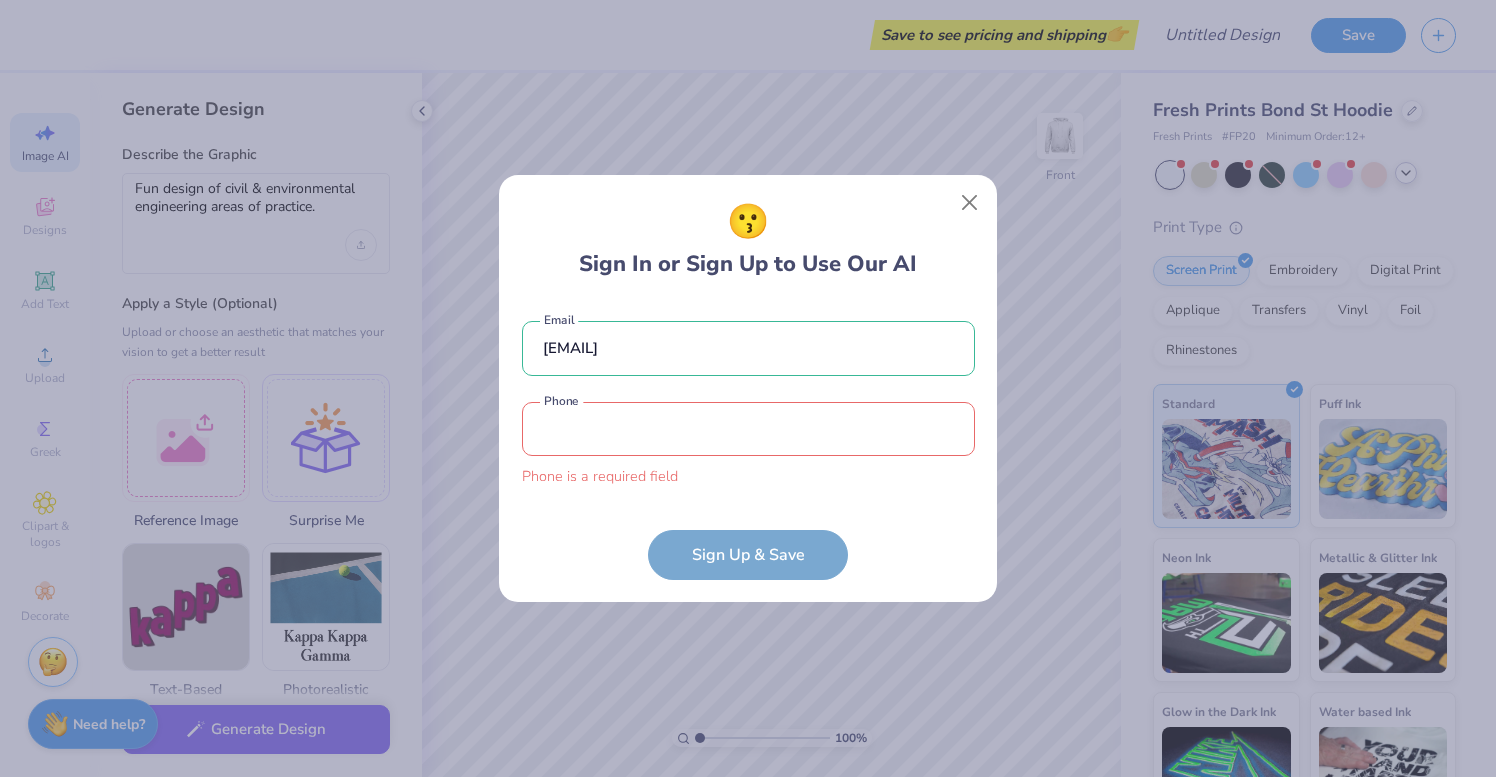 click on "[EMAIL] [PHONE]" at bounding box center [748, 440] 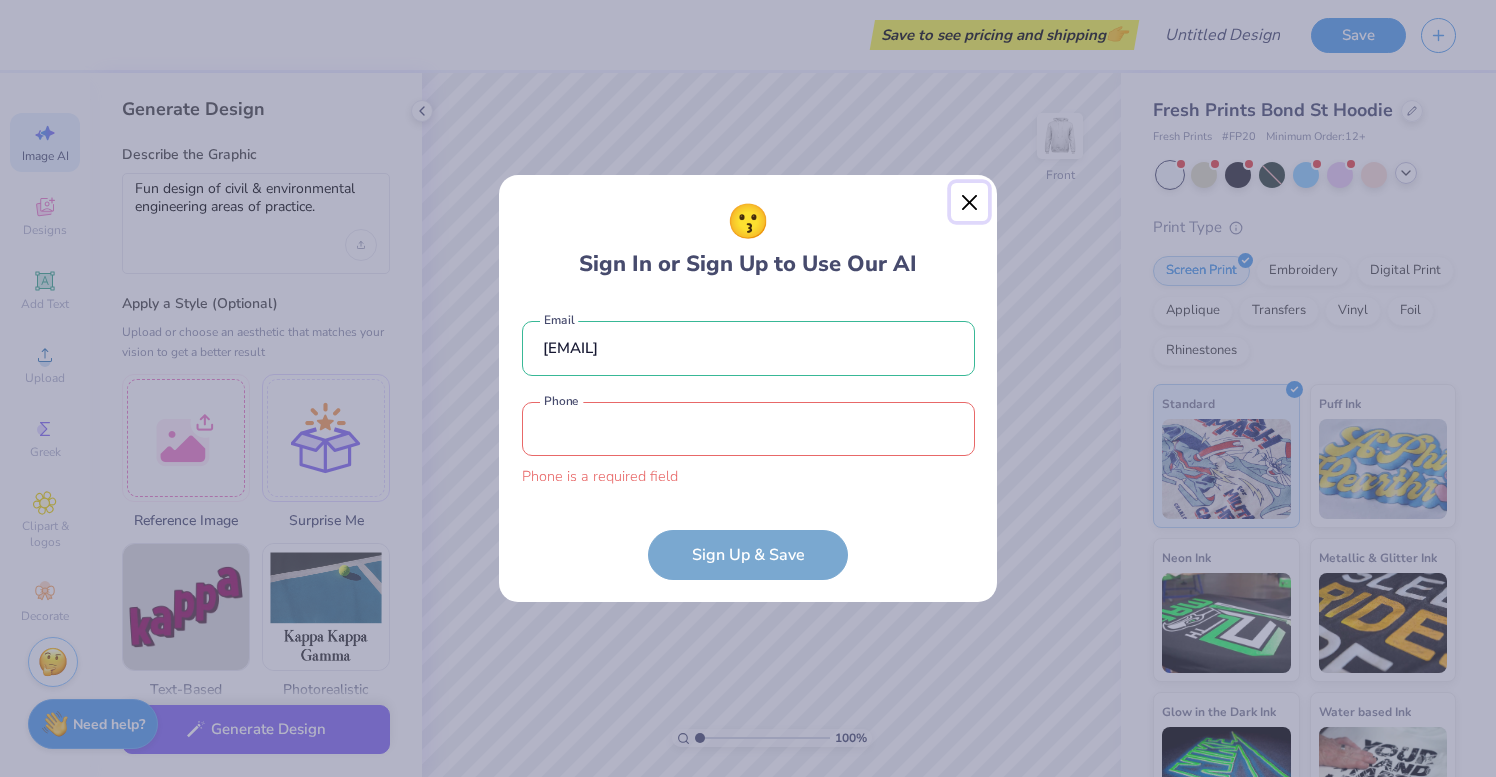 click at bounding box center (970, 202) 